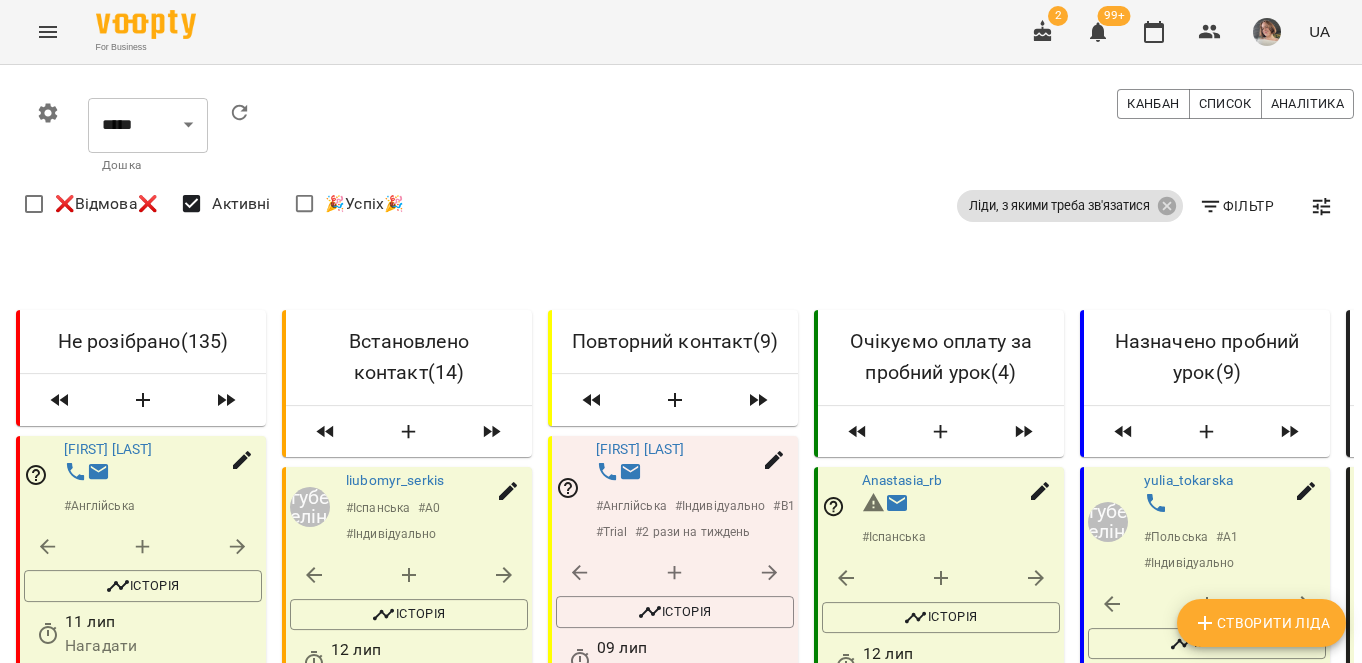 scroll, scrollTop: 0, scrollLeft: 0, axis: both 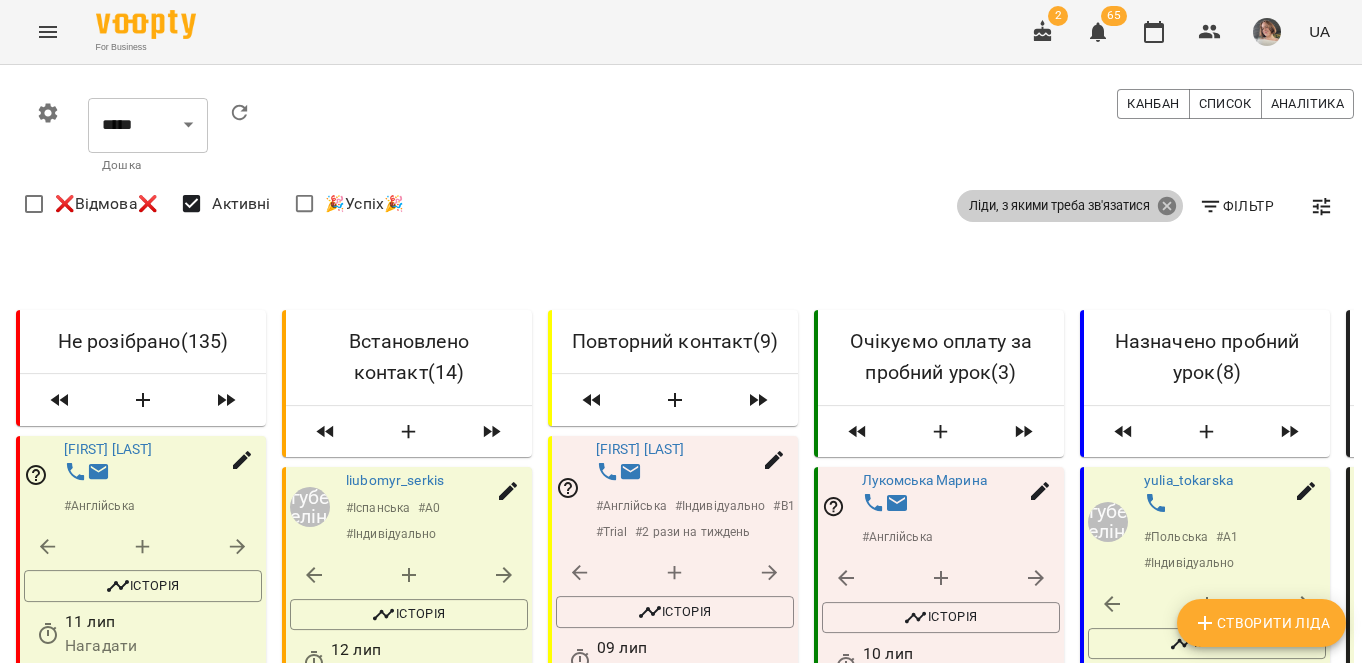 click 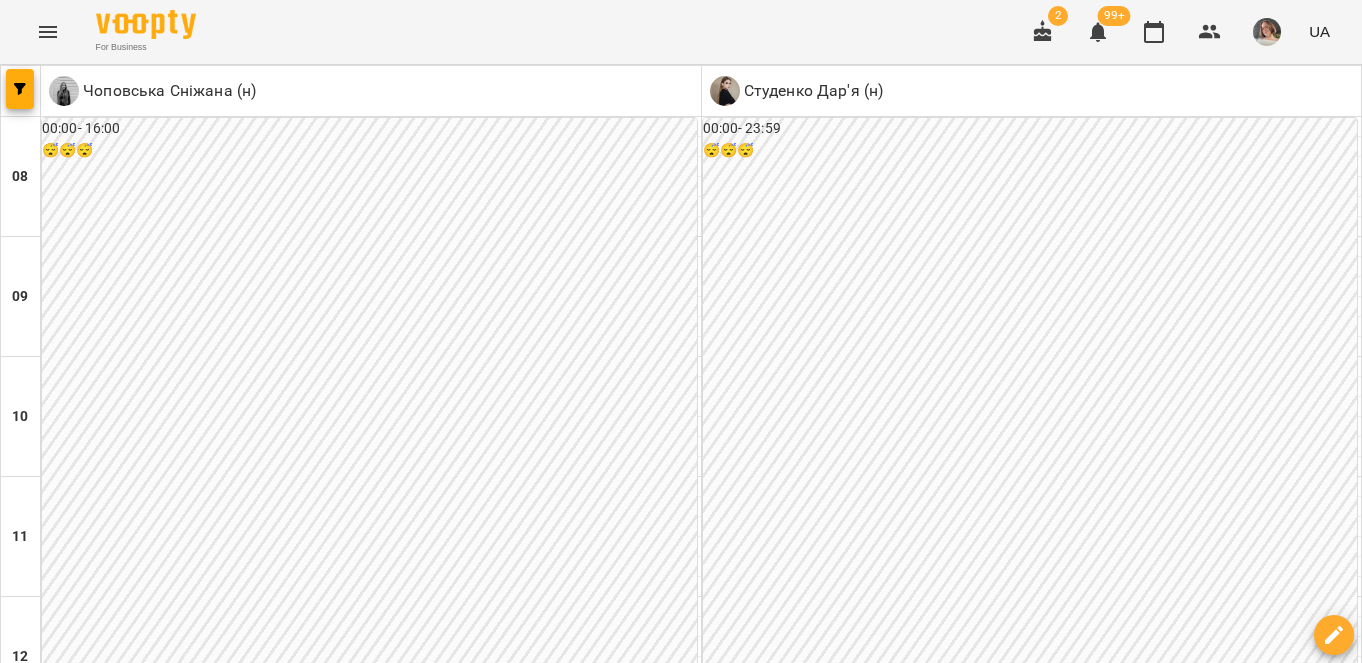 scroll, scrollTop: 0, scrollLeft: 0, axis: both 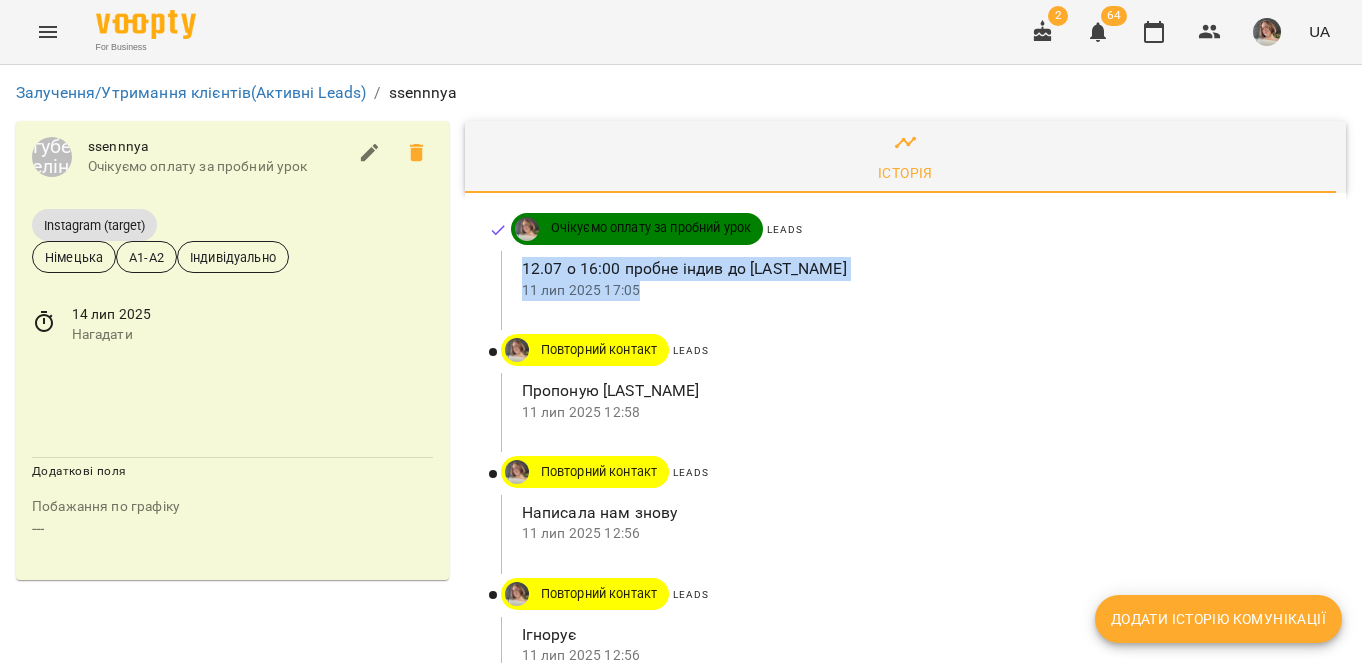 drag, startPoint x: 515, startPoint y: 267, endPoint x: 891, endPoint y: 282, distance: 376.29907 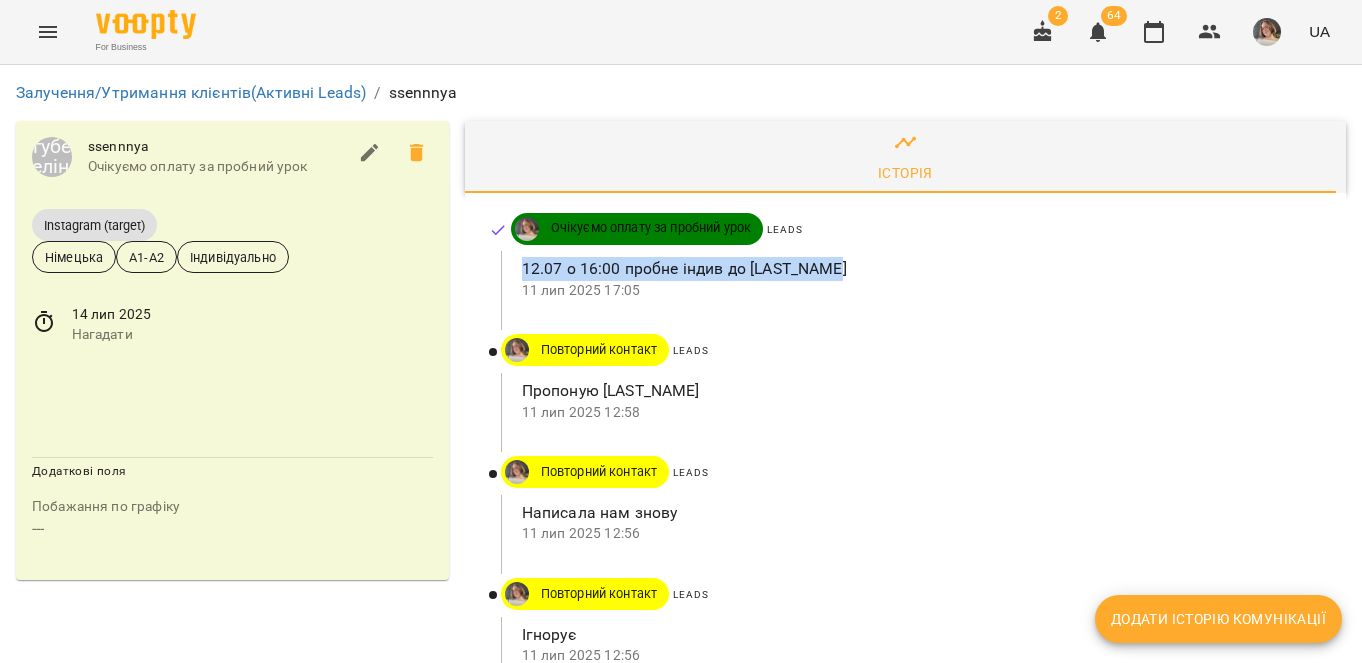 drag, startPoint x: 518, startPoint y: 267, endPoint x: 903, endPoint y: 261, distance: 385.04675 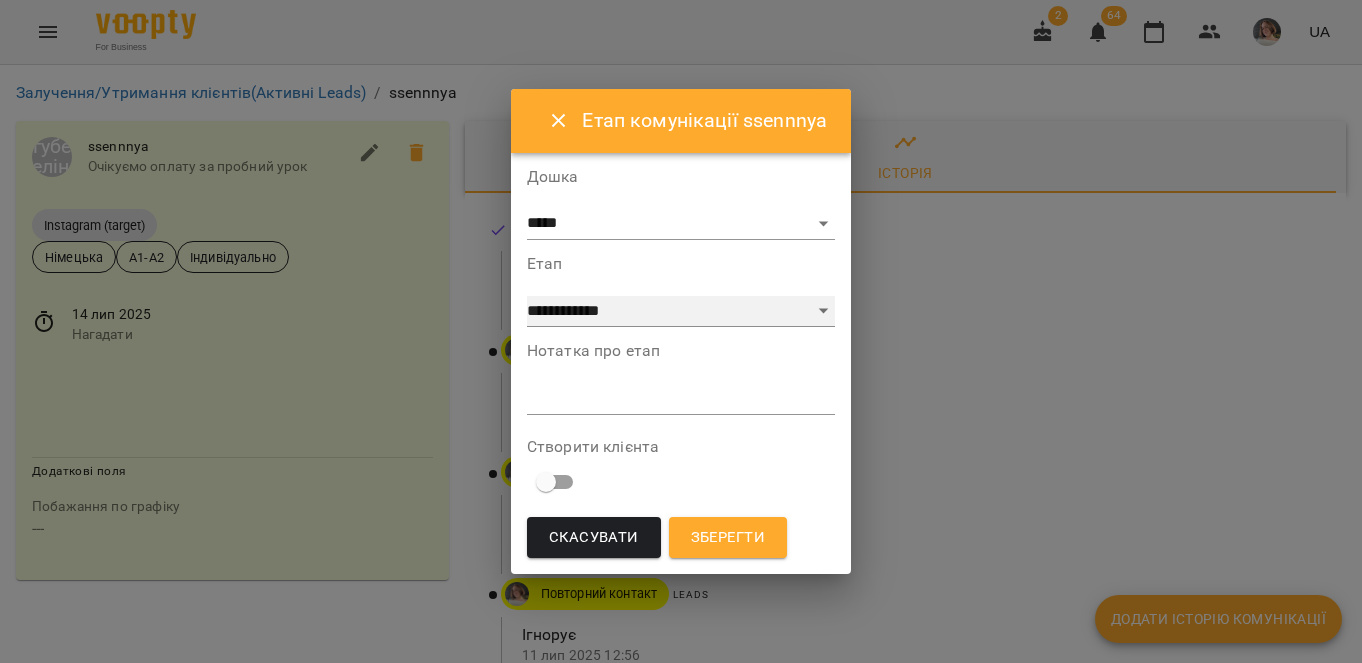 click on "**********" at bounding box center [681, 312] 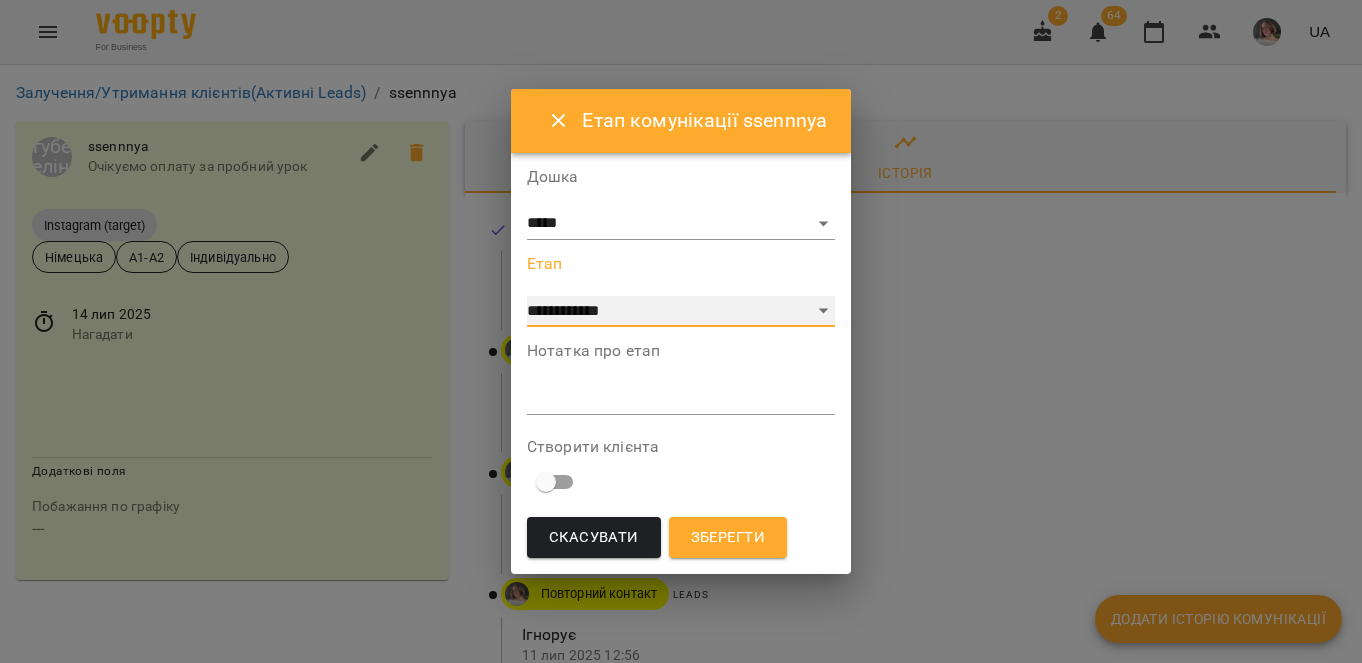 select on "*" 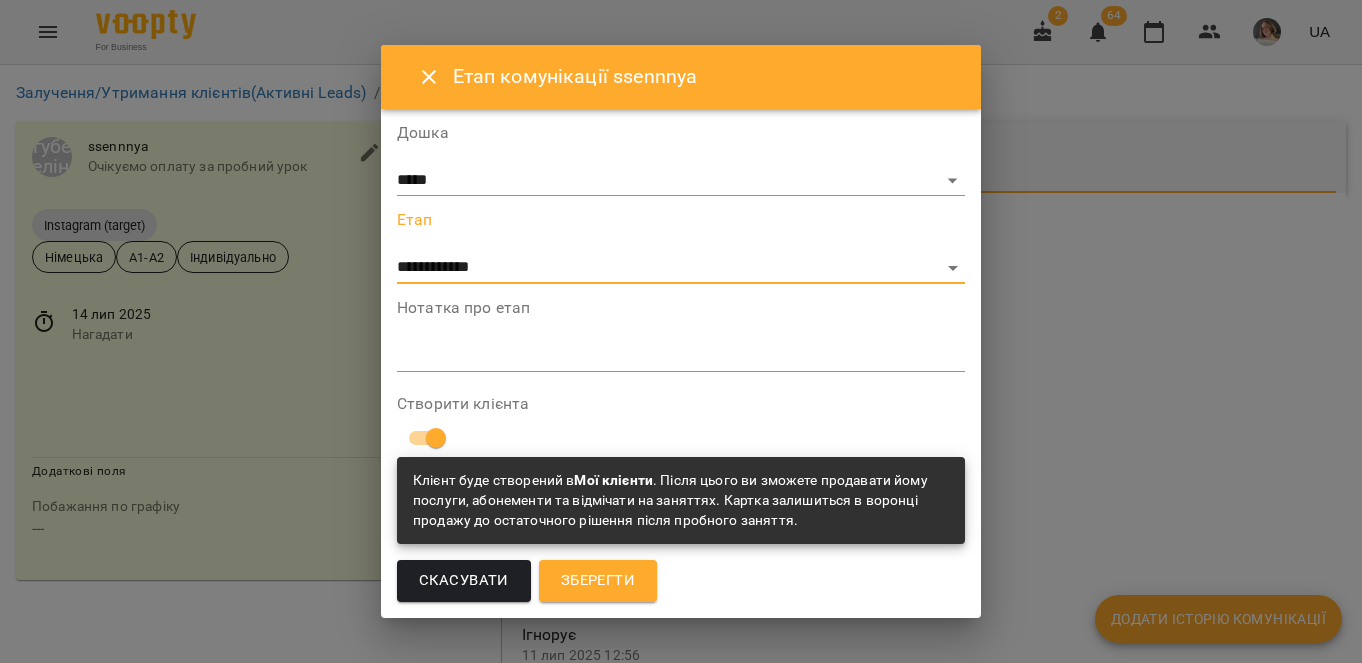 click at bounding box center [681, 355] 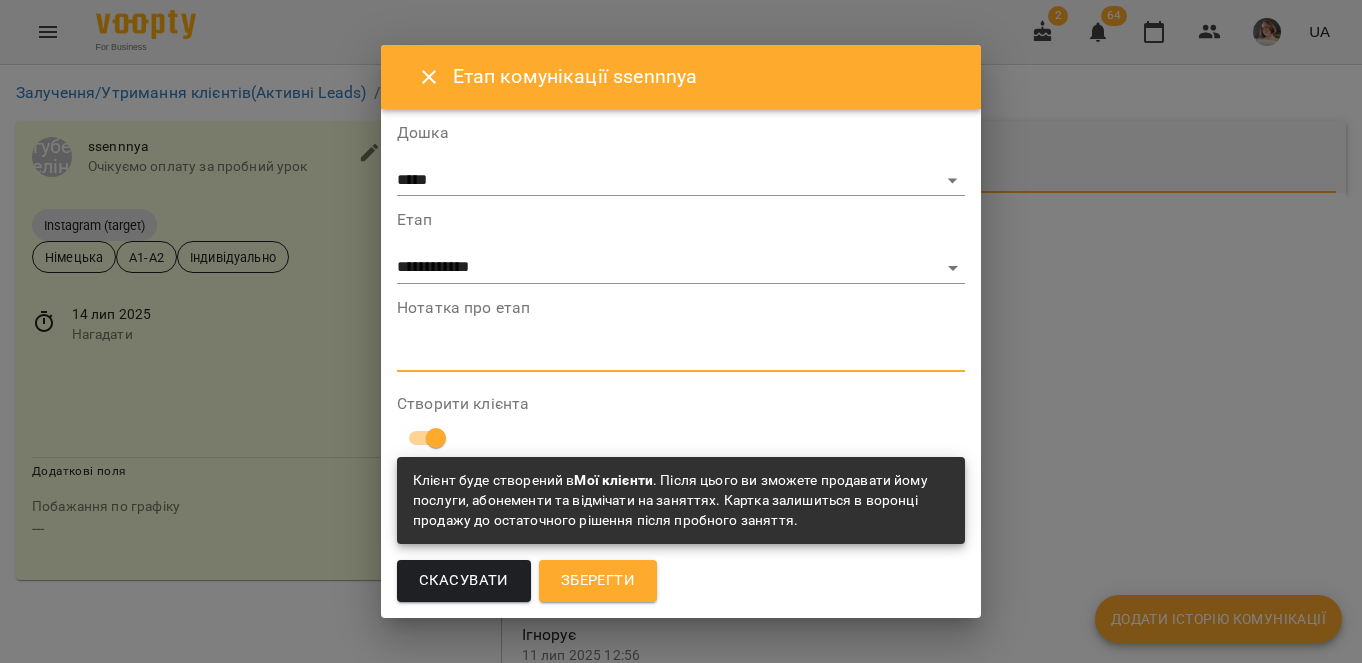 paste on "**********" 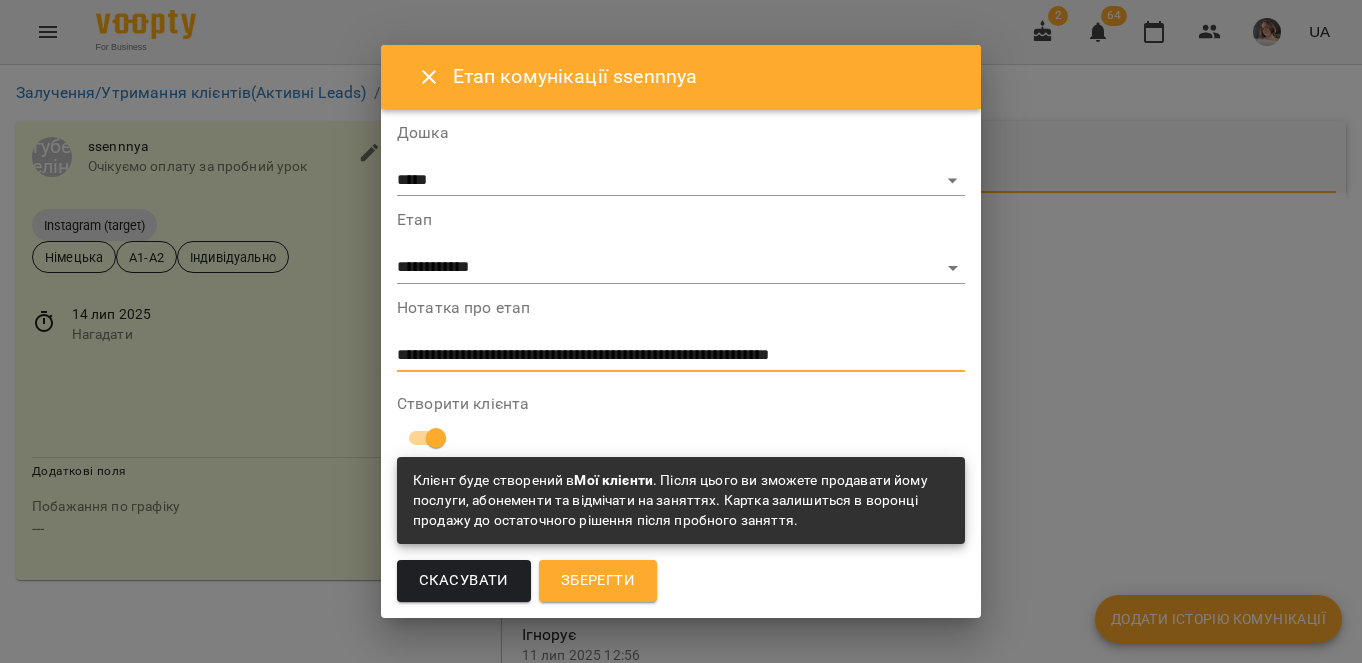 type on "**********" 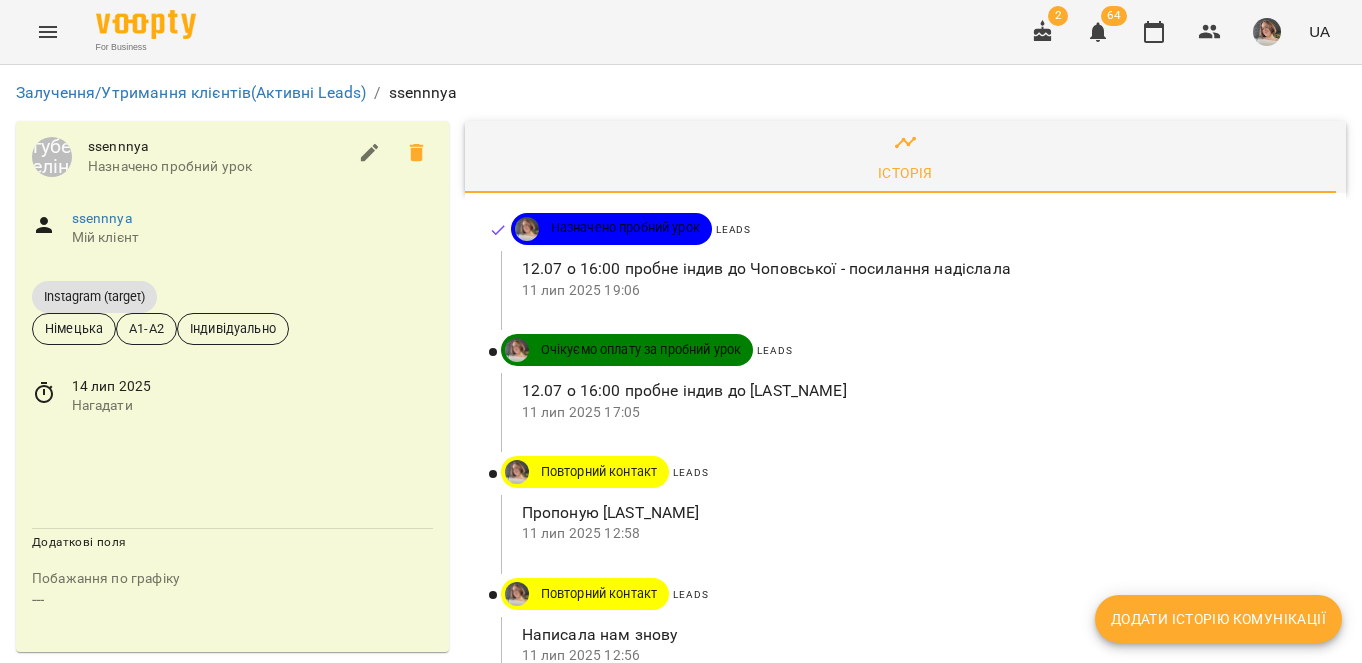 click at bounding box center [44, 396] 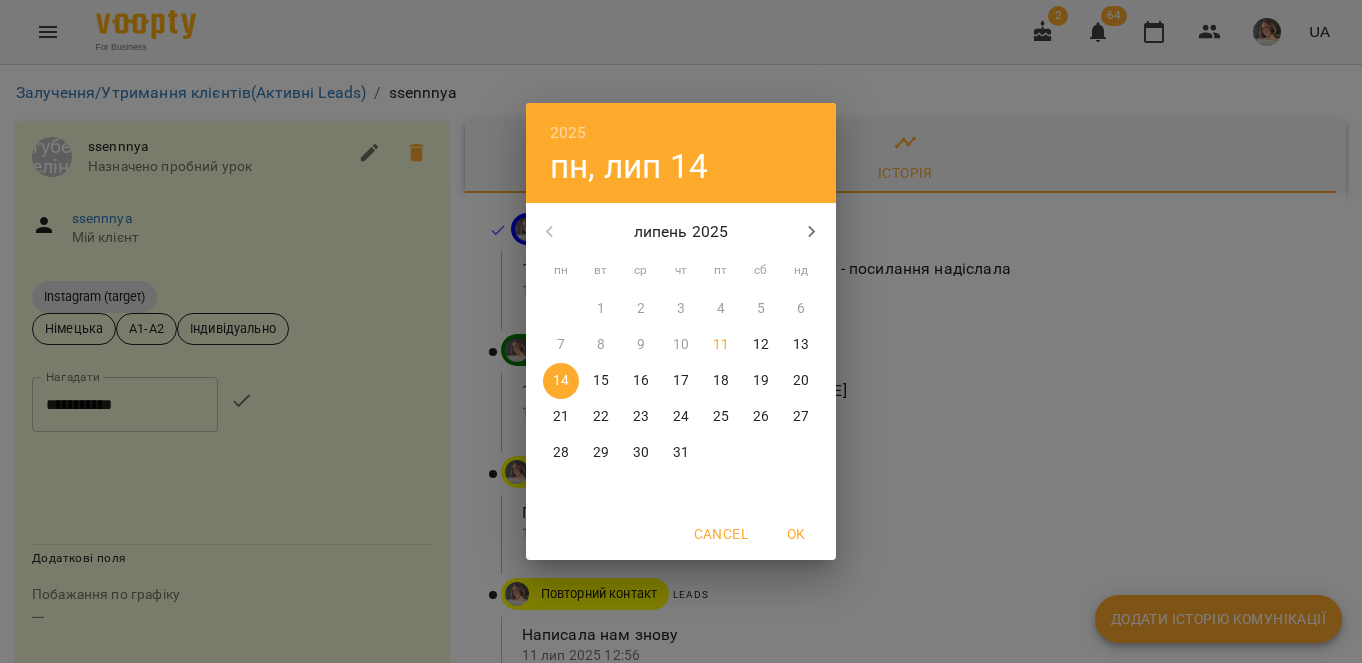click on "12" at bounding box center [761, 345] 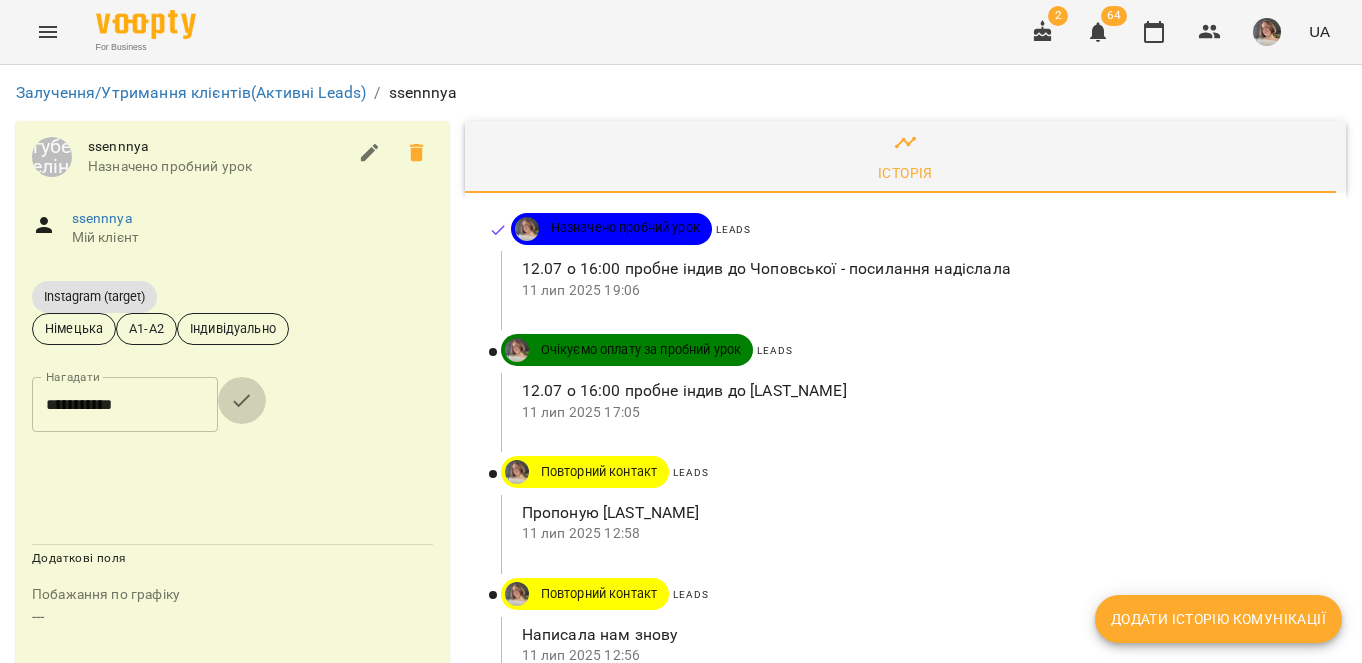 click 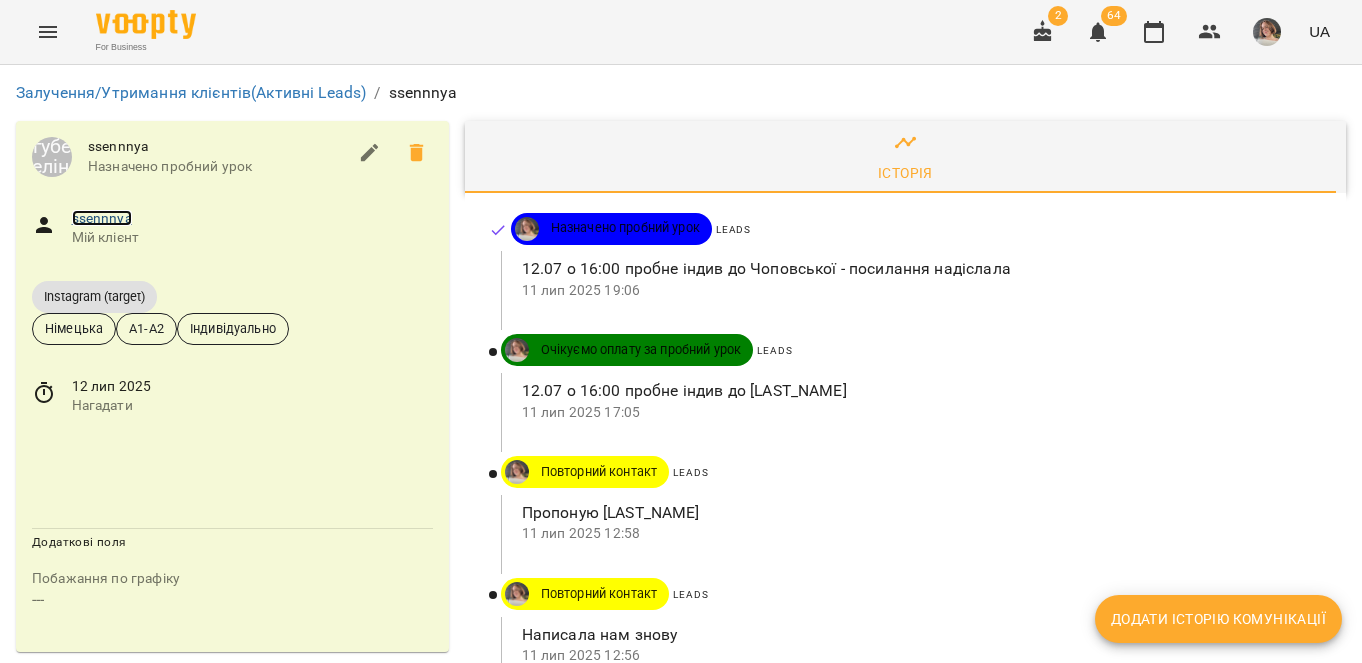 click on "ssennnya" at bounding box center (102, 218) 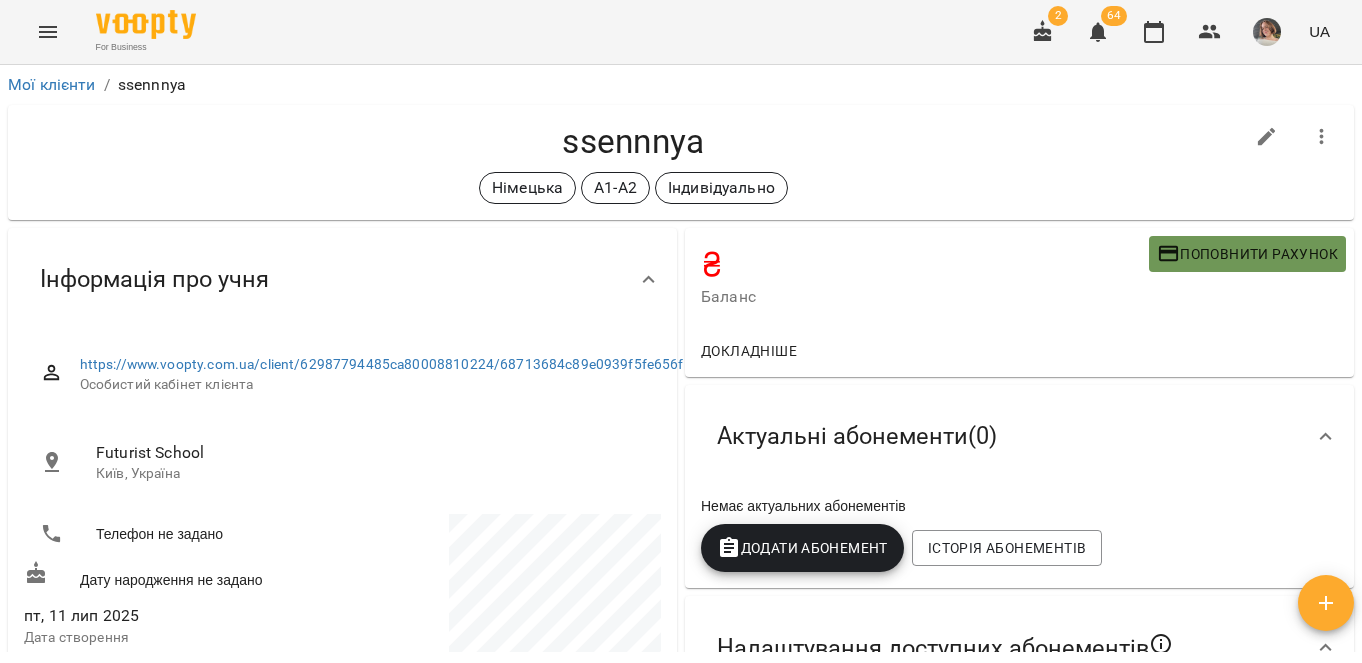 click on "Поповнити рахунок" at bounding box center [1247, 254] 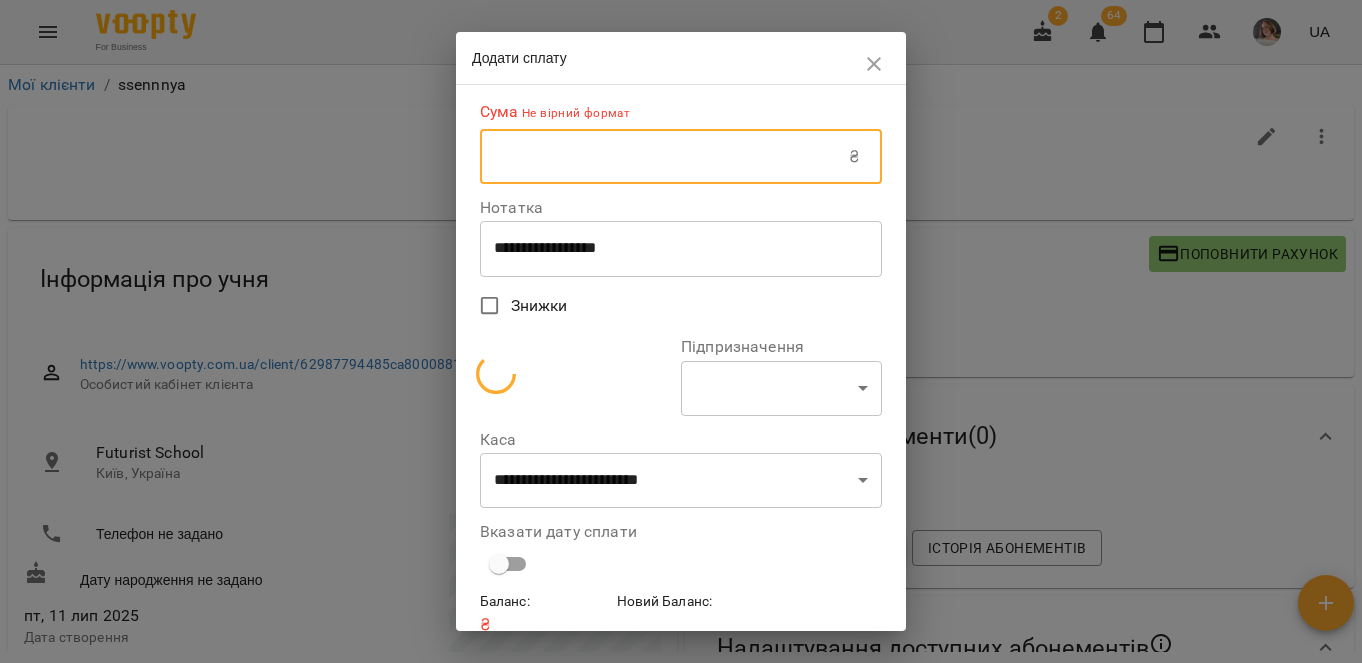 click at bounding box center [664, 157] 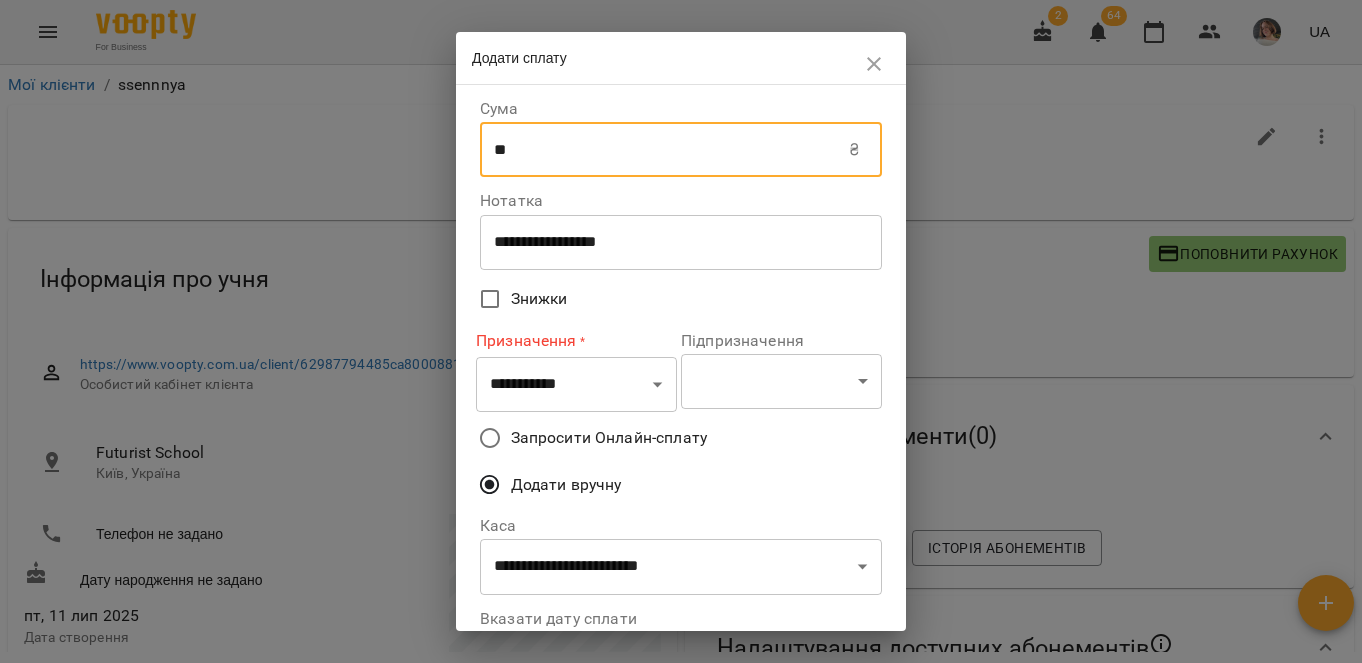 type on "***" 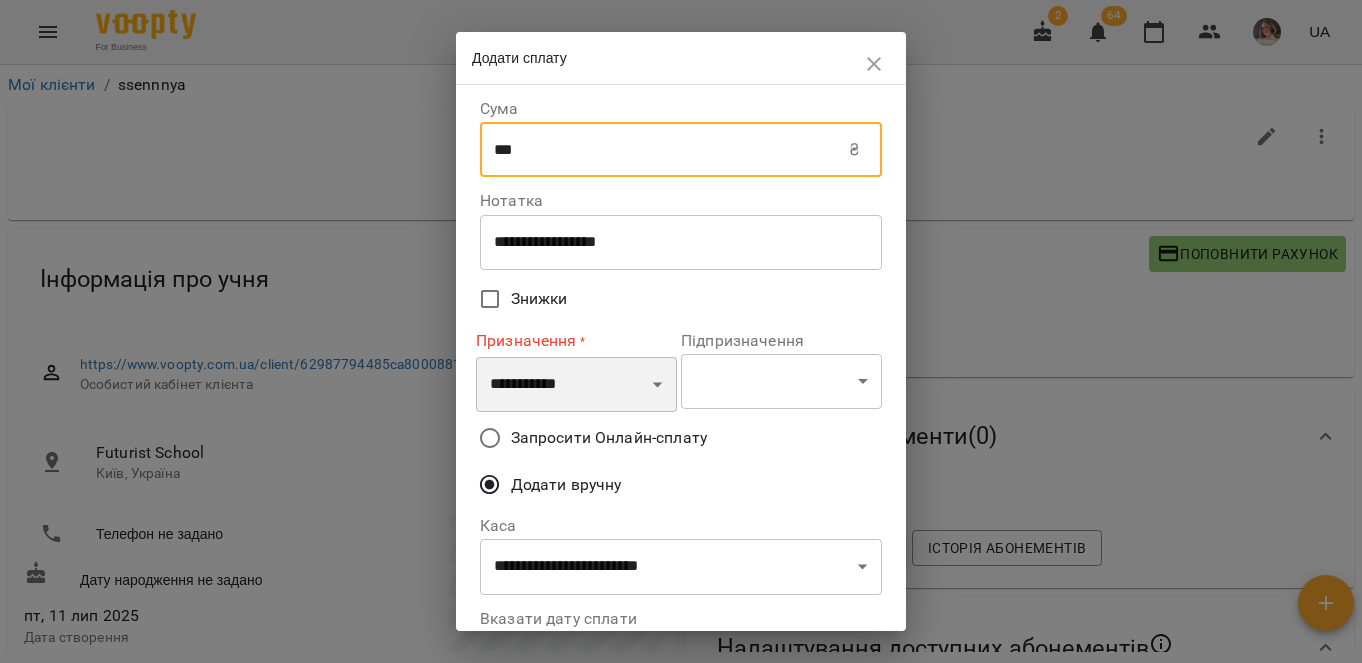 click on "**********" at bounding box center [576, 385] 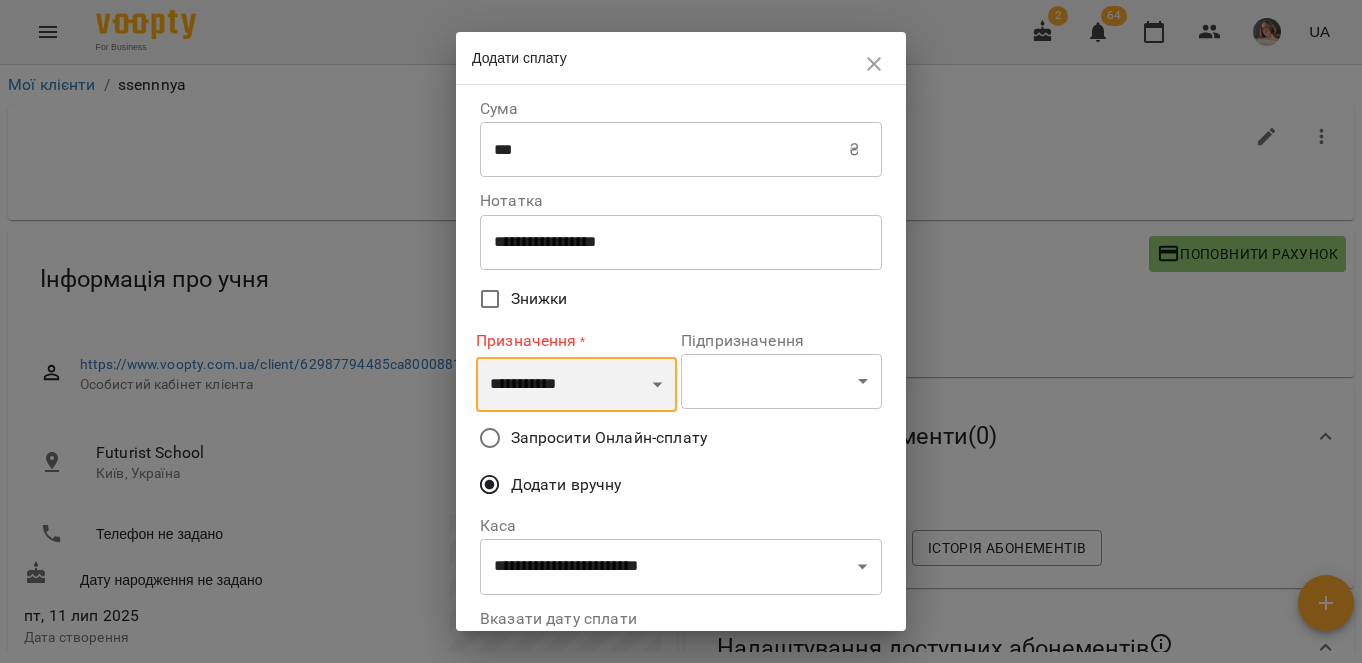 click on "**********" at bounding box center (576, 385) 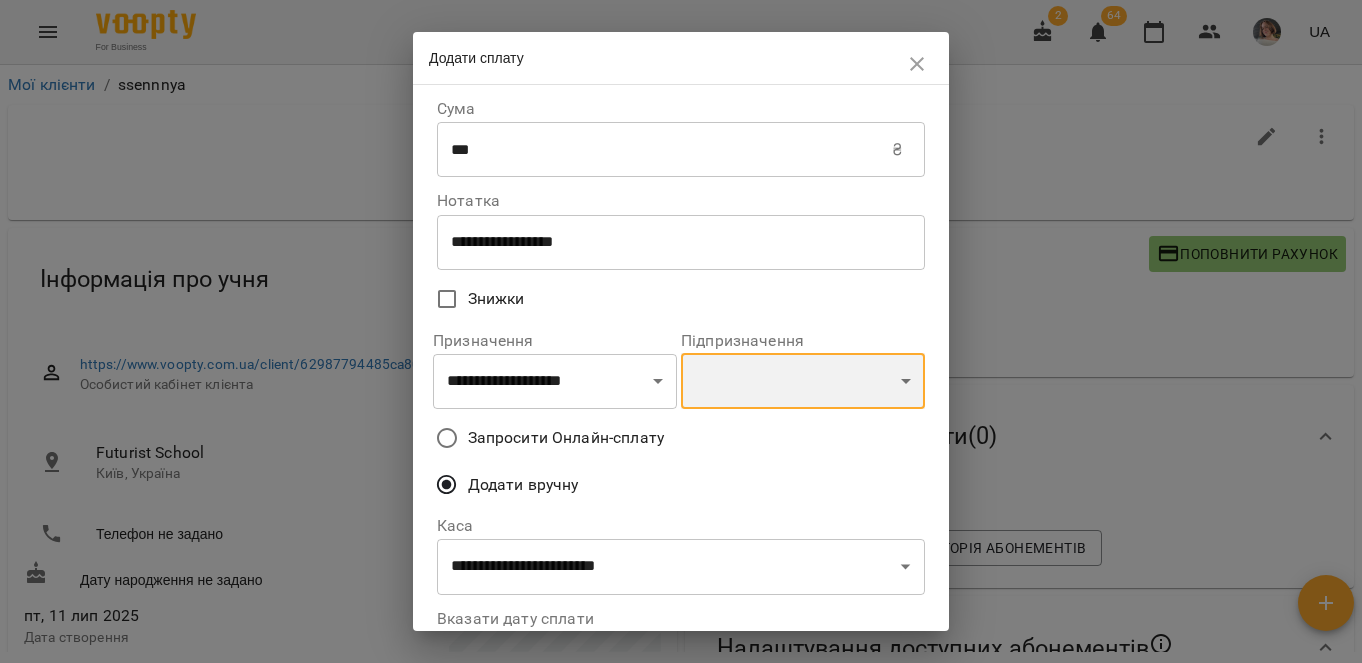 click on "**********" at bounding box center [803, 381] 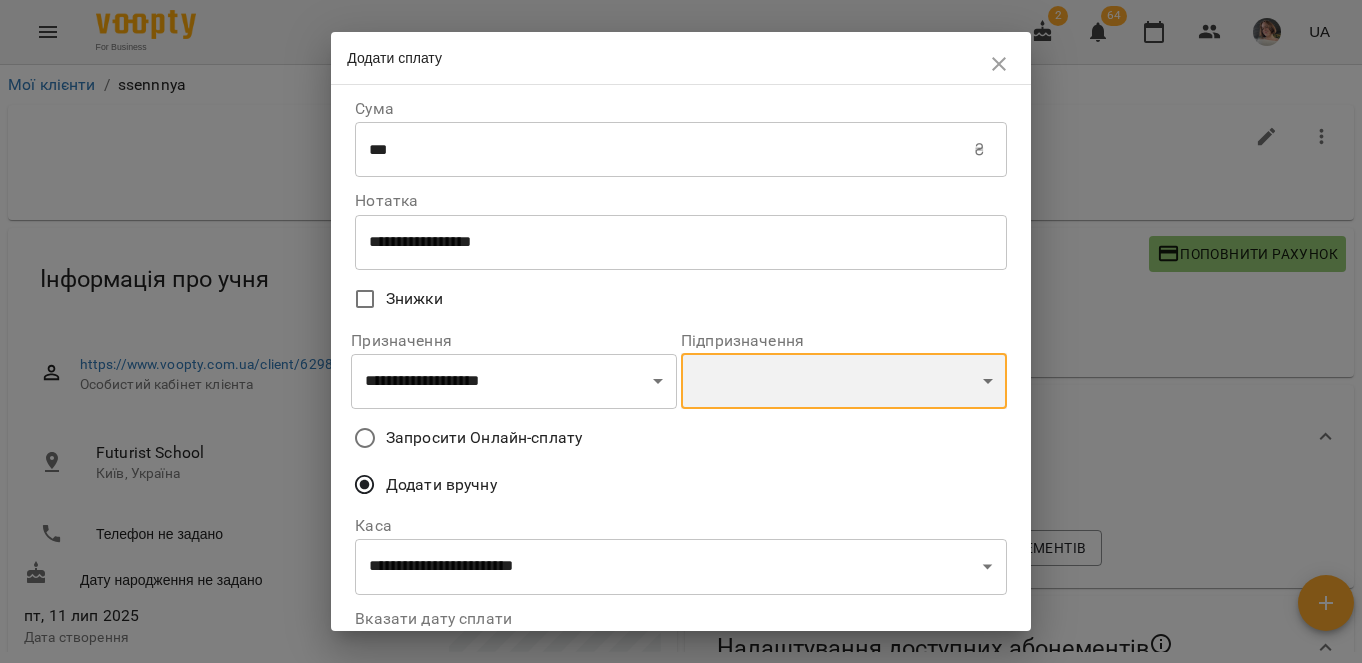 select on "**********" 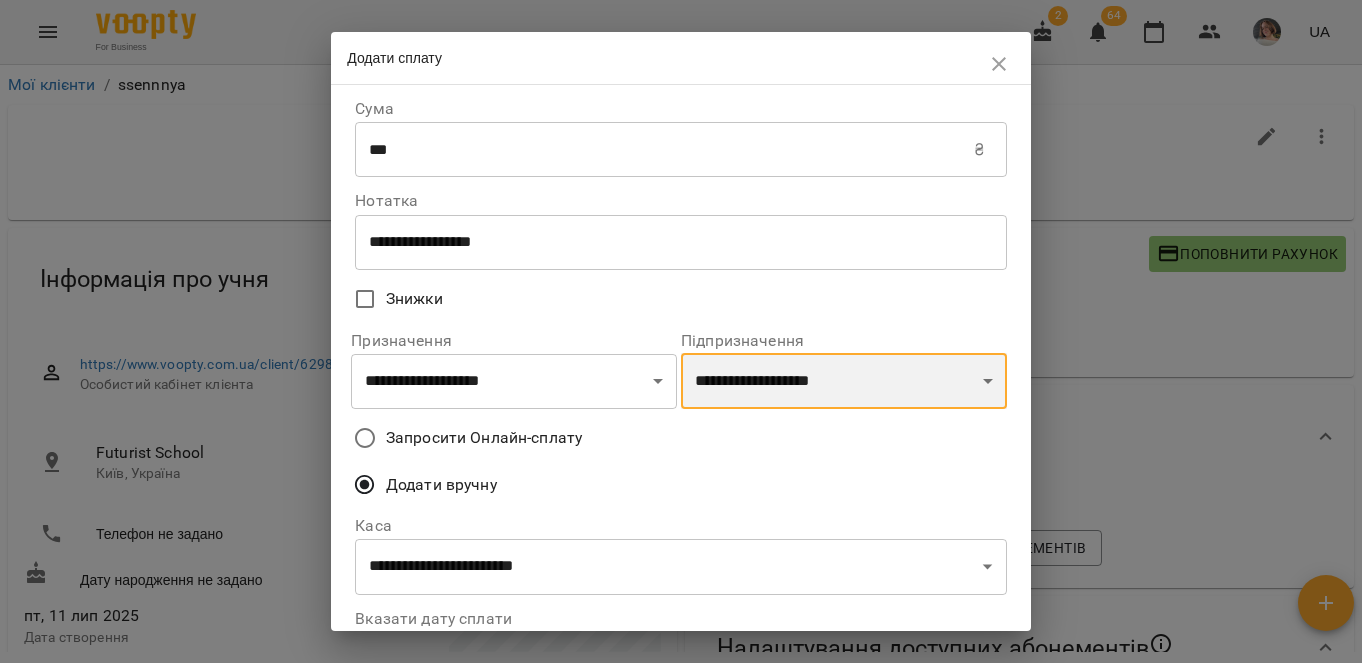 scroll, scrollTop: 178, scrollLeft: 0, axis: vertical 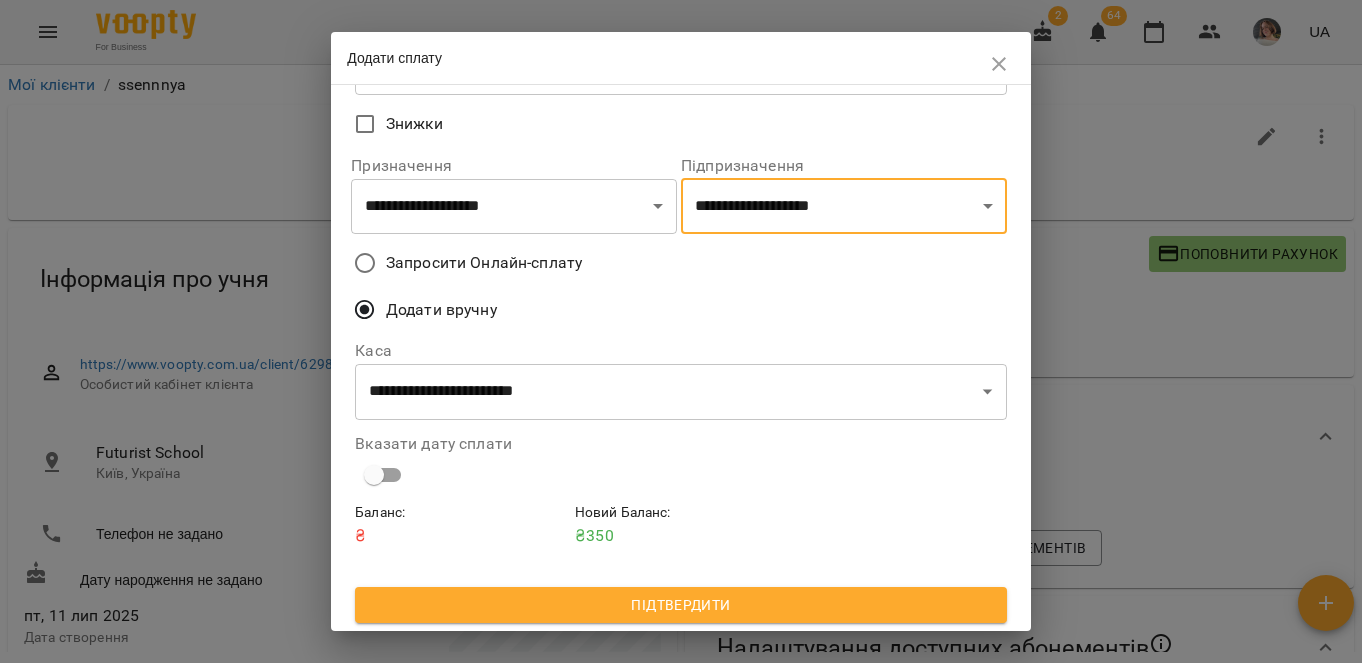 click on "Підтвердити" at bounding box center (681, 605) 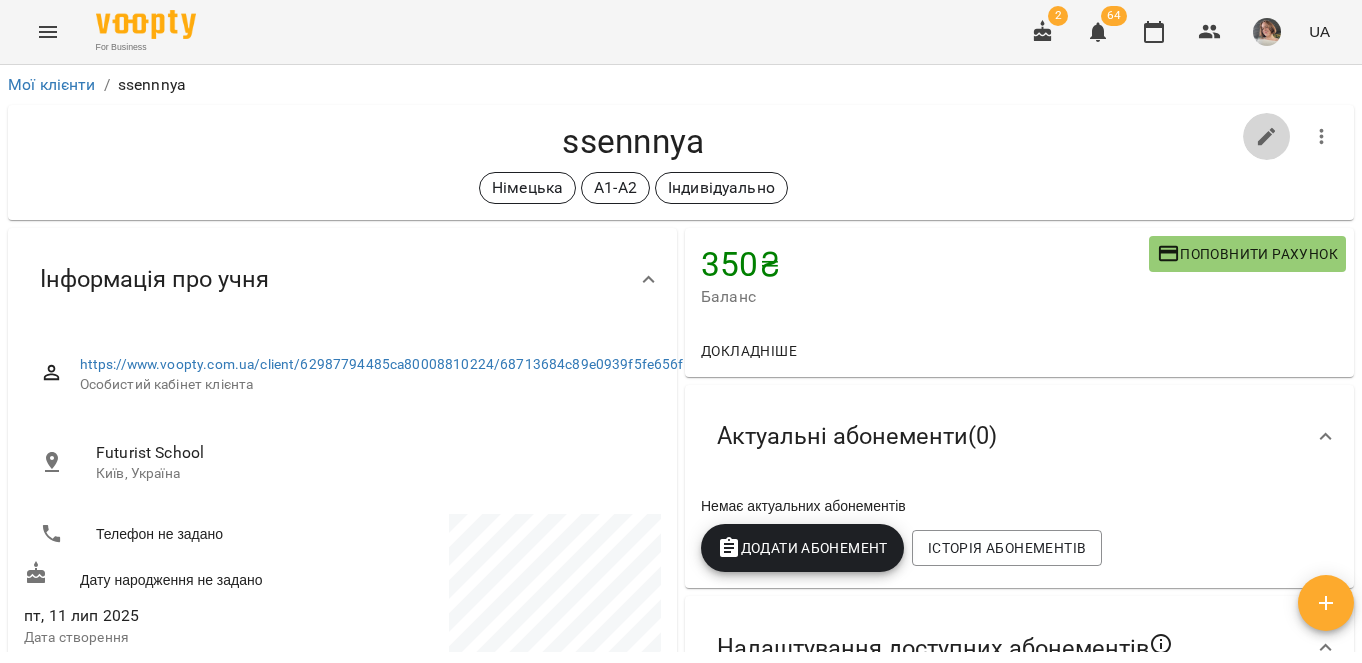 click 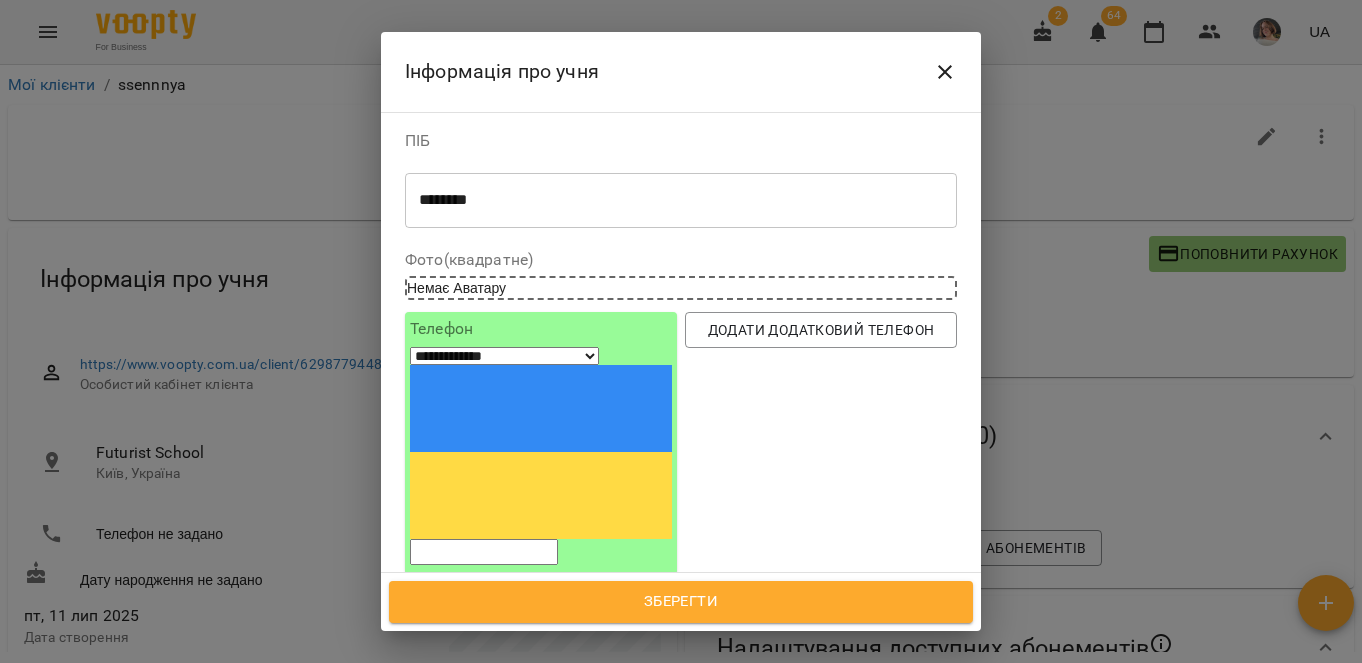 click on "********" at bounding box center (673, 200) 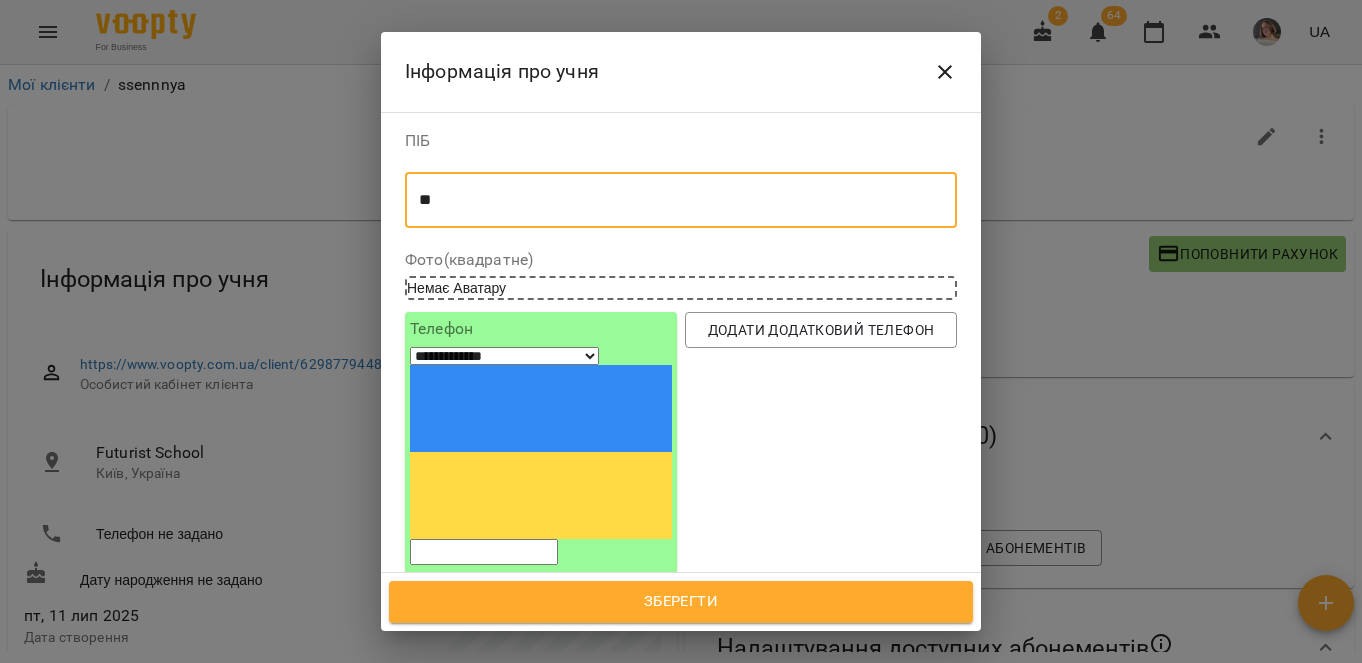 type on "*" 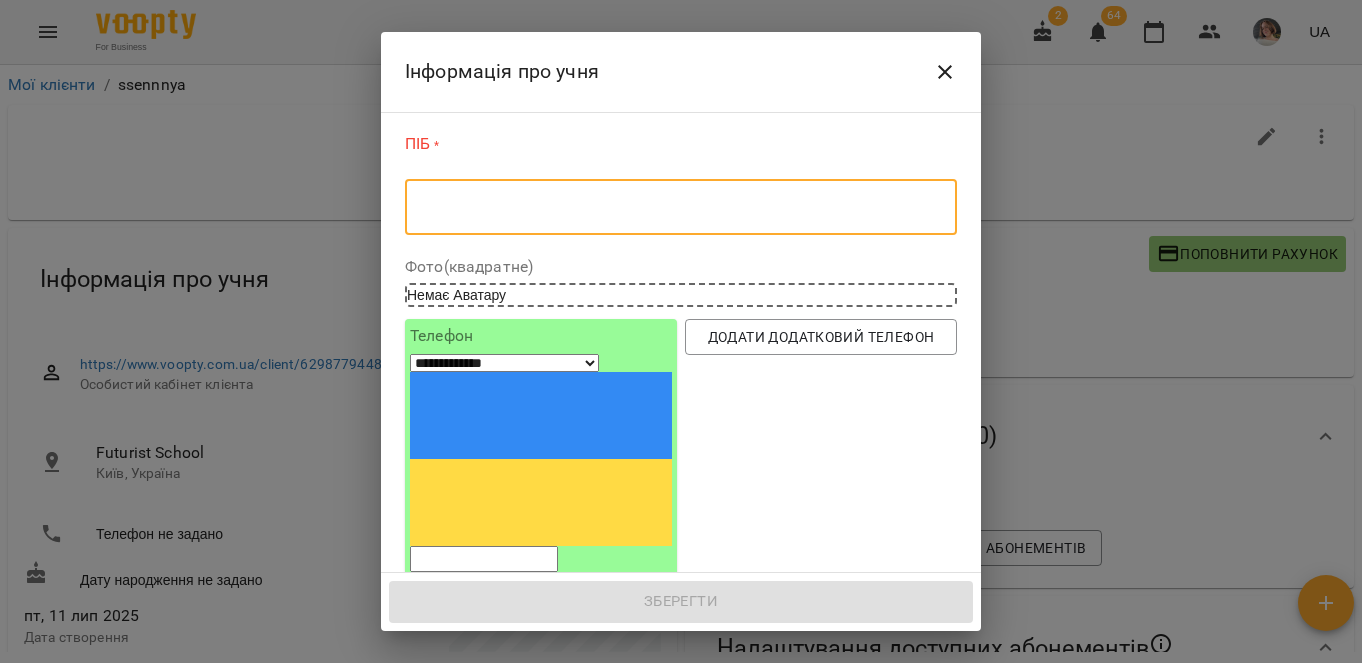 type on "*" 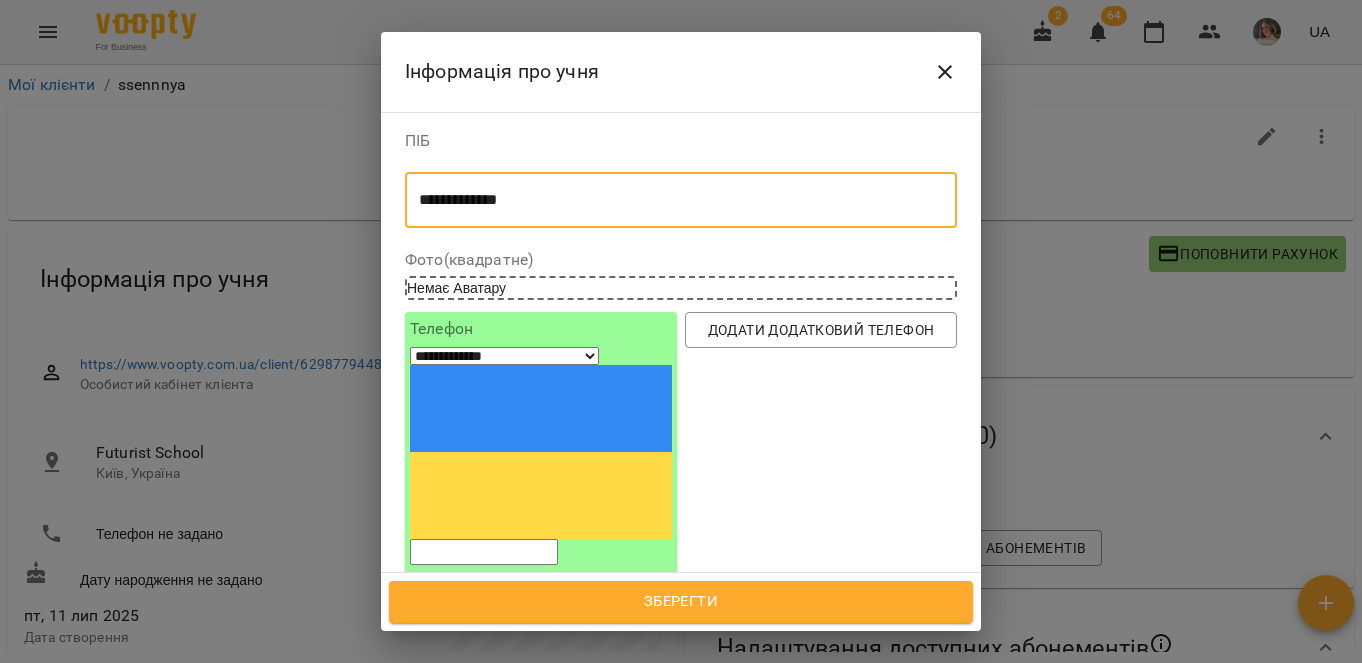 scroll, scrollTop: 8, scrollLeft: 0, axis: vertical 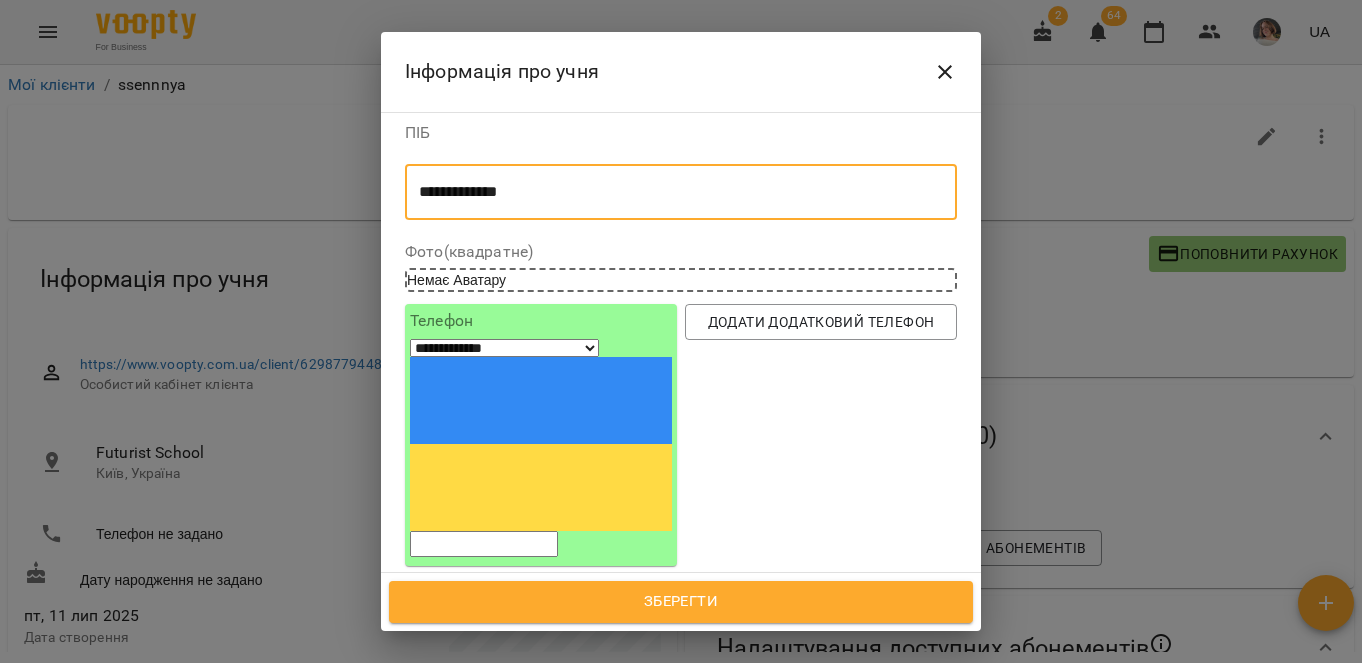 type on "**********" 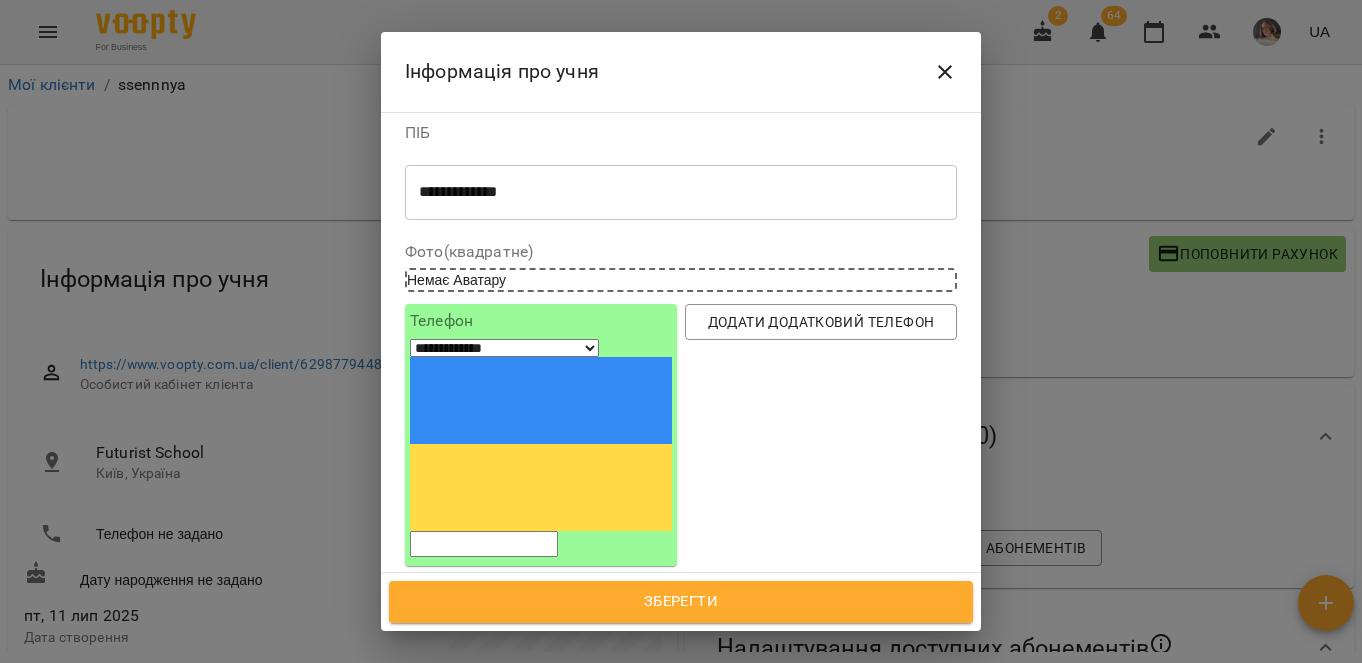 click at bounding box center [484, 544] 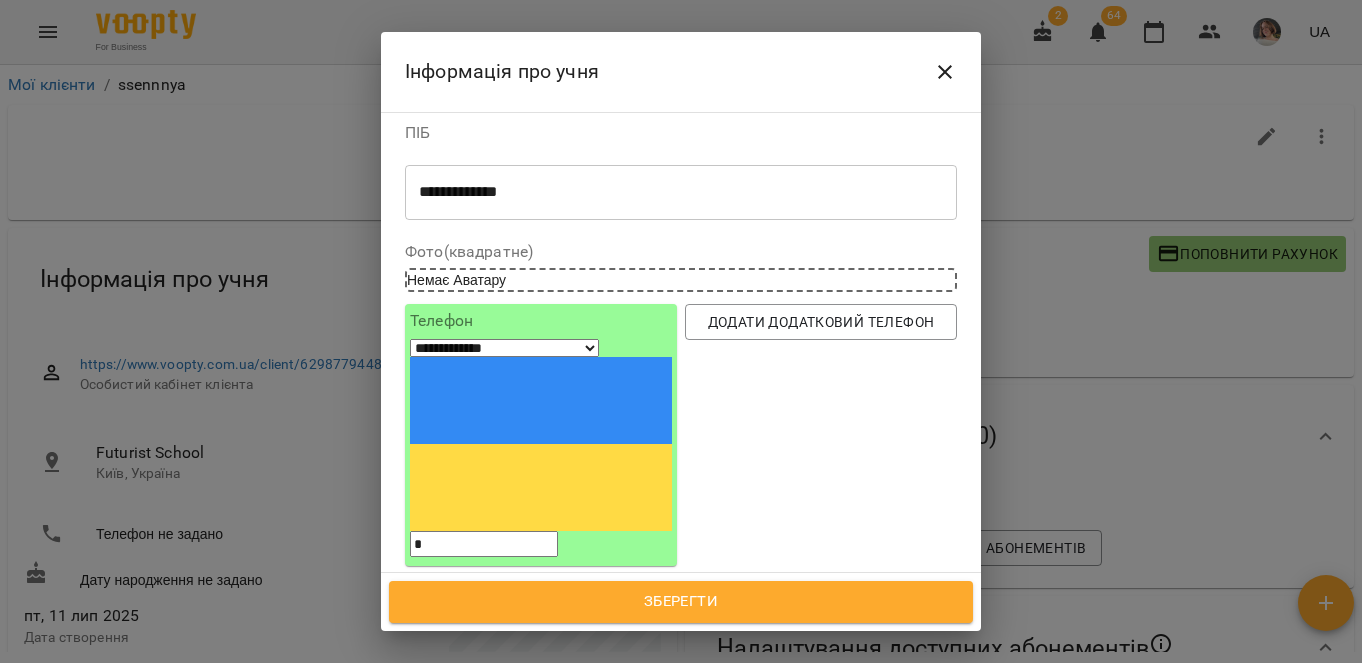 select on "**" 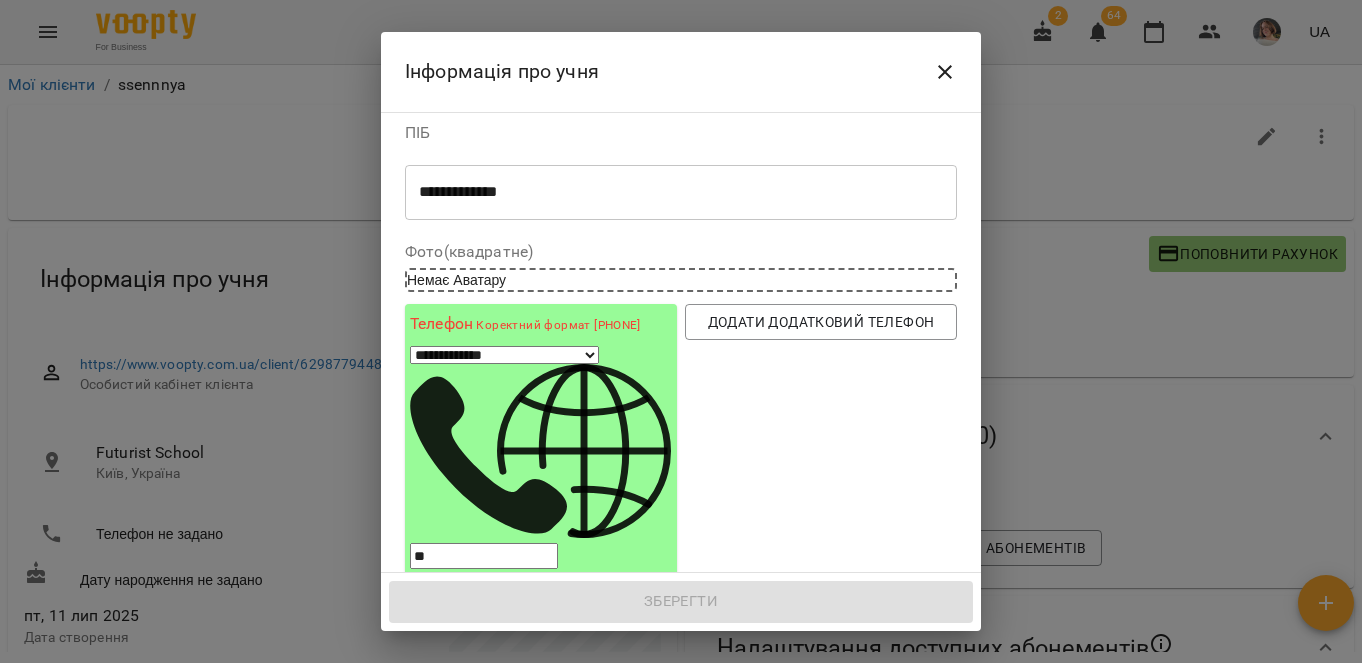select on "**" 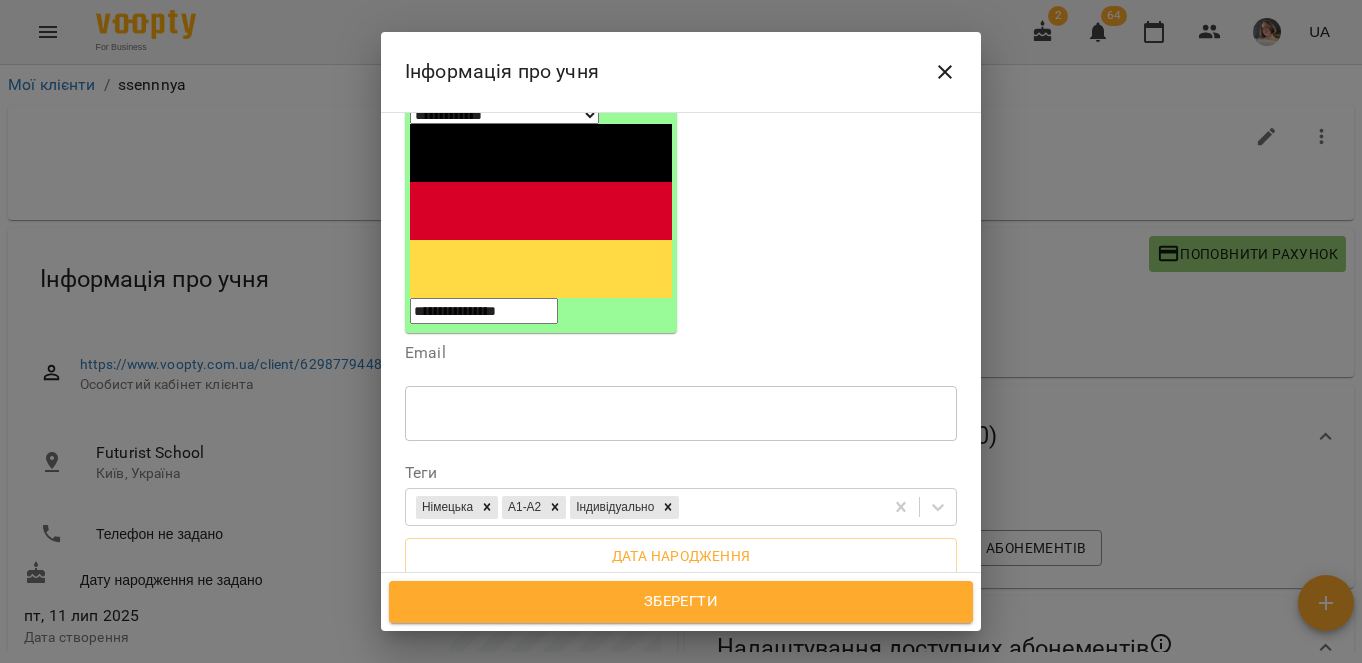 scroll, scrollTop: 237, scrollLeft: 0, axis: vertical 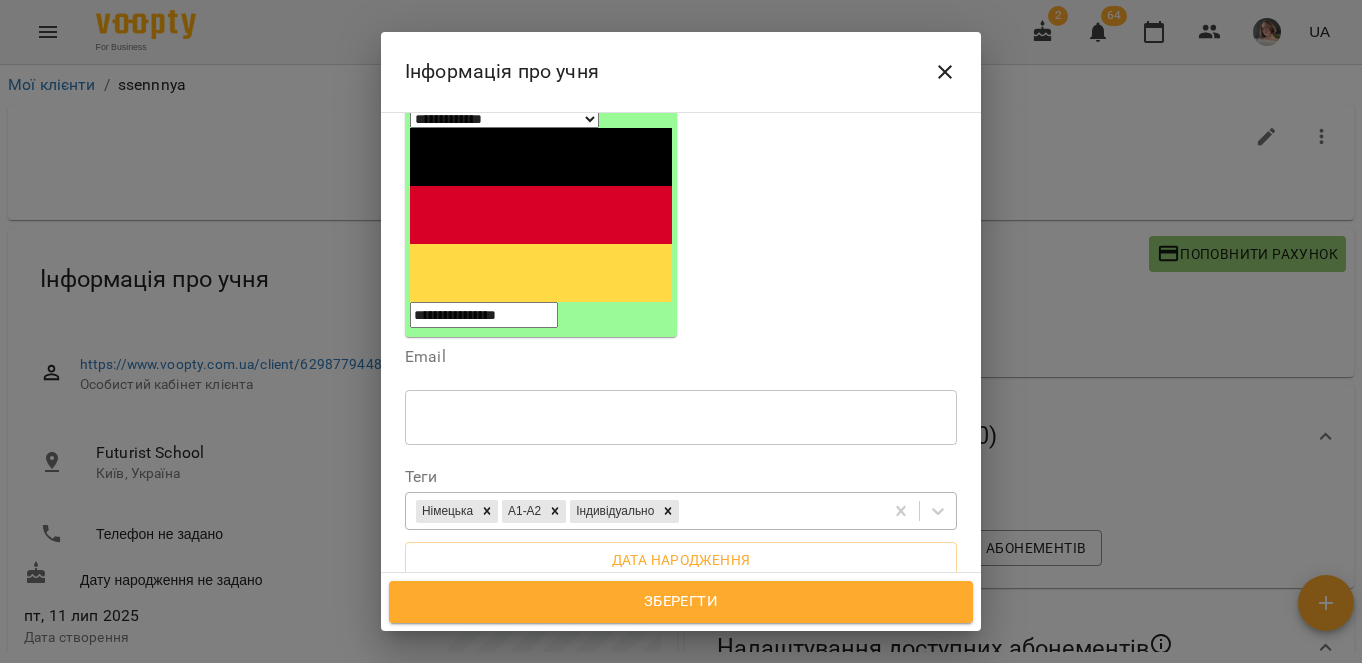 type on "**********" 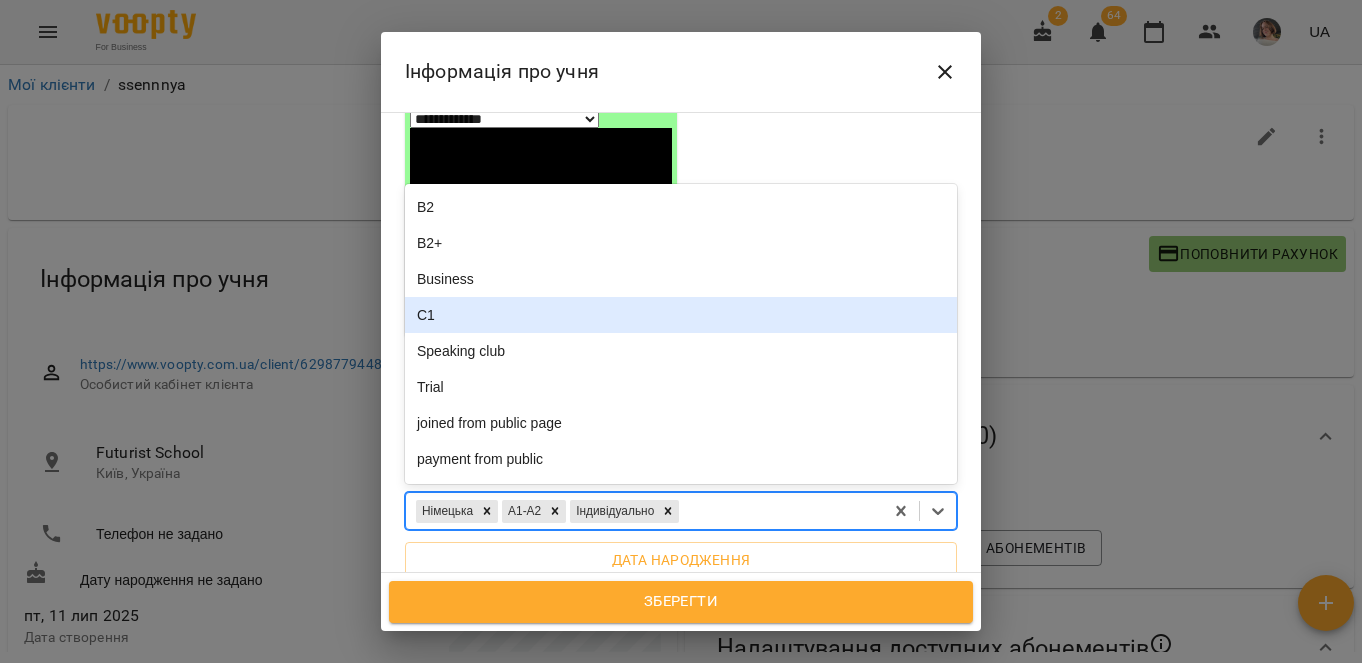 scroll, scrollTop: 374, scrollLeft: 0, axis: vertical 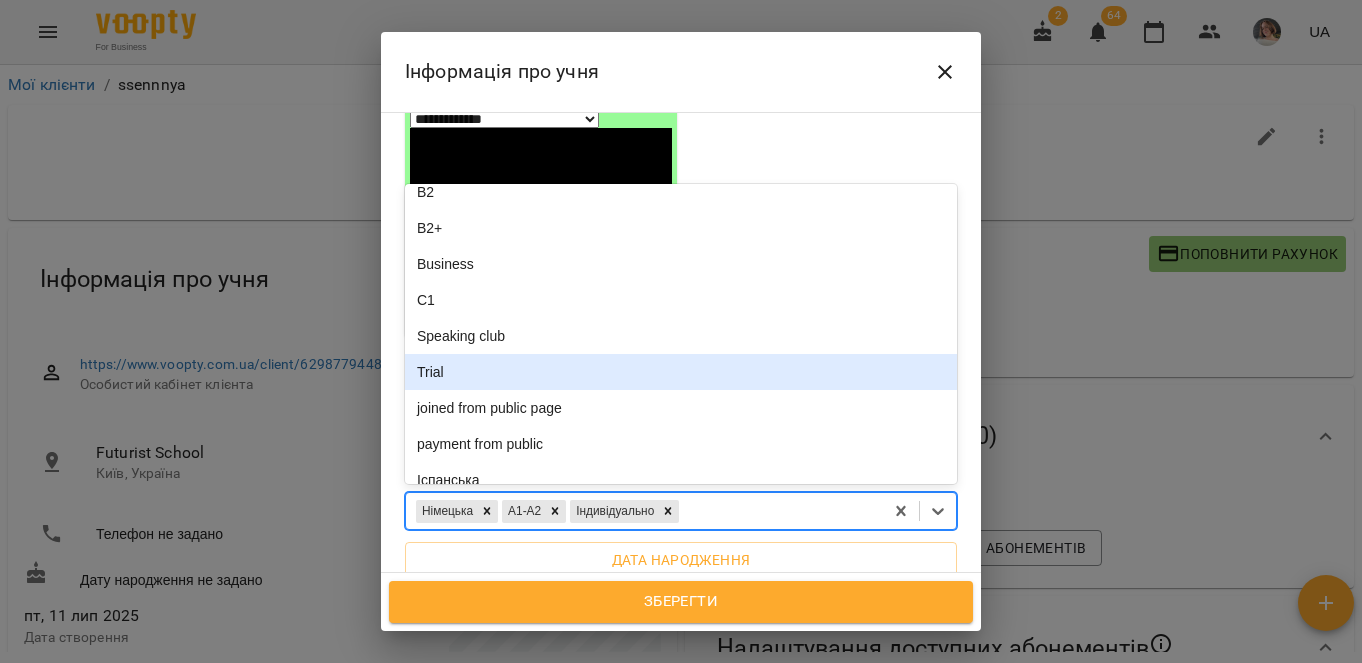 click on "Trial" at bounding box center [681, 372] 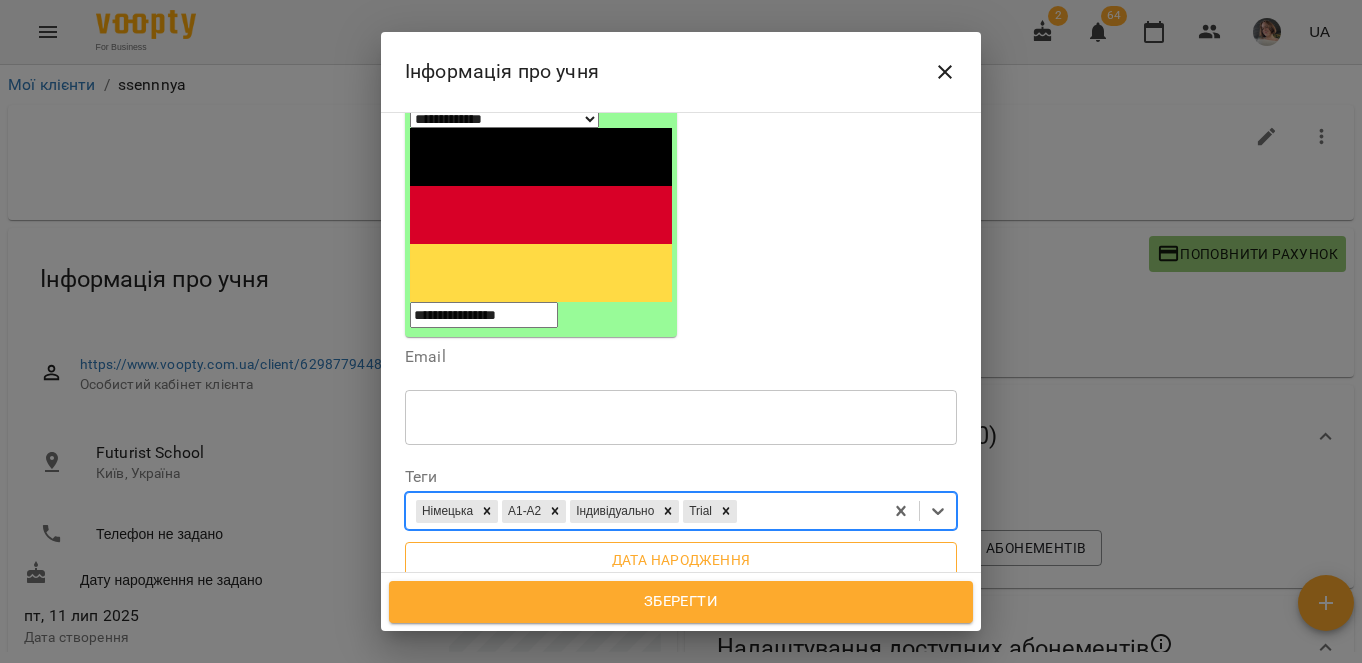 click on "Дата народження" at bounding box center (681, 560) 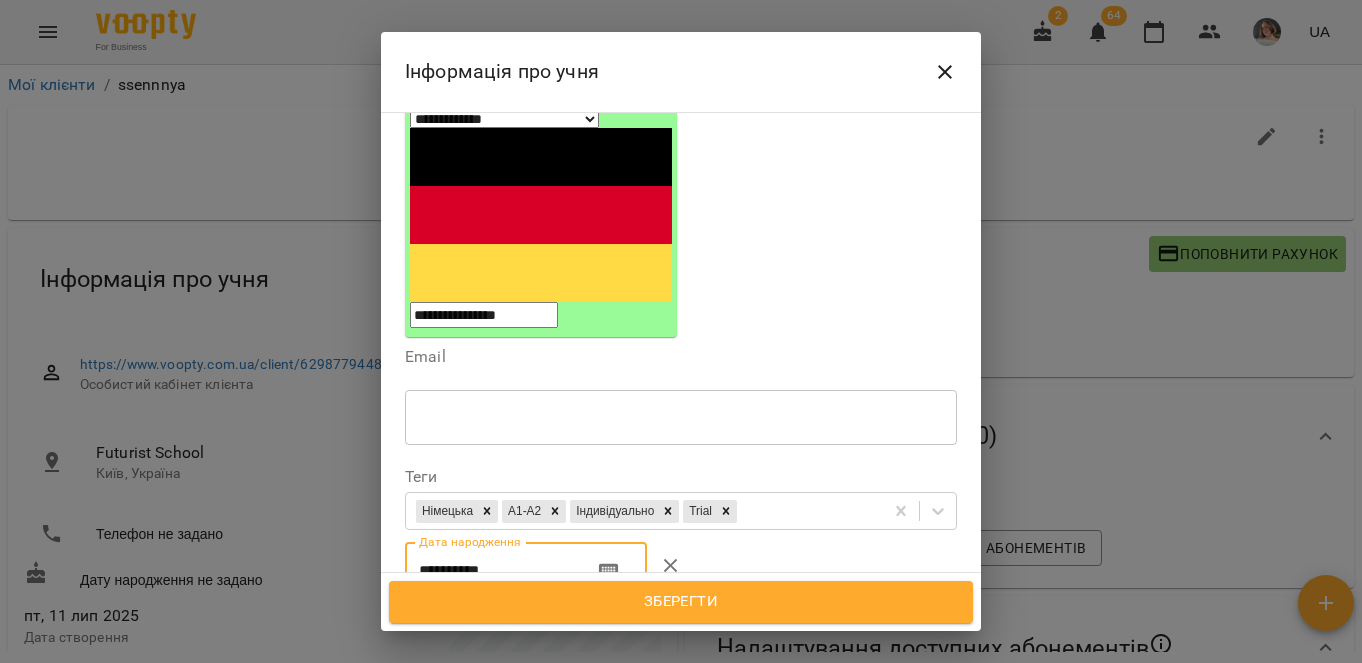 click on "**********" at bounding box center (491, 570) 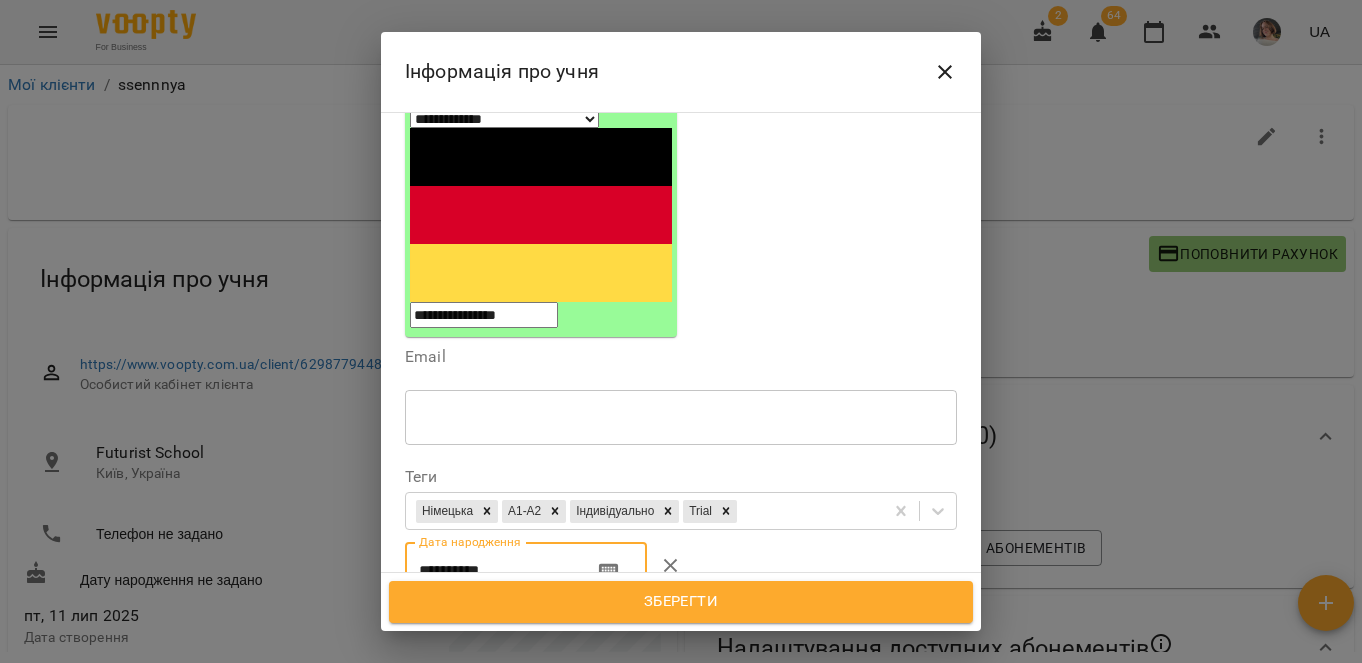 click on "**********" at bounding box center (491, 570) 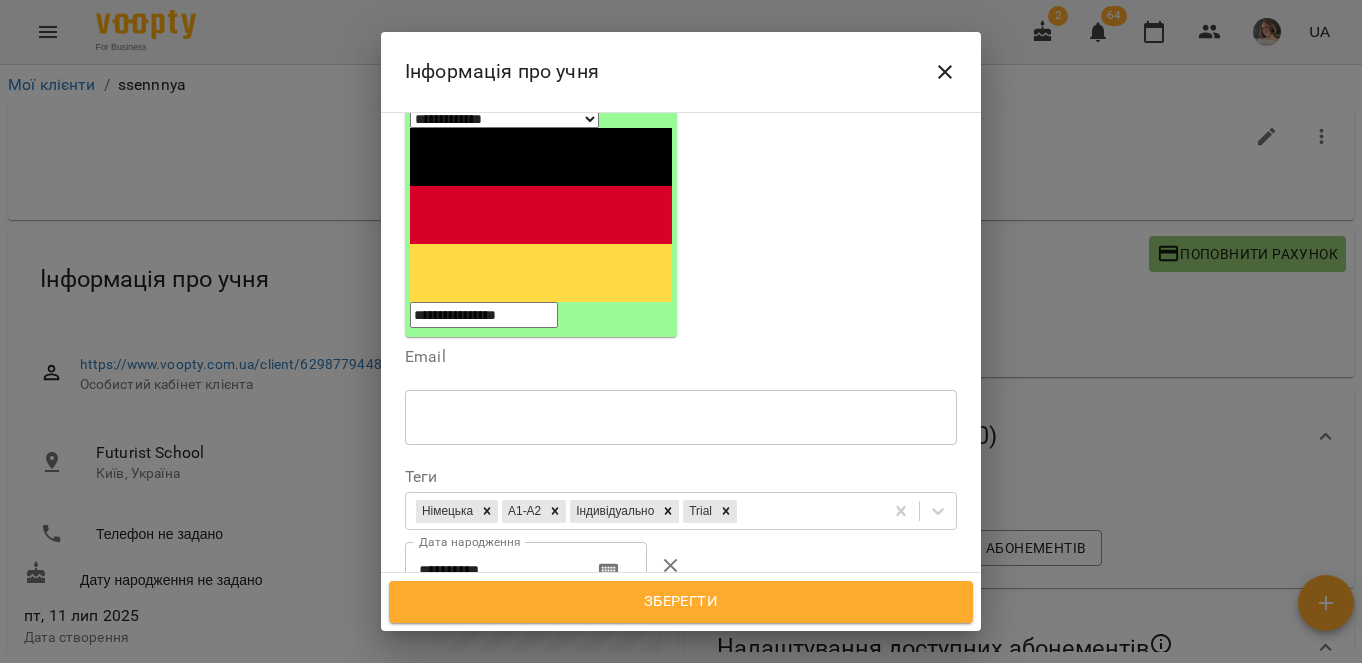 click on "* ​" at bounding box center [681, 678] 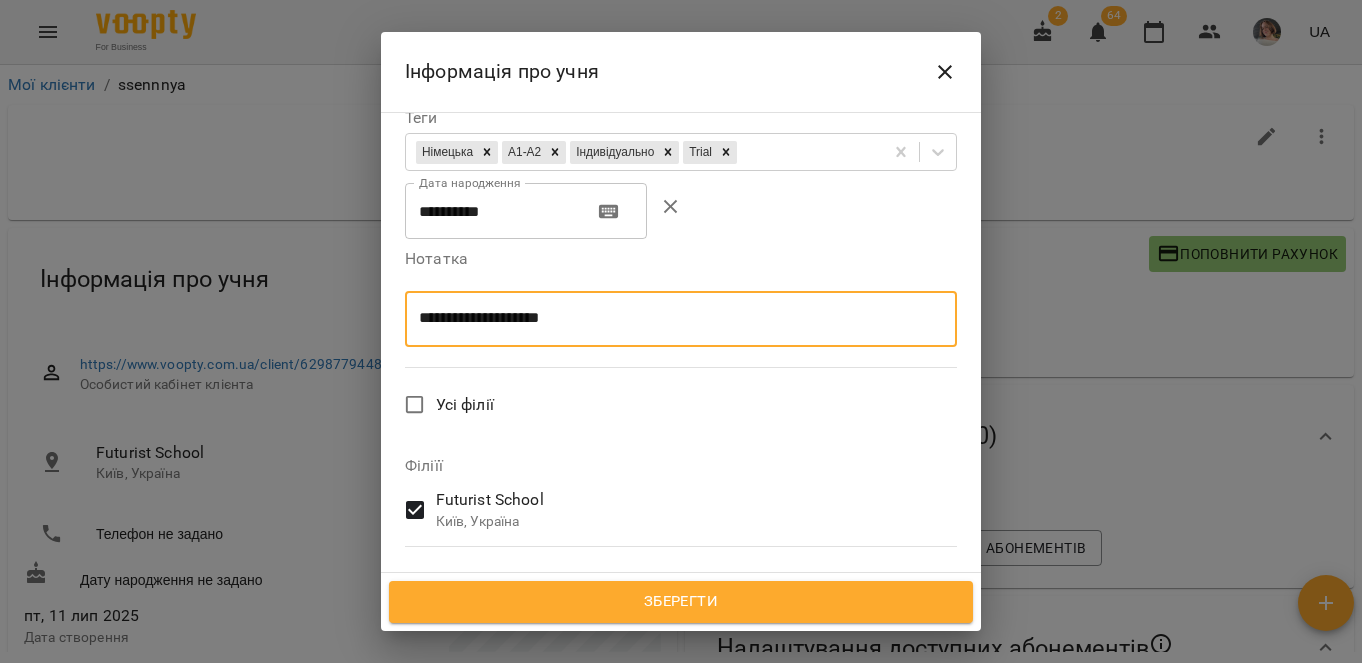 scroll, scrollTop: 606, scrollLeft: 0, axis: vertical 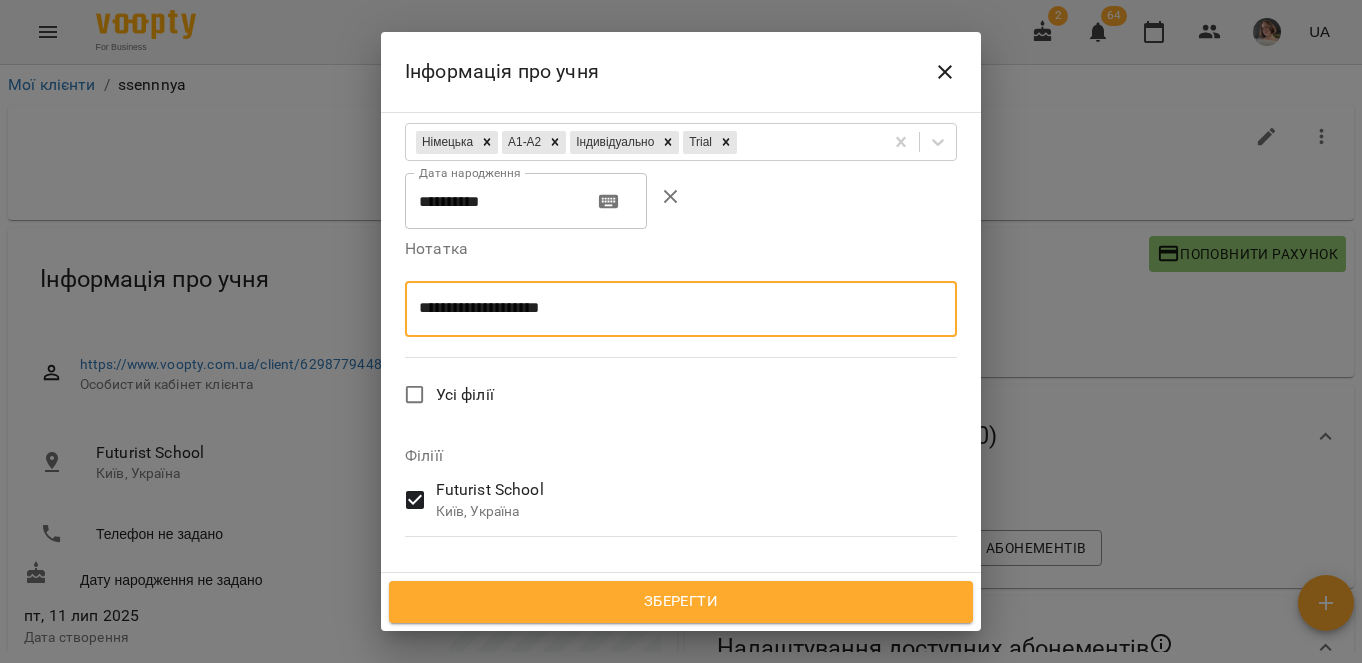 type on "**********" 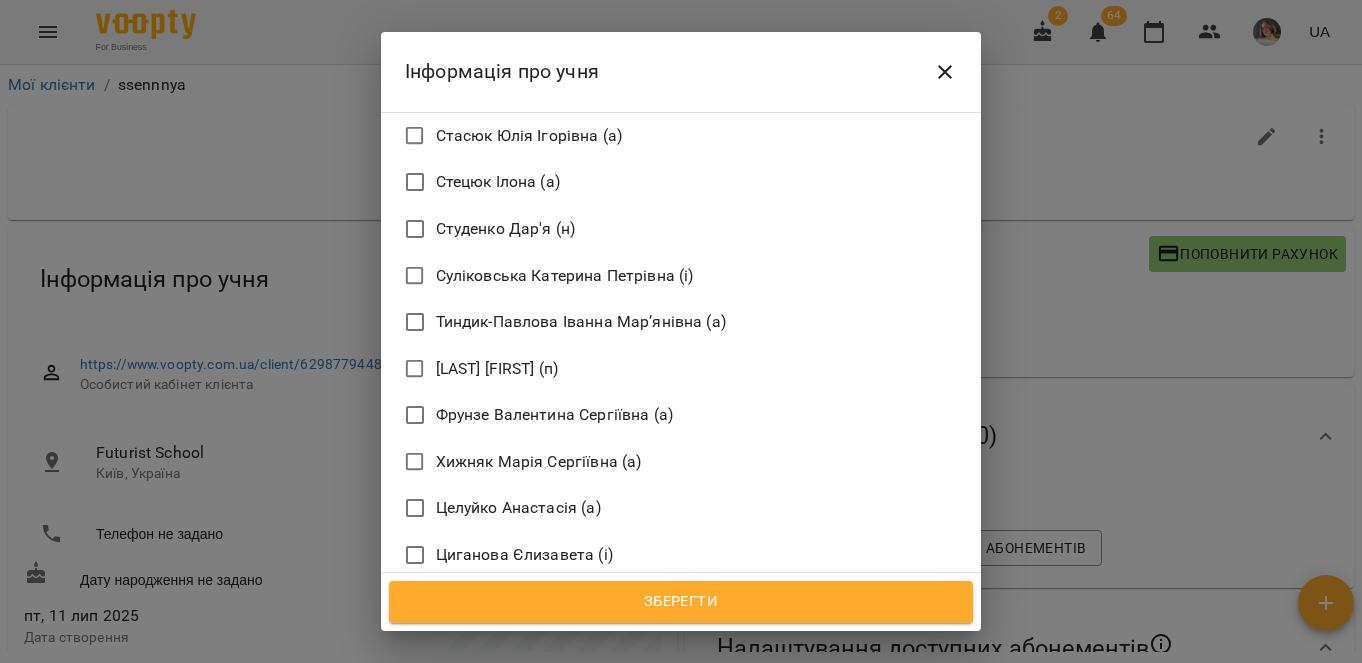 scroll, scrollTop: 4354, scrollLeft: 0, axis: vertical 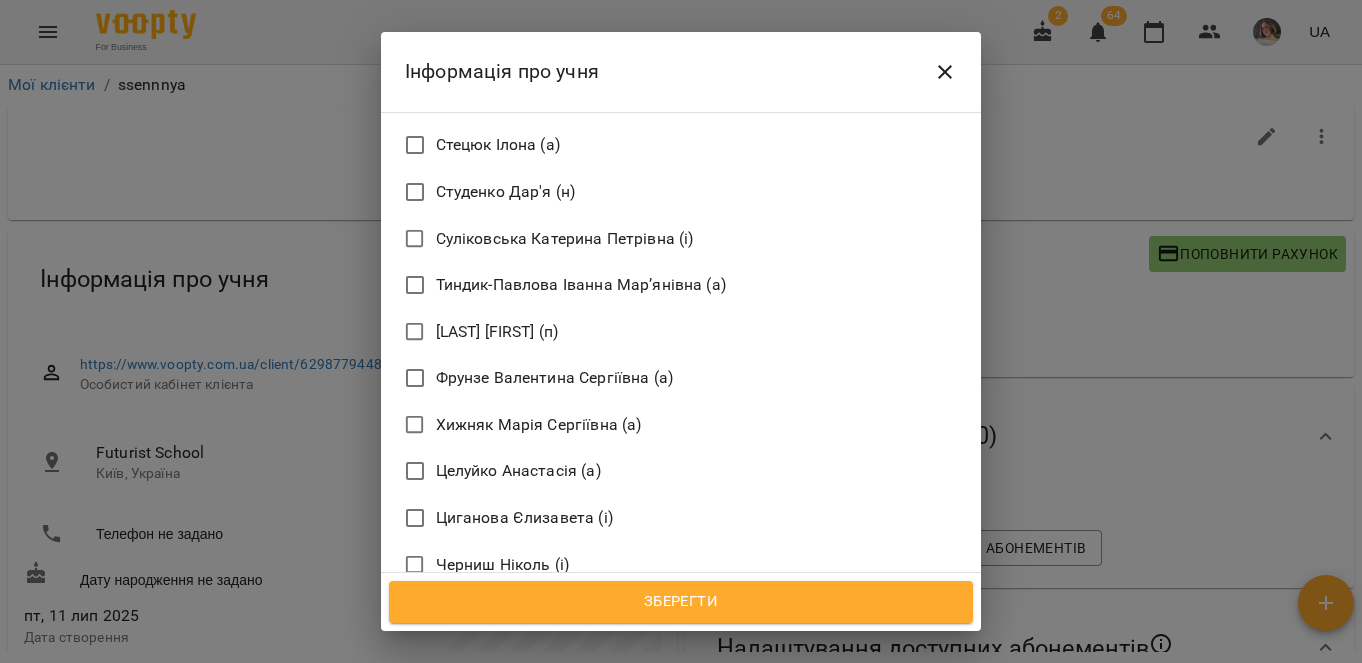 click on "Зберегти" at bounding box center [681, 602] 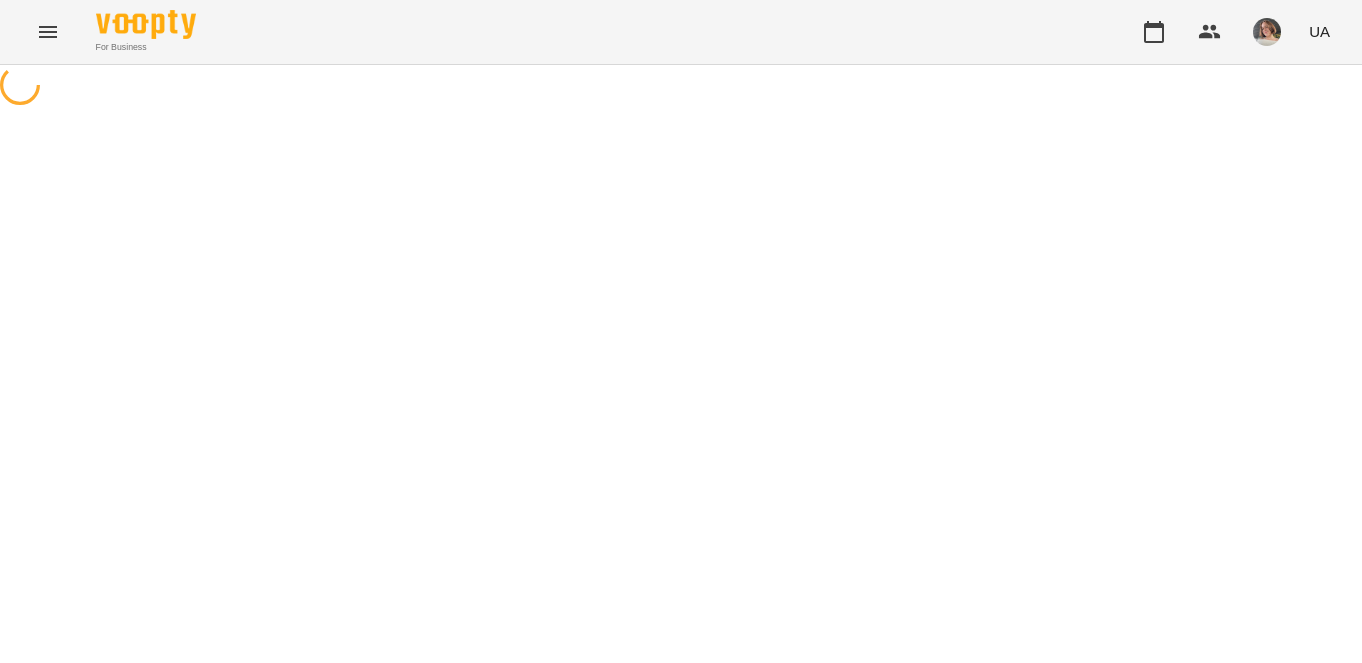 scroll, scrollTop: 0, scrollLeft: 0, axis: both 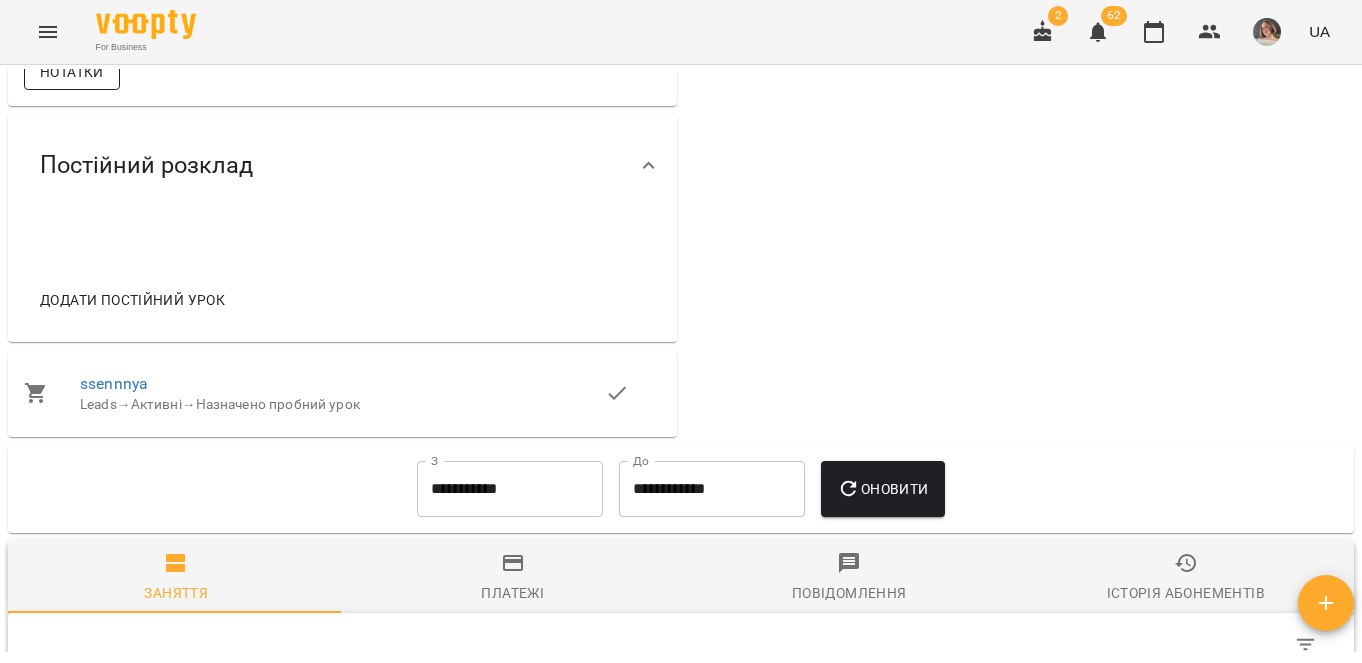 click on "Нотатки" at bounding box center [72, 72] 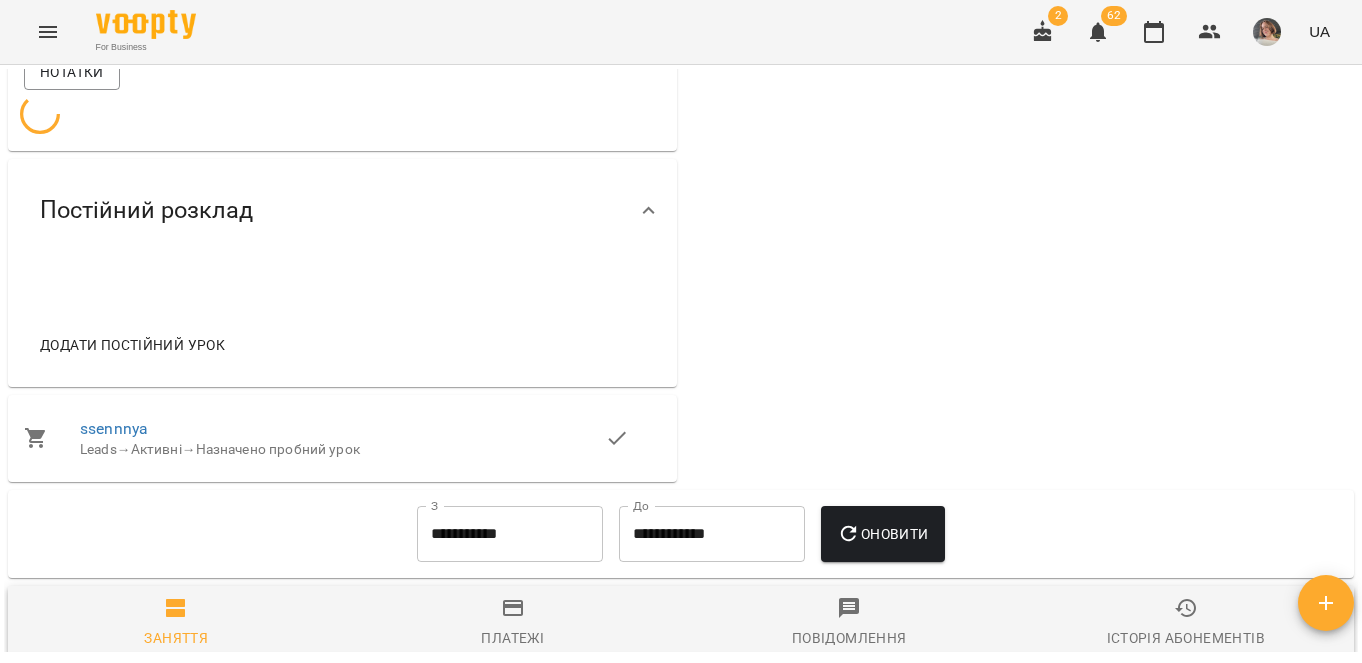 click on "https://www.voopty.com.ua/client/62987794485ca80008810224/68713684c89e0939f5fe656f Особистий кабінет клієнта Futurist School [CITY], Україна [LAST] [FIRST] (н) [PHONE] Клієнт не підписаний на  ViberBot! Клієнт не підписаний на  FuturistSchoolBot ! [NUMBER] [MONTH] [YEAR] Телеграм за номером  Нотатка [DAY], [NUMBER] [MONTH] [YEAR] Дата створення Нотатки" at bounding box center (342, -180) 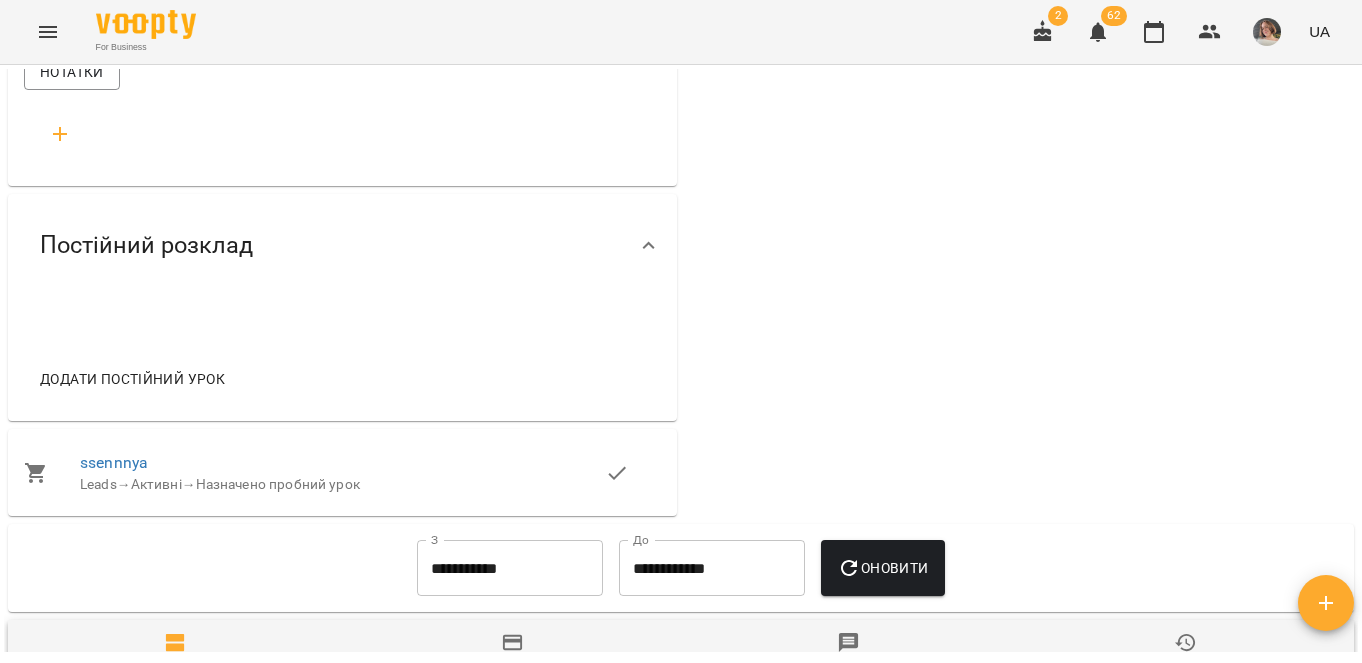 click at bounding box center (60, 134) 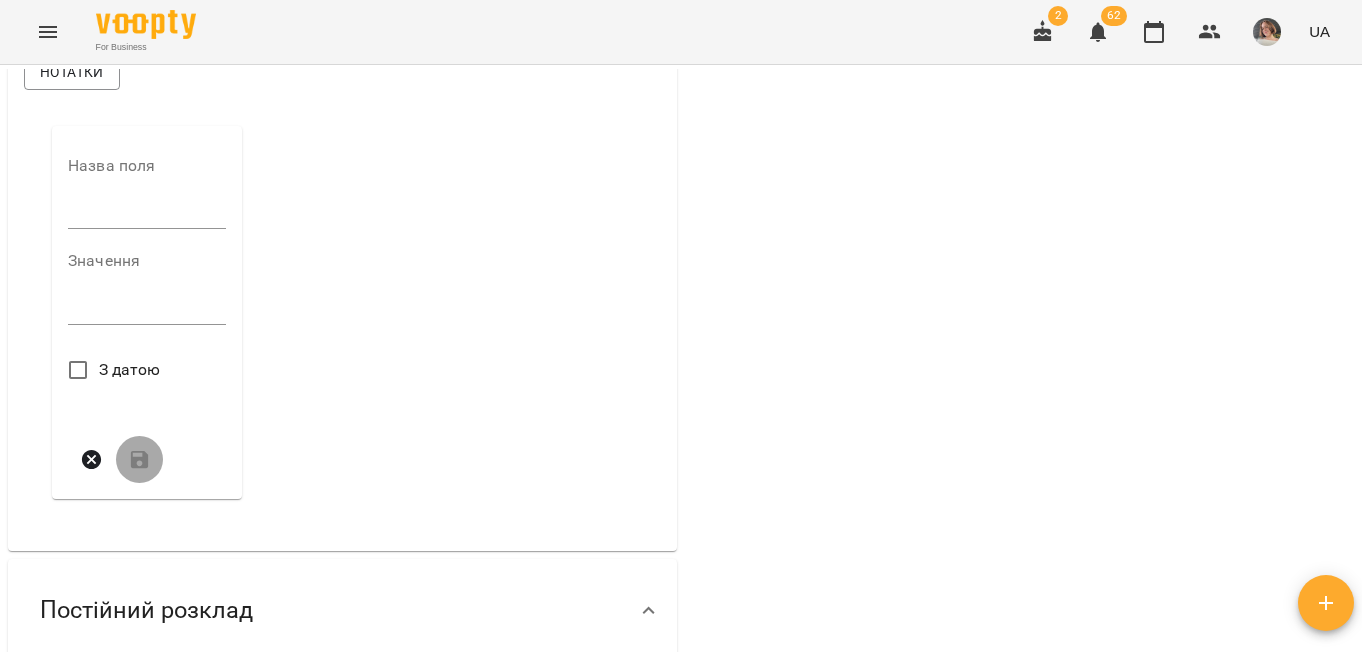 click at bounding box center (147, 214) 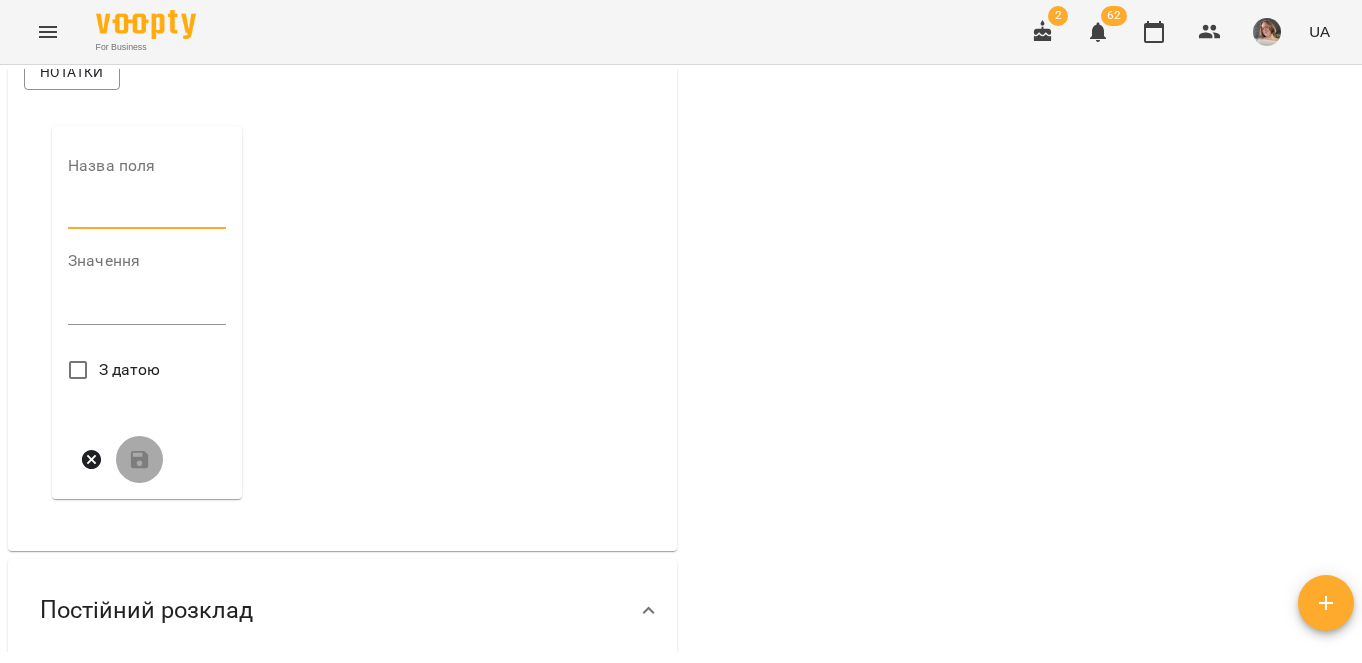 type on "******" 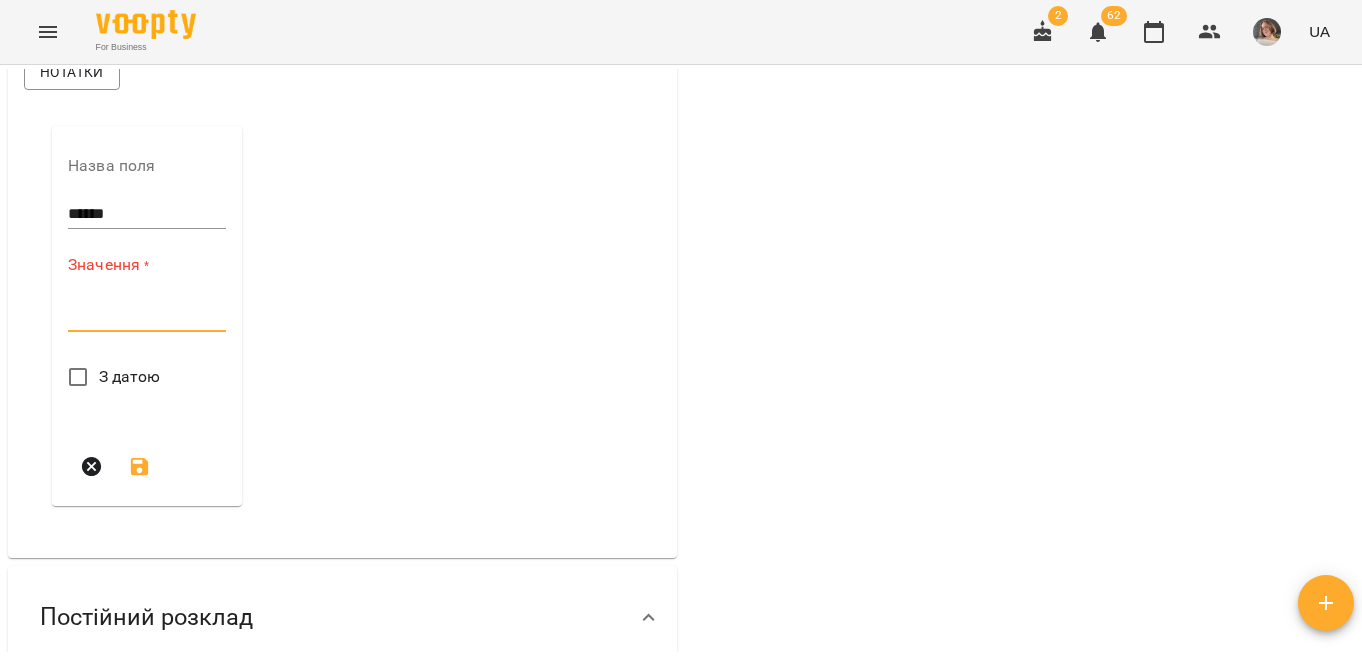 click at bounding box center (147, 315) 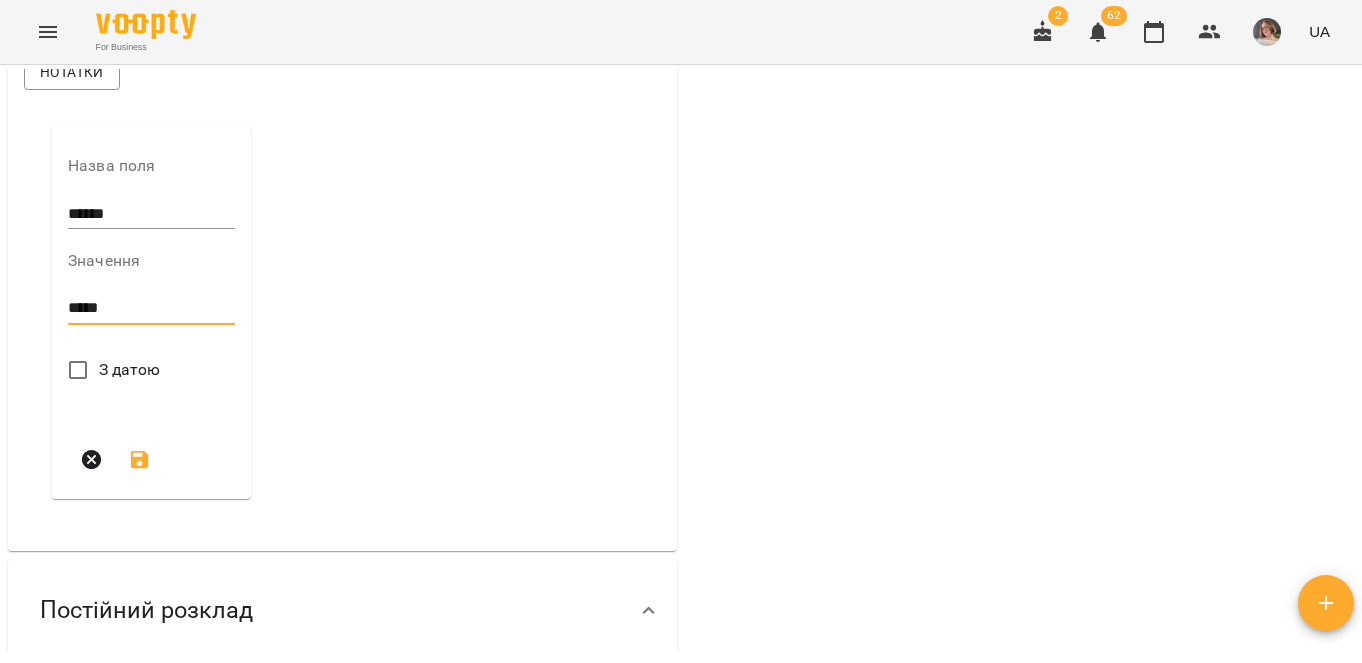 type on "*****" 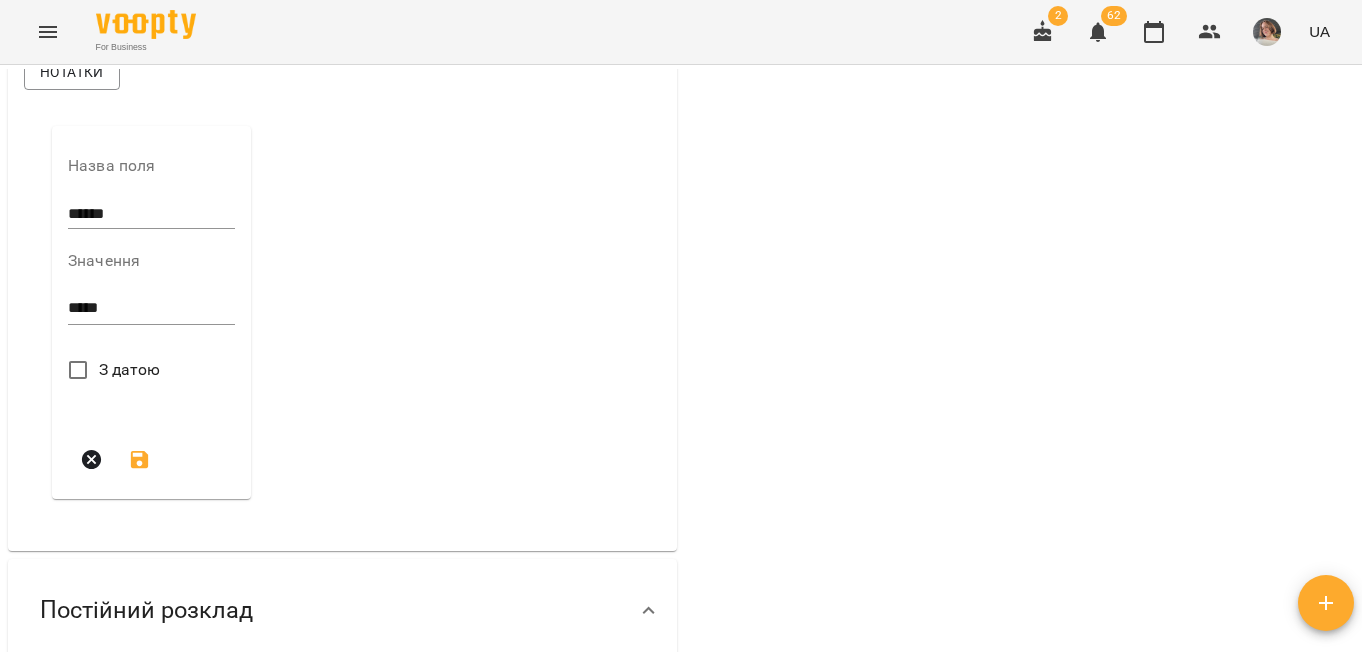 click on "З датою" at bounding box center [130, 370] 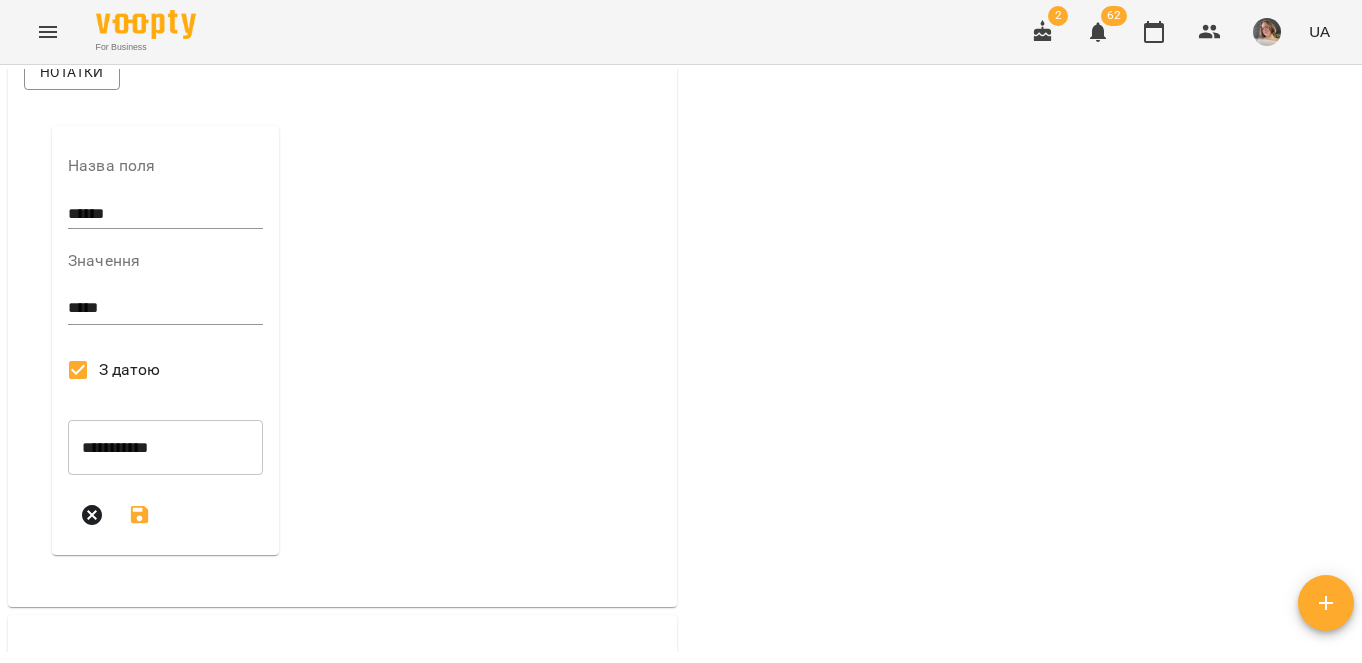click 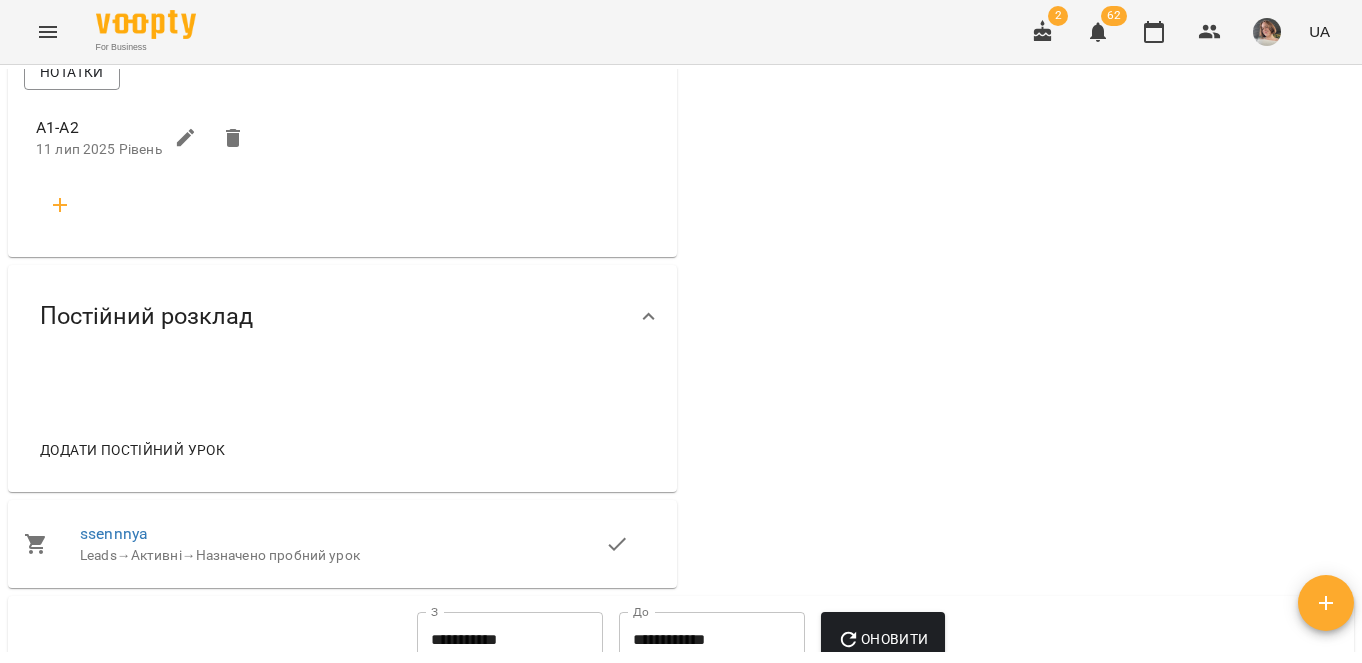 click 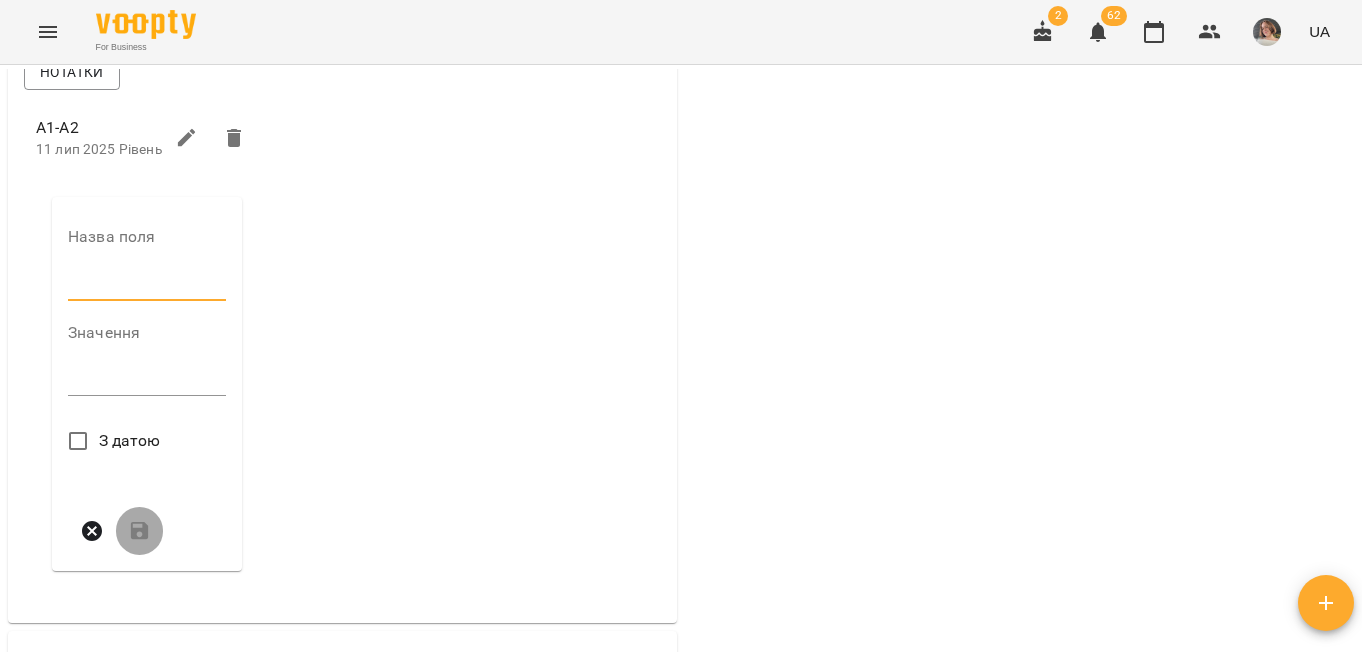 click at bounding box center [147, 285] 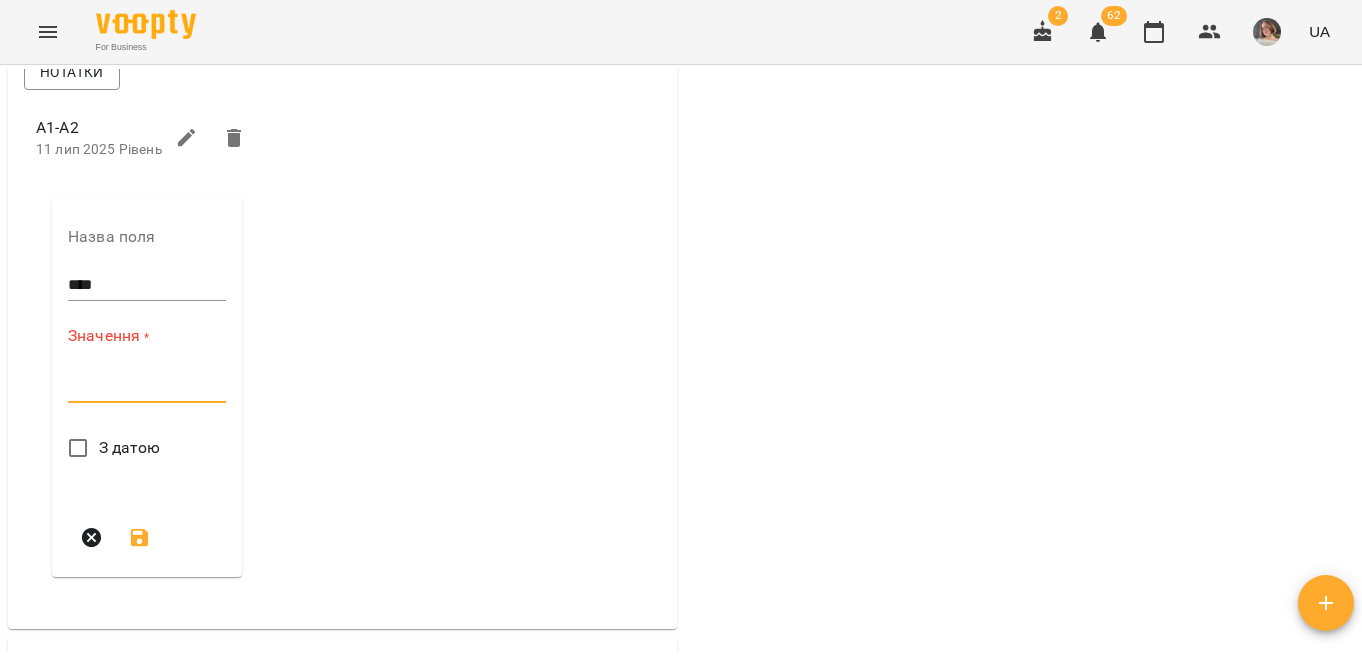 click at bounding box center (147, 386) 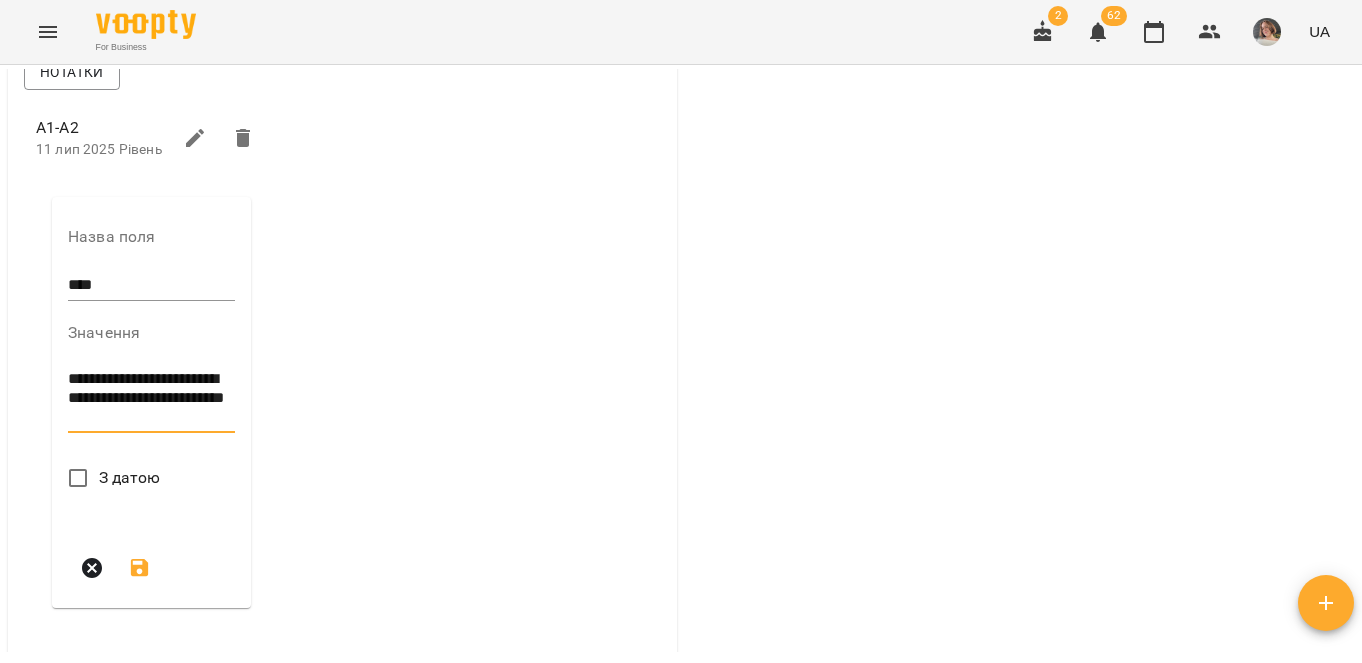 type on "**********" 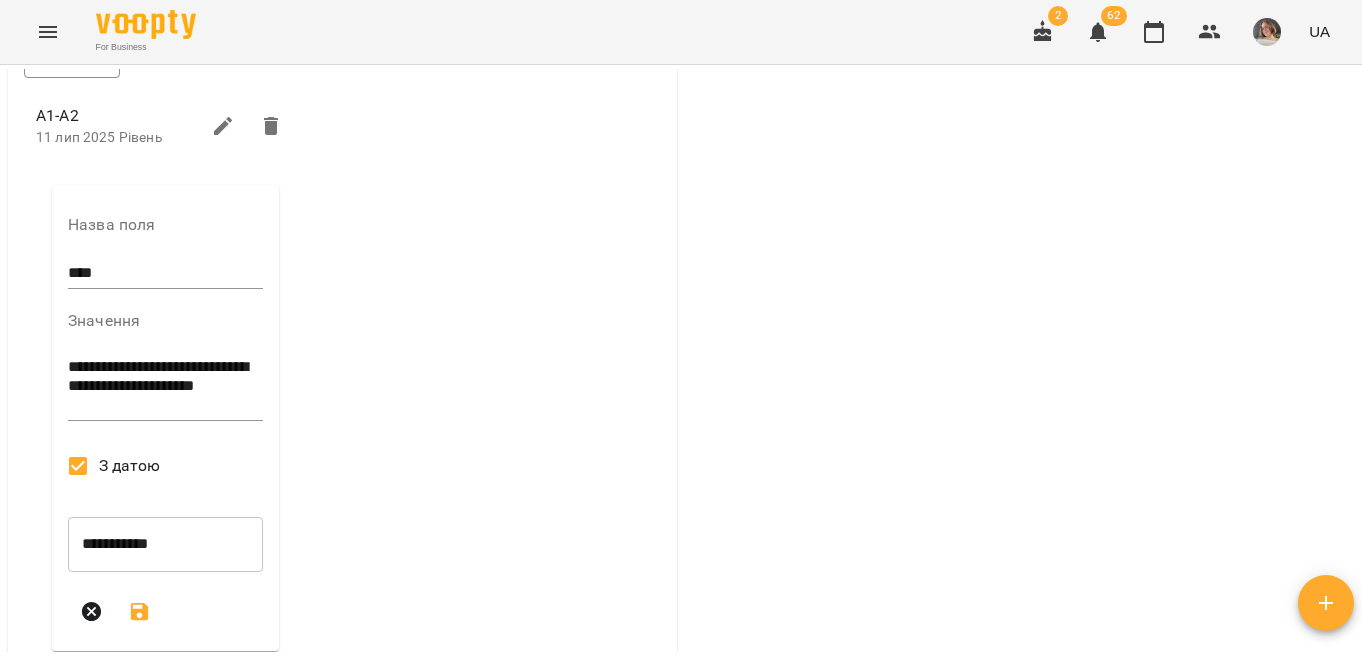 scroll, scrollTop: 852, scrollLeft: 0, axis: vertical 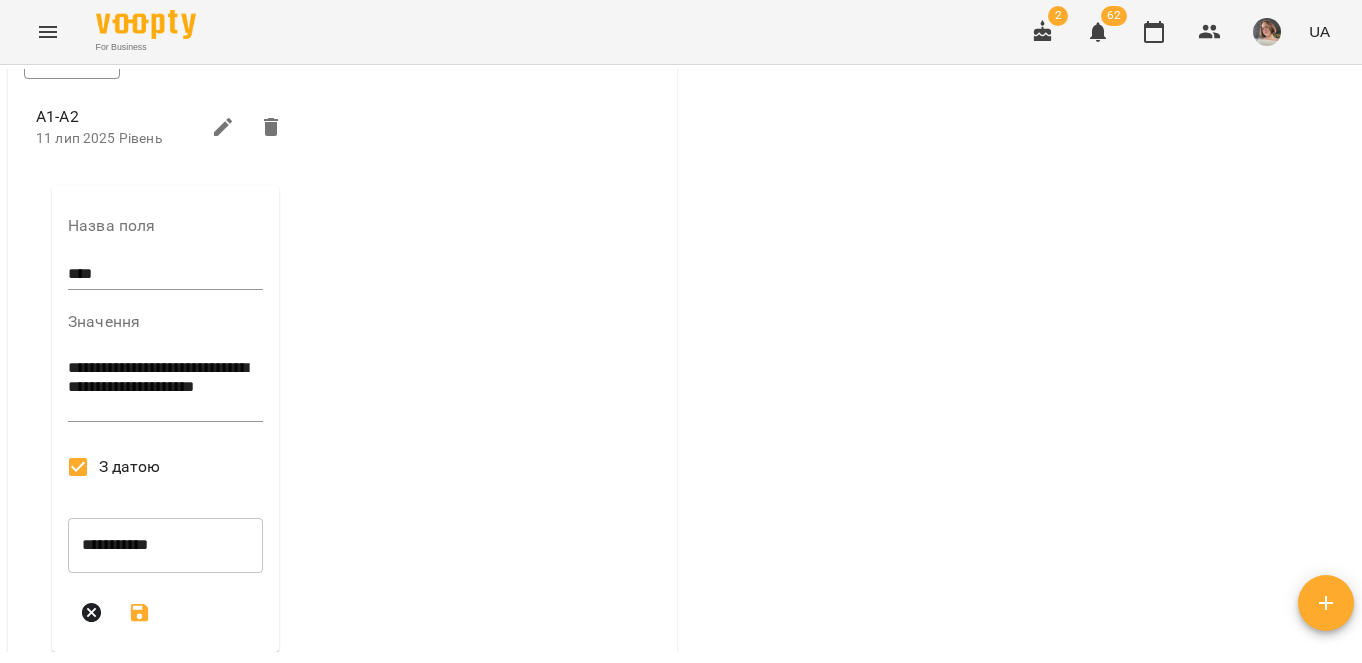 click 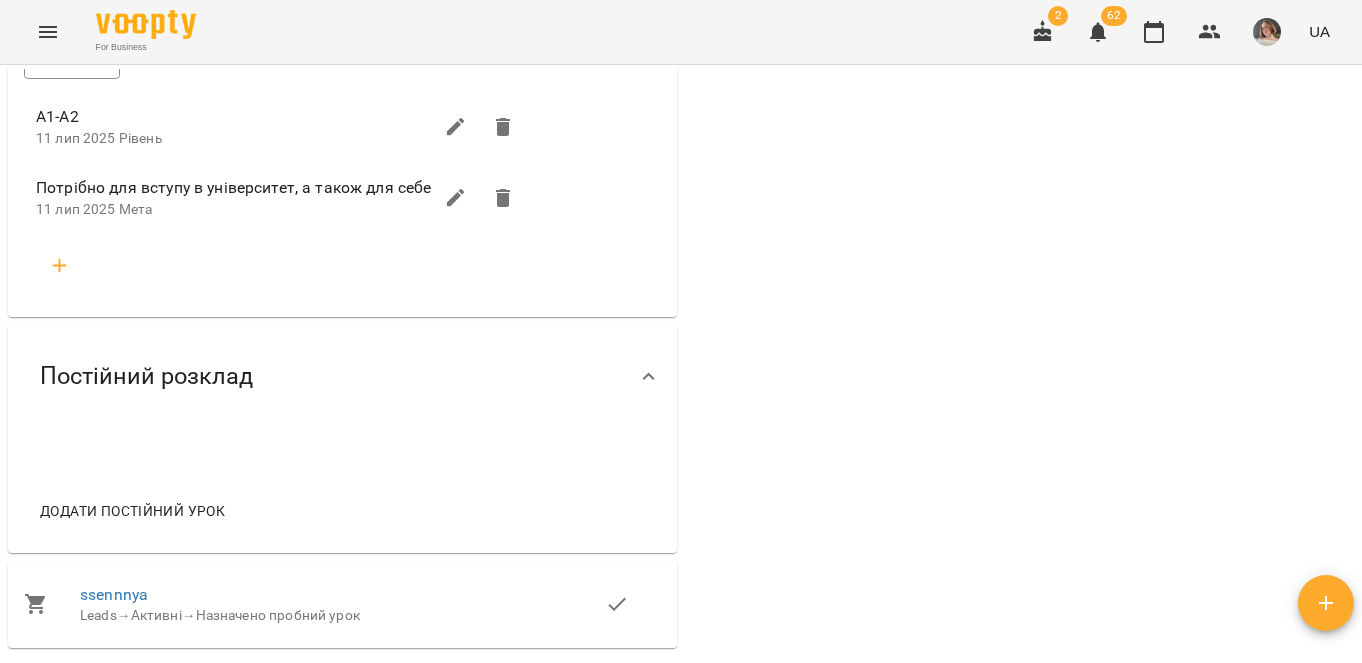 click 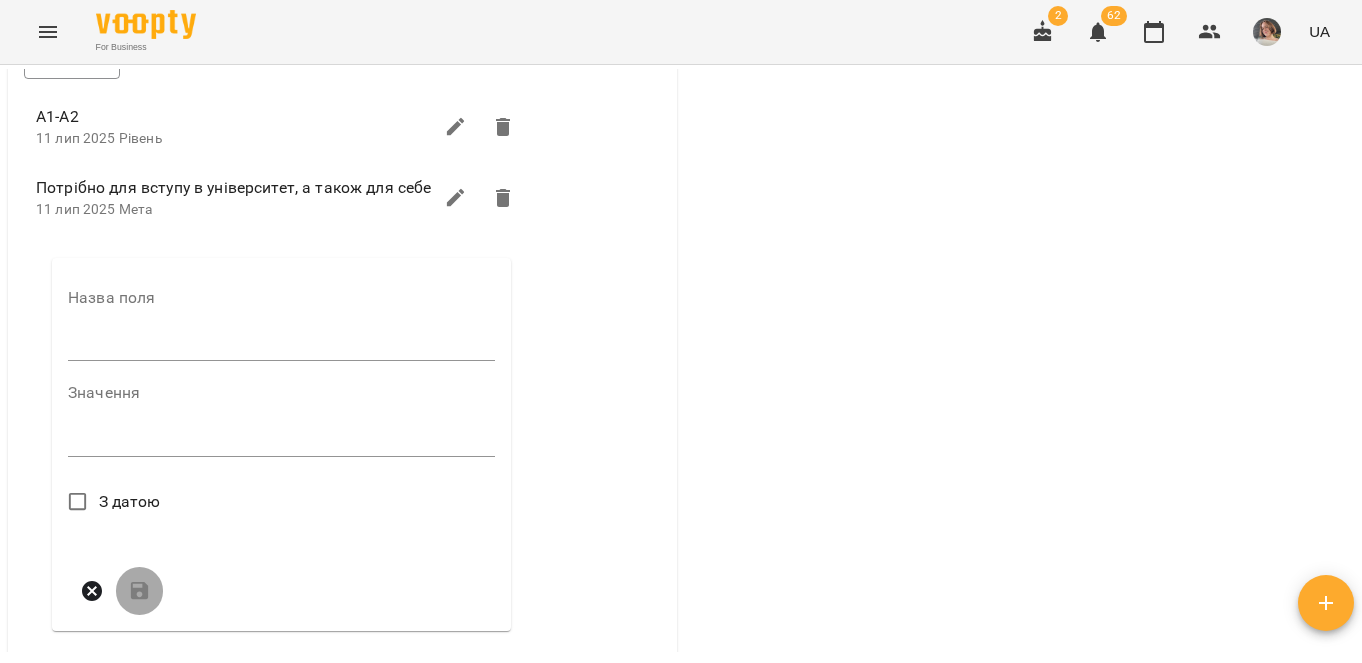 click at bounding box center (281, 345) 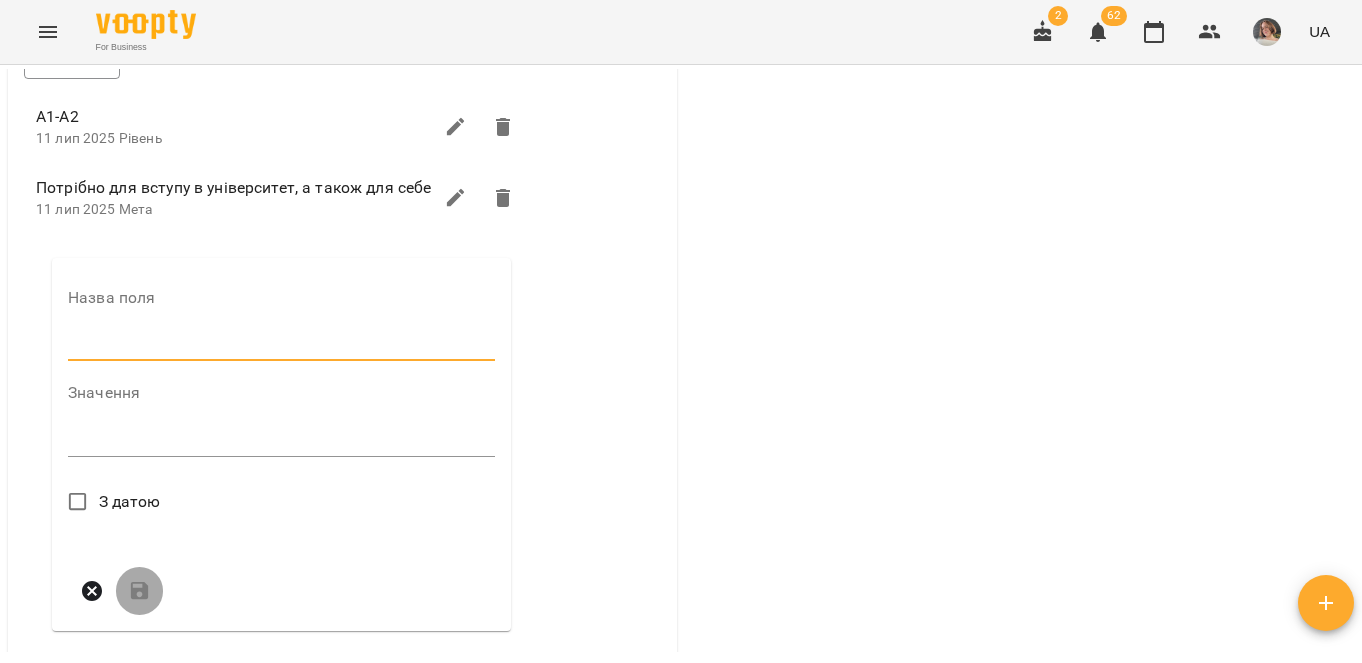 type on "*********" 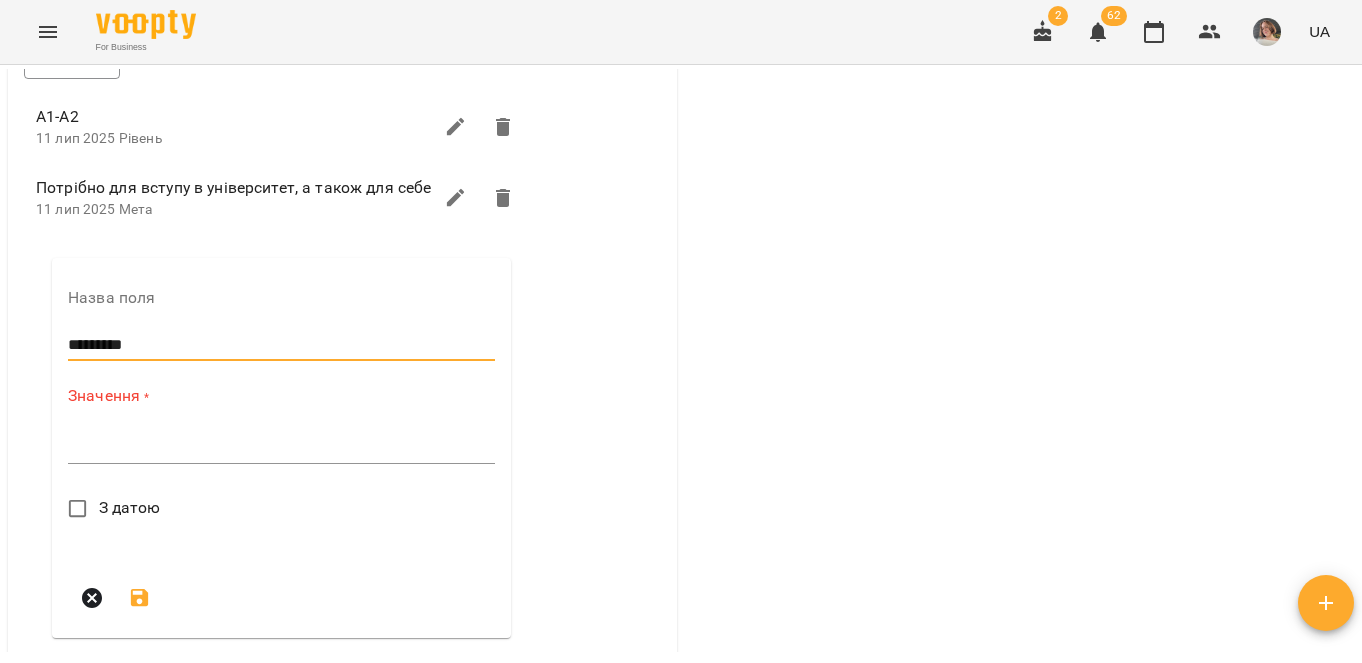 click at bounding box center [281, 447] 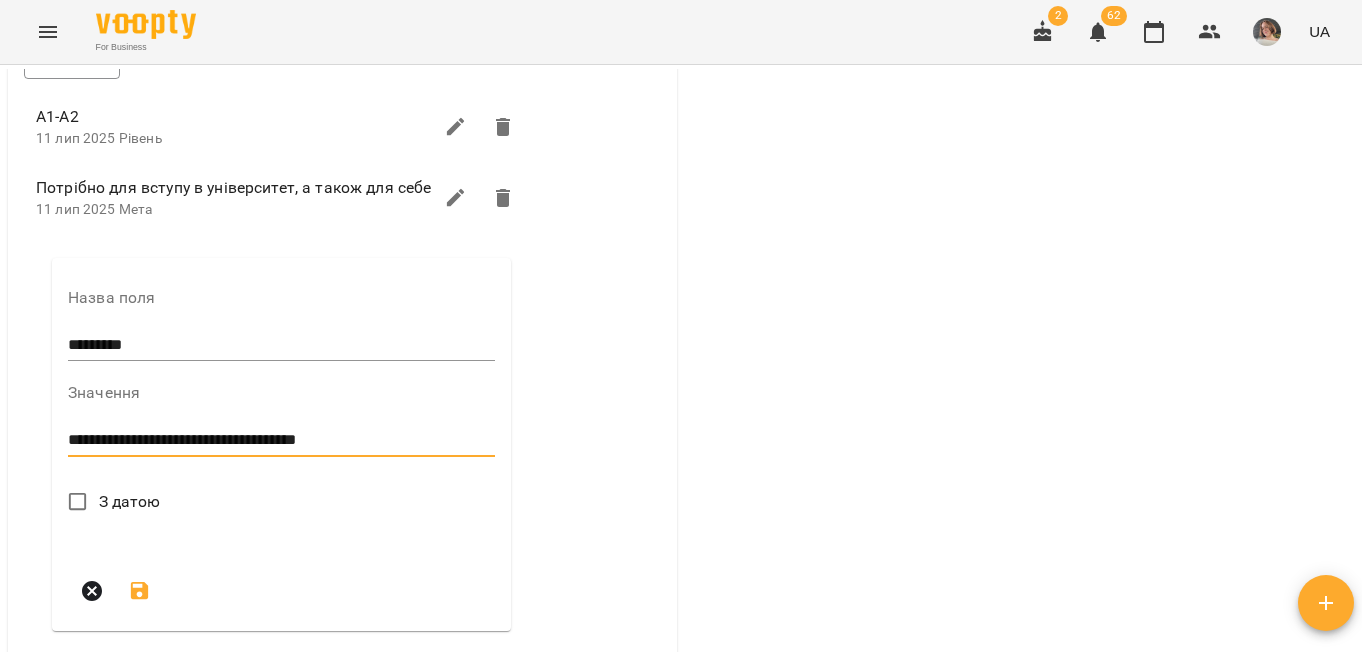 scroll, scrollTop: 971, scrollLeft: 0, axis: vertical 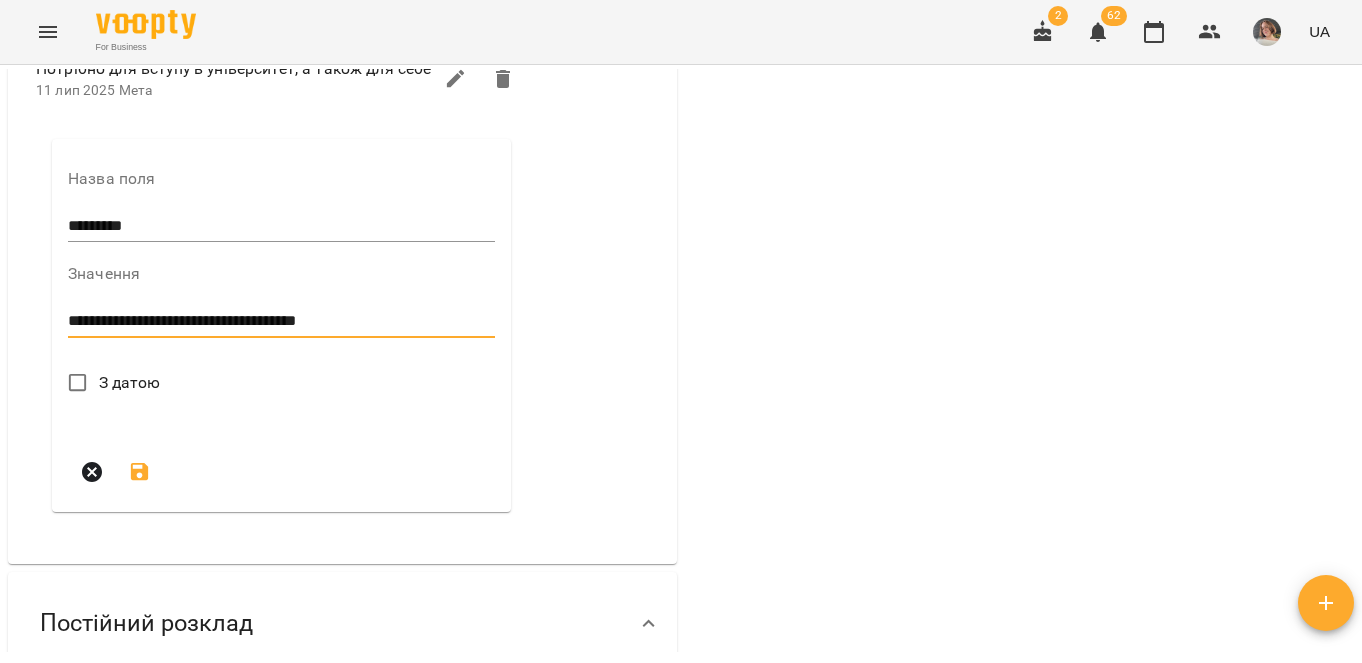 type on "**********" 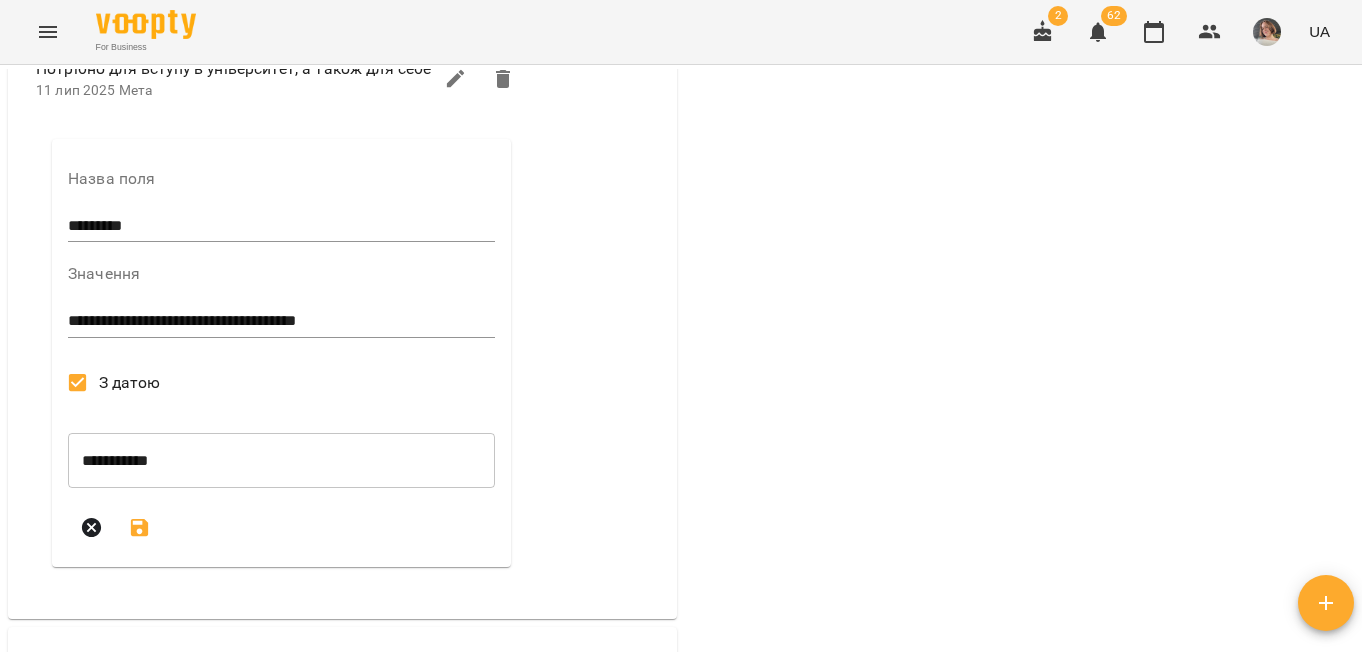 click at bounding box center (140, 528) 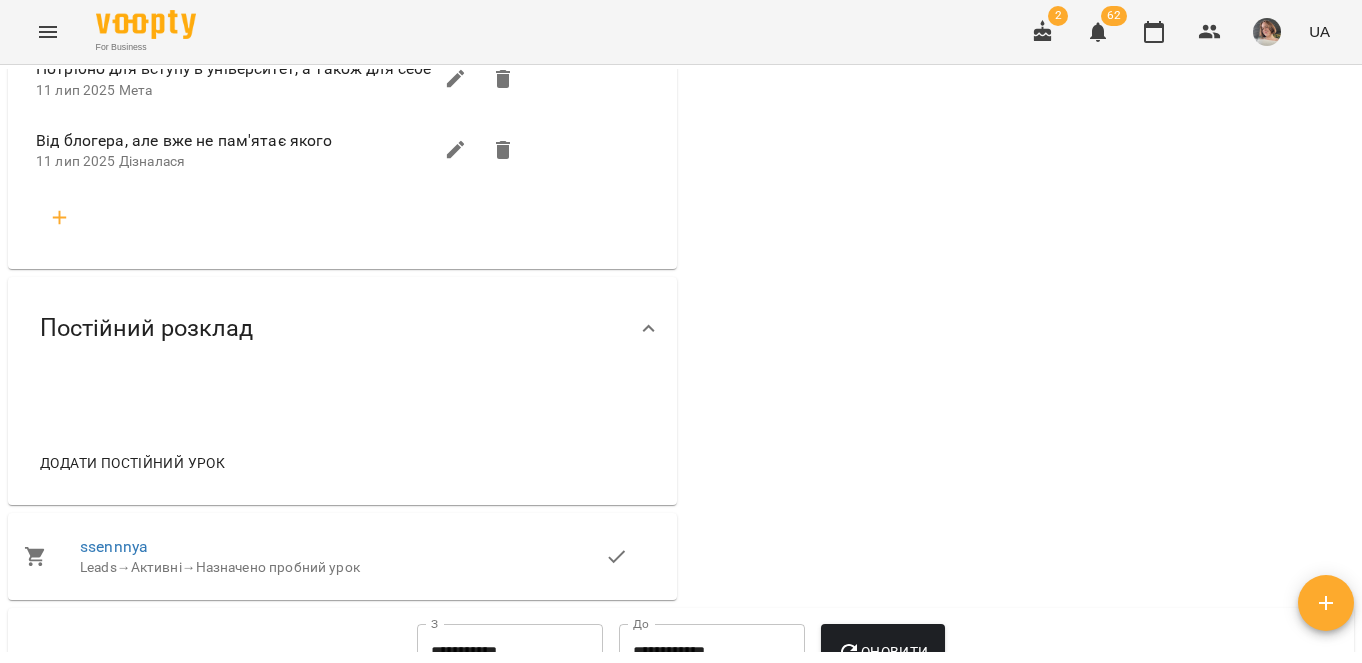 click 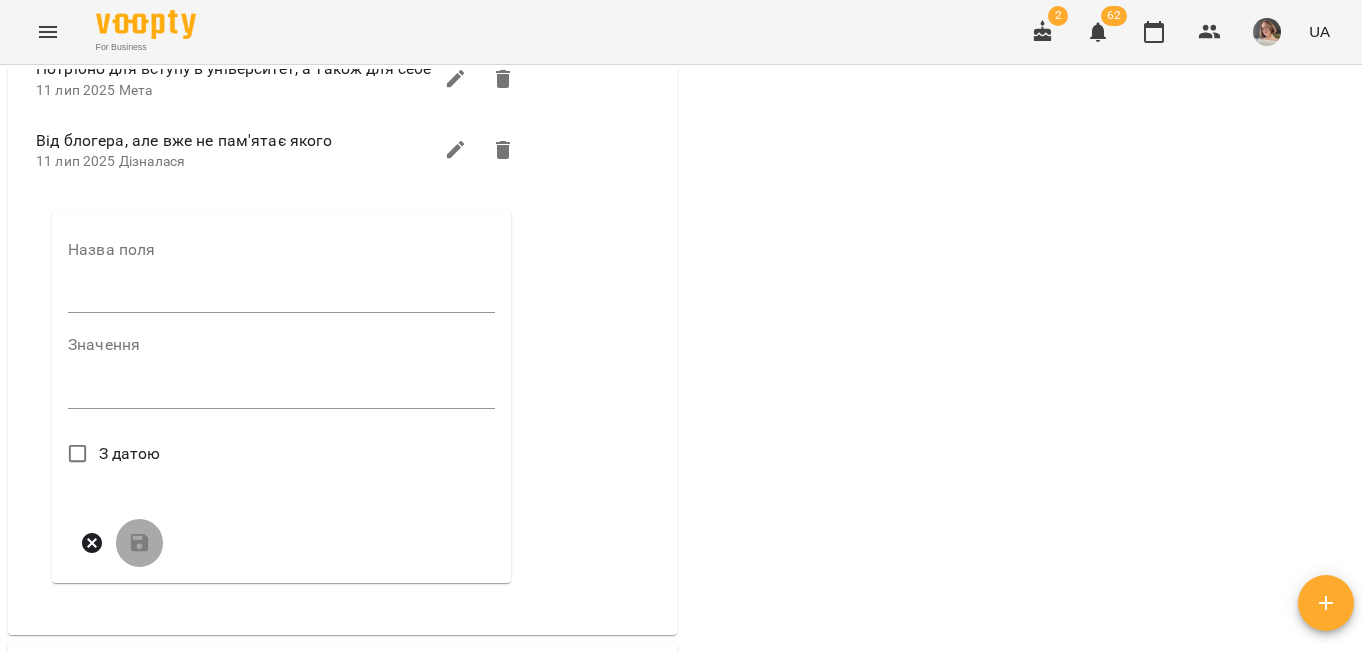 click at bounding box center [281, 298] 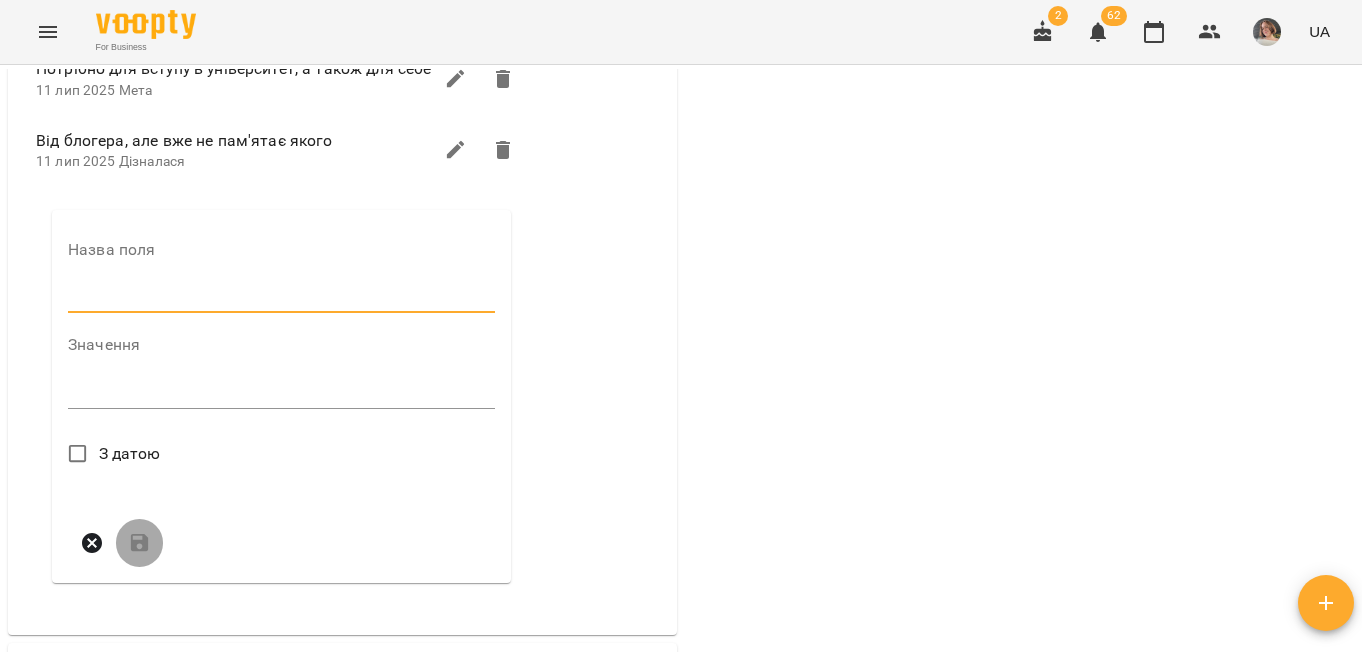 type on "*********" 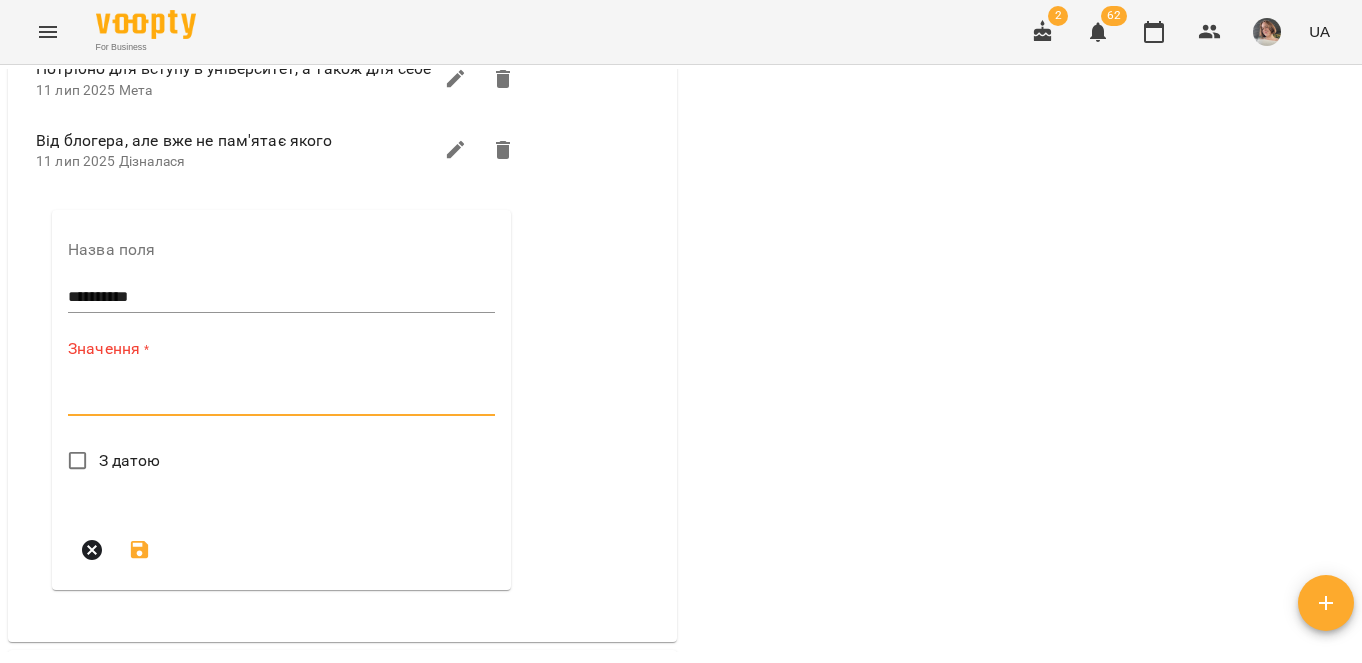 click at bounding box center [281, 399] 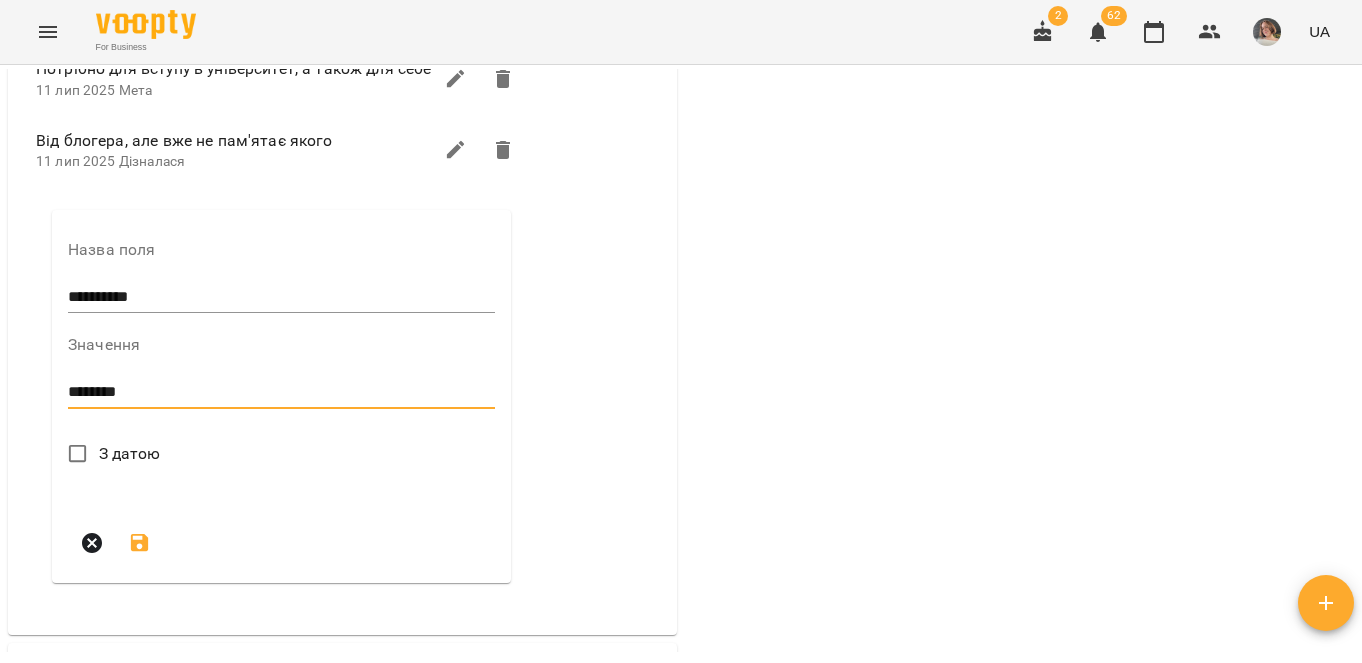 type on "********" 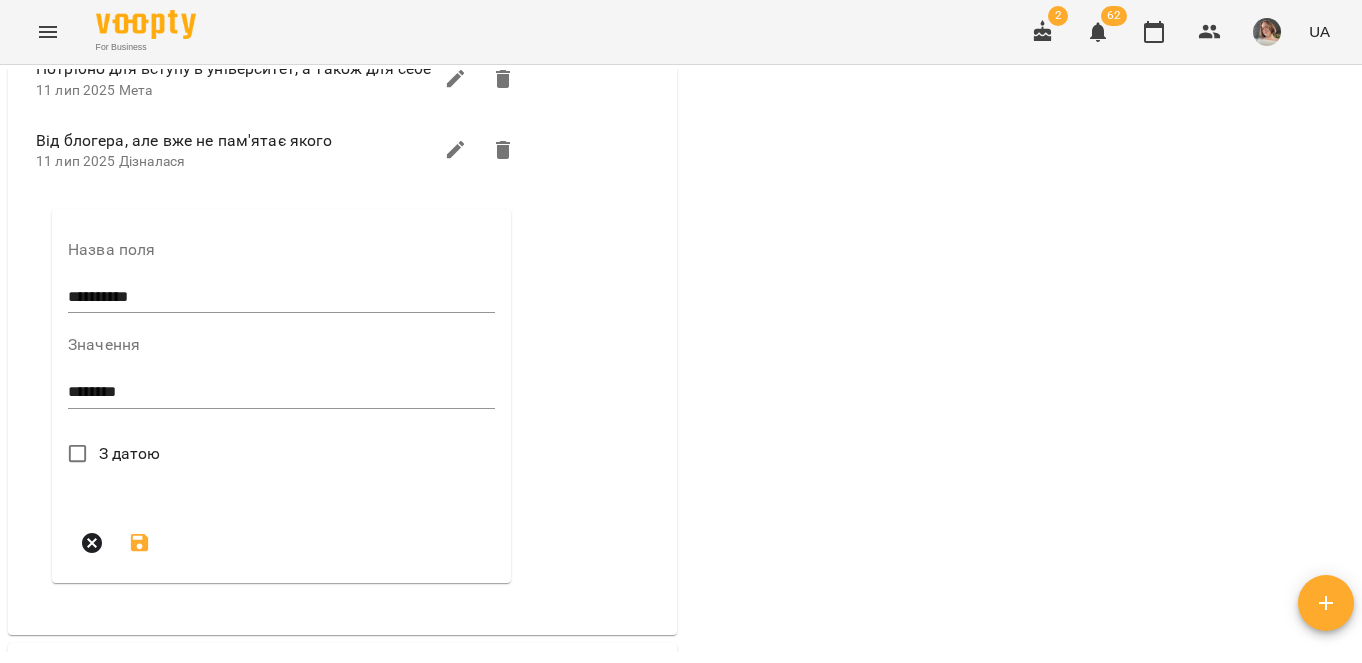 click on "З датою" at bounding box center (130, 454) 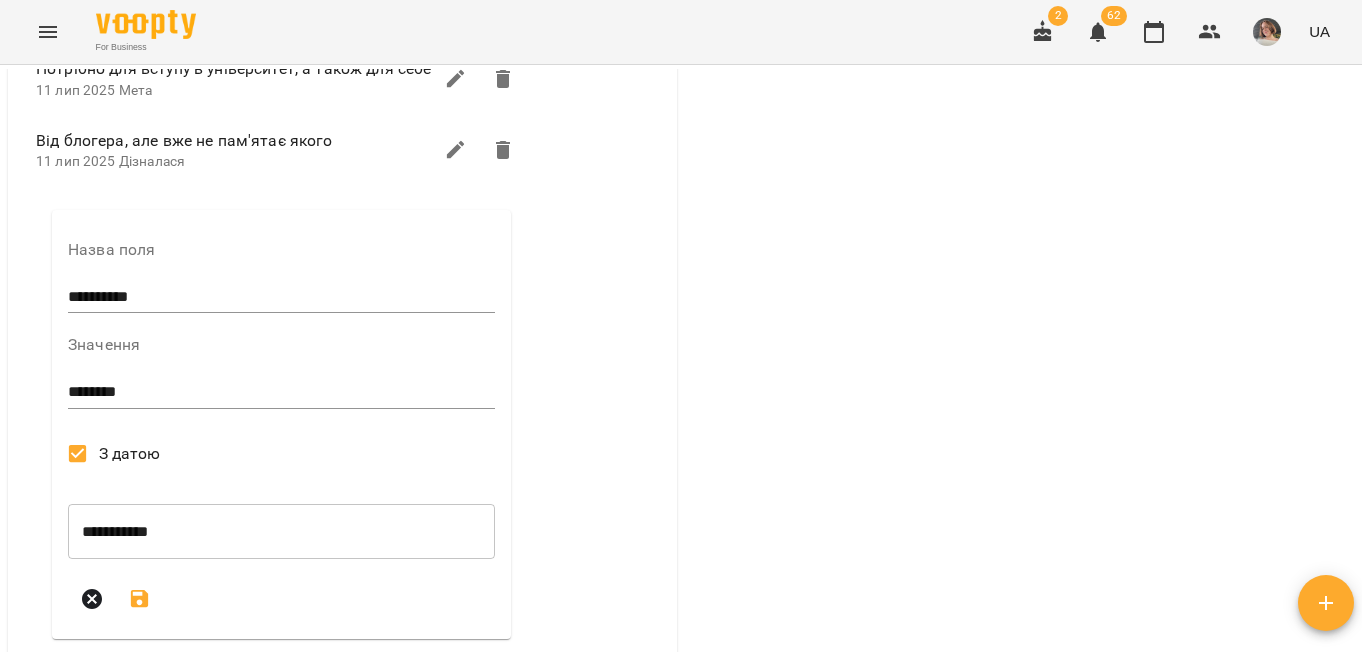 click 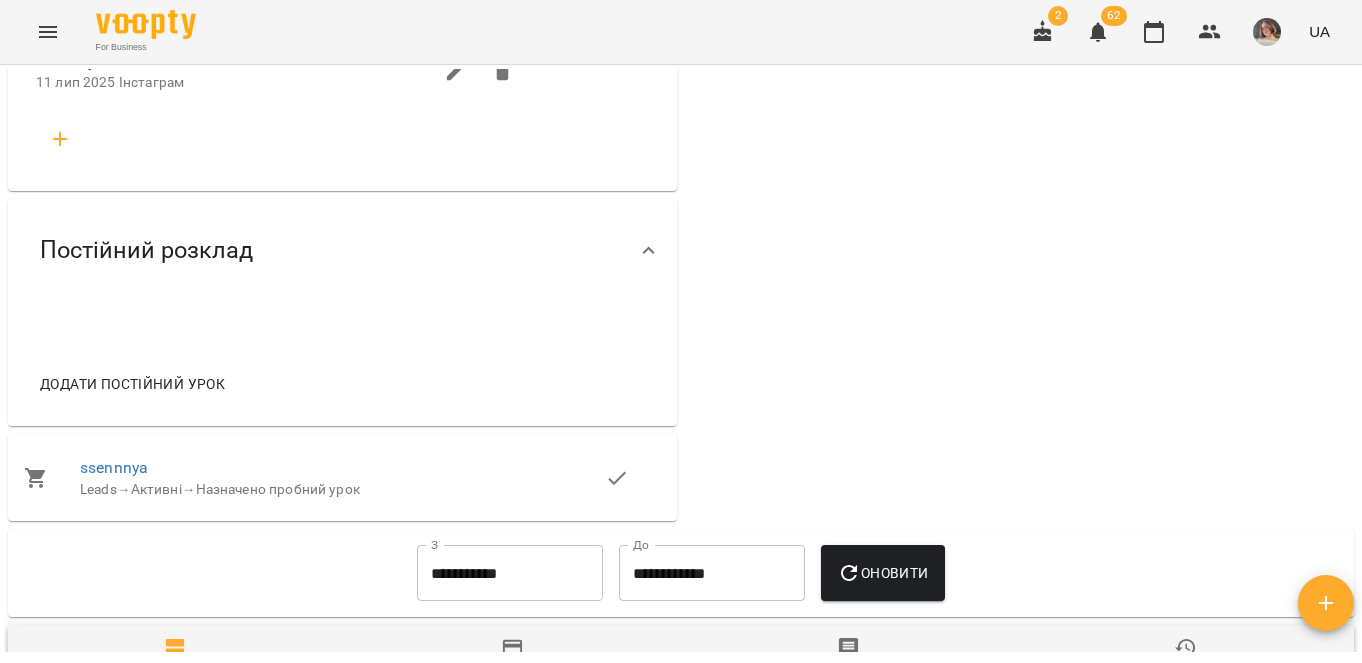 scroll, scrollTop: 1128, scrollLeft: 0, axis: vertical 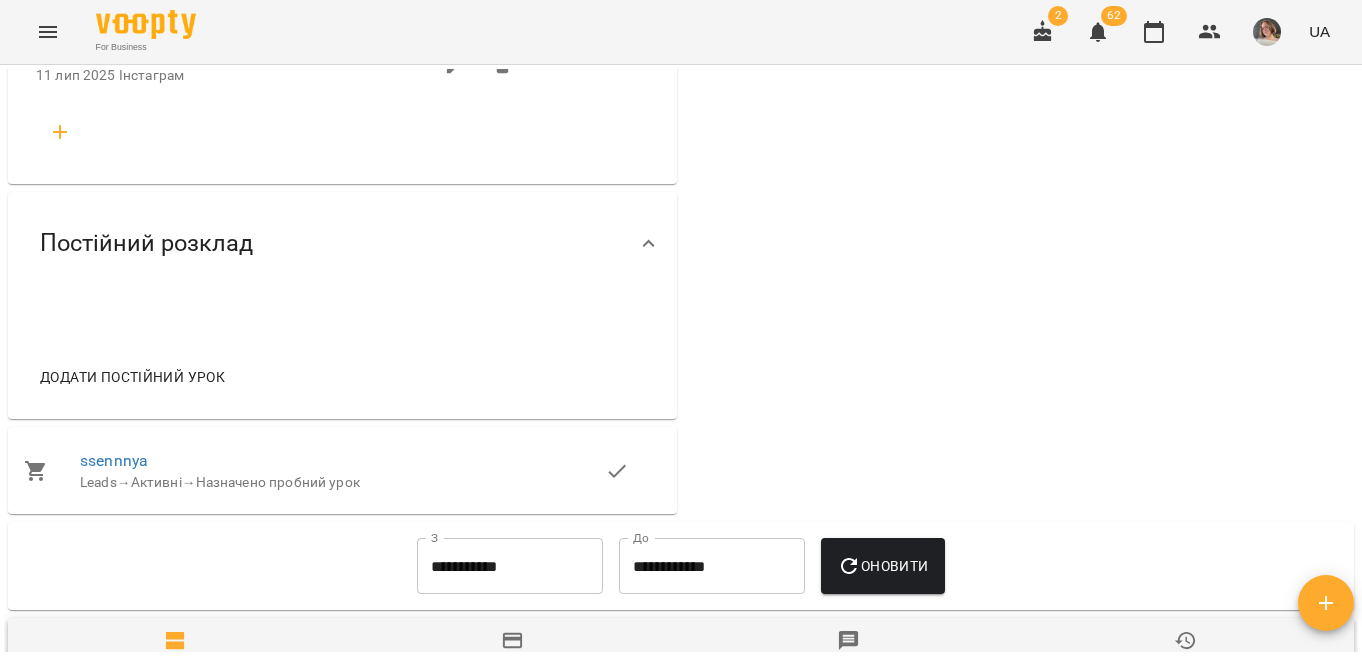 click 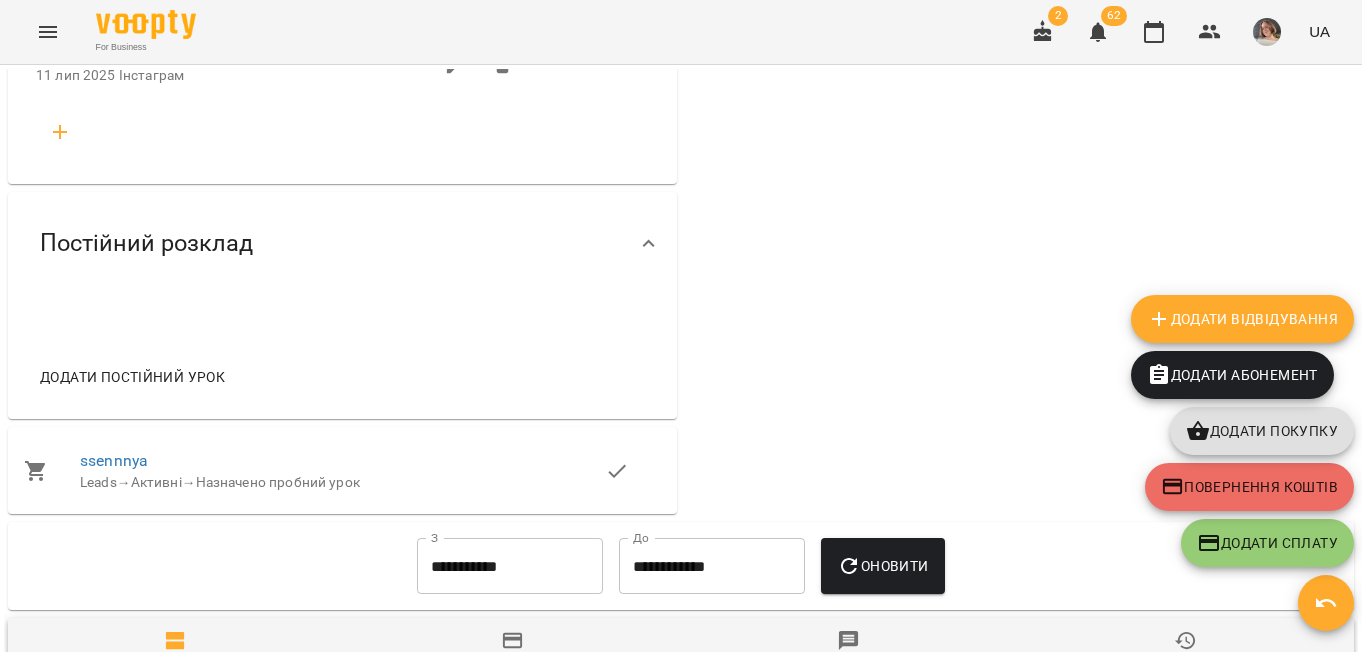 click on "Додати Відвідування" at bounding box center [1242, 319] 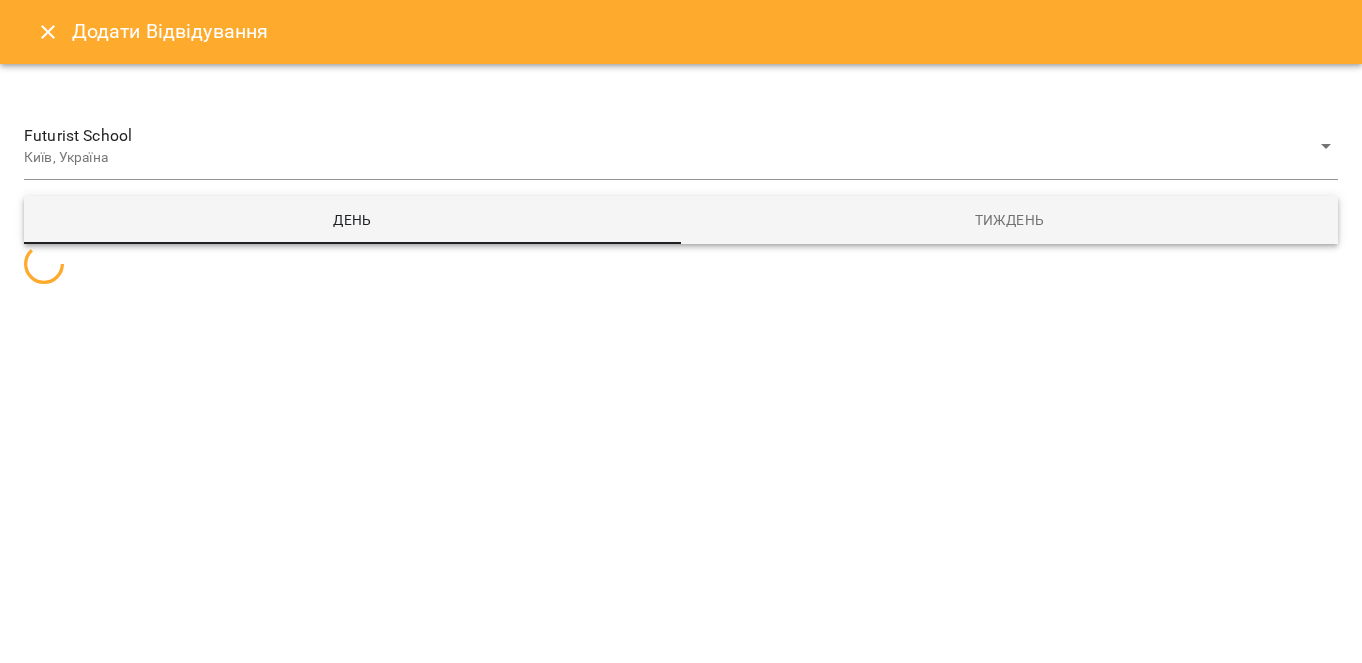 select 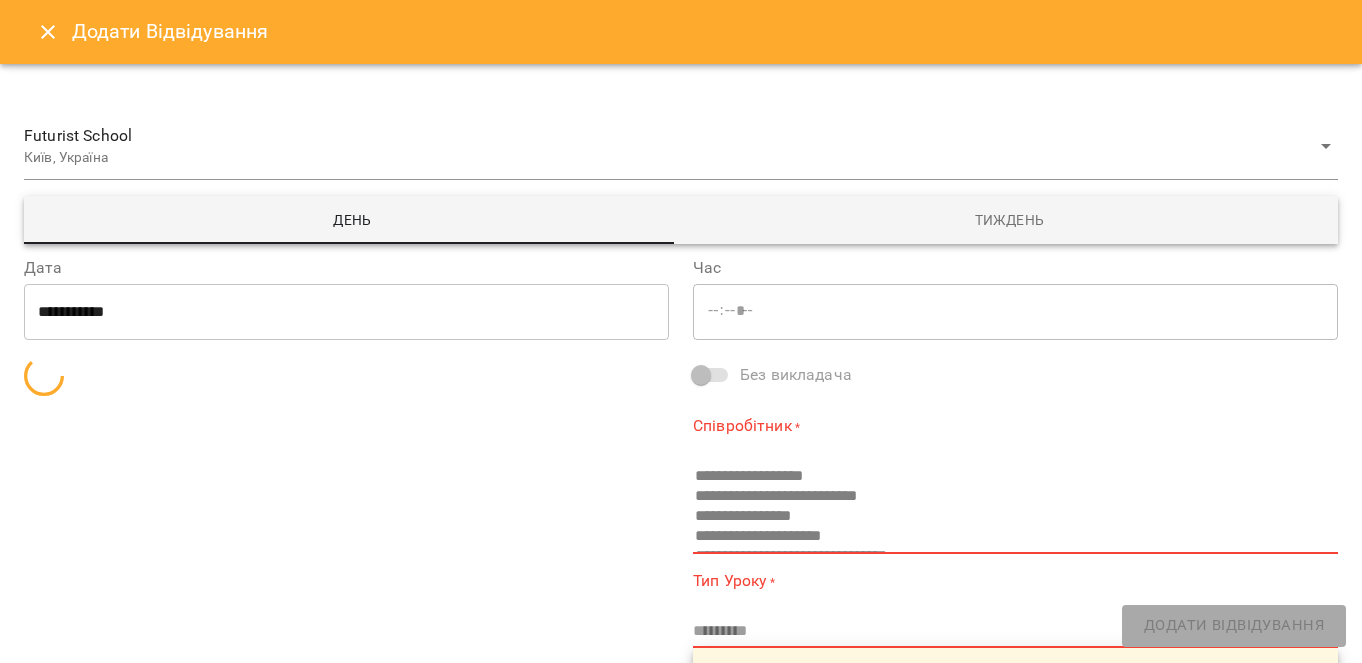click on "**********" at bounding box center (346, 312) 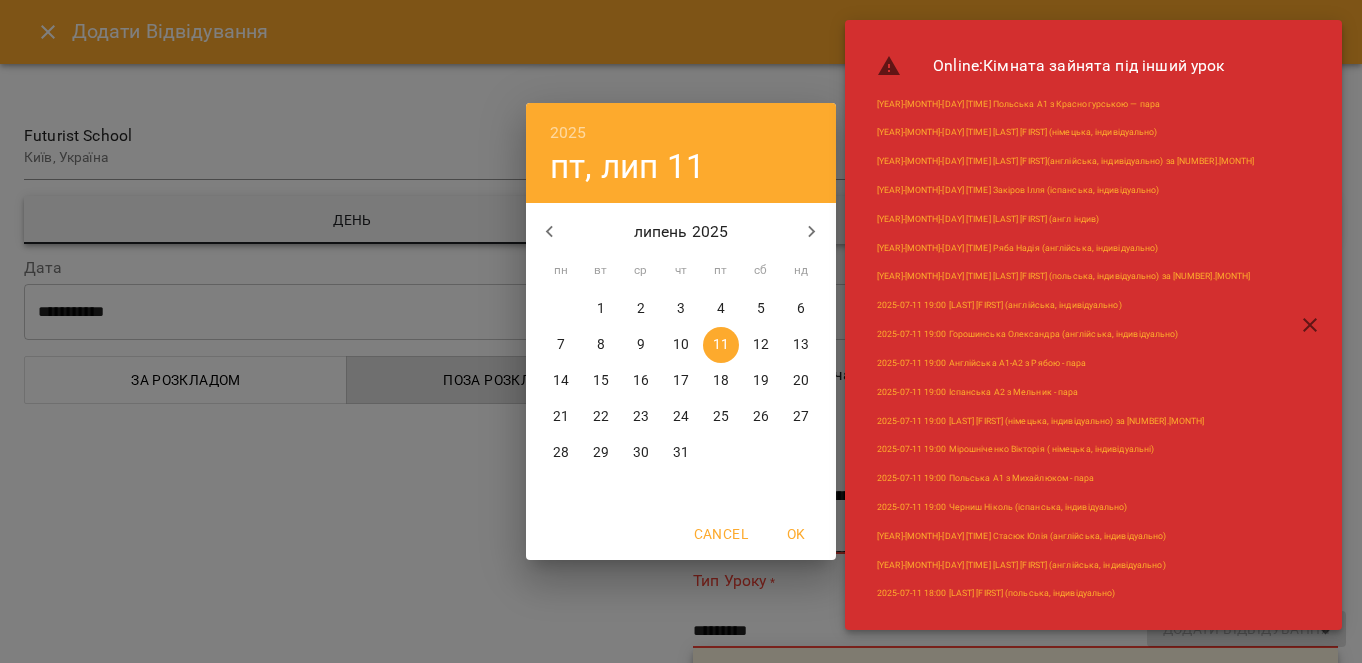 click on "12" at bounding box center (761, 345) 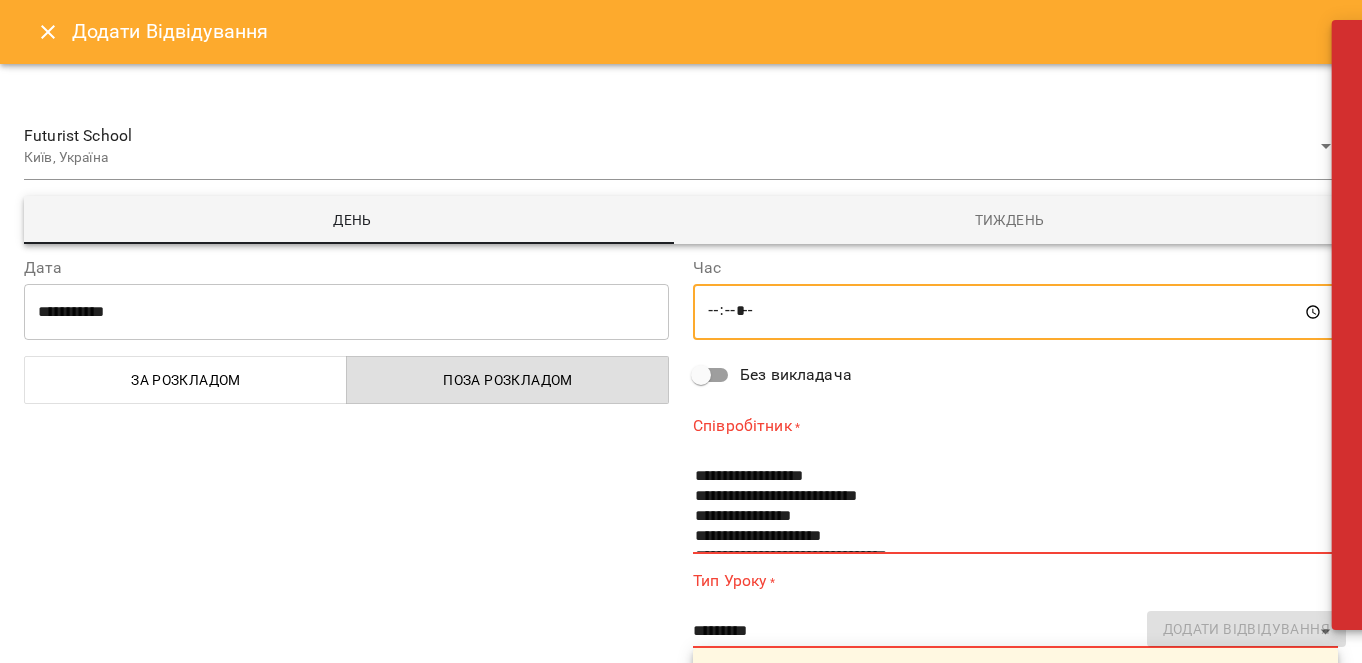 click on "*****" at bounding box center (1015, 312) 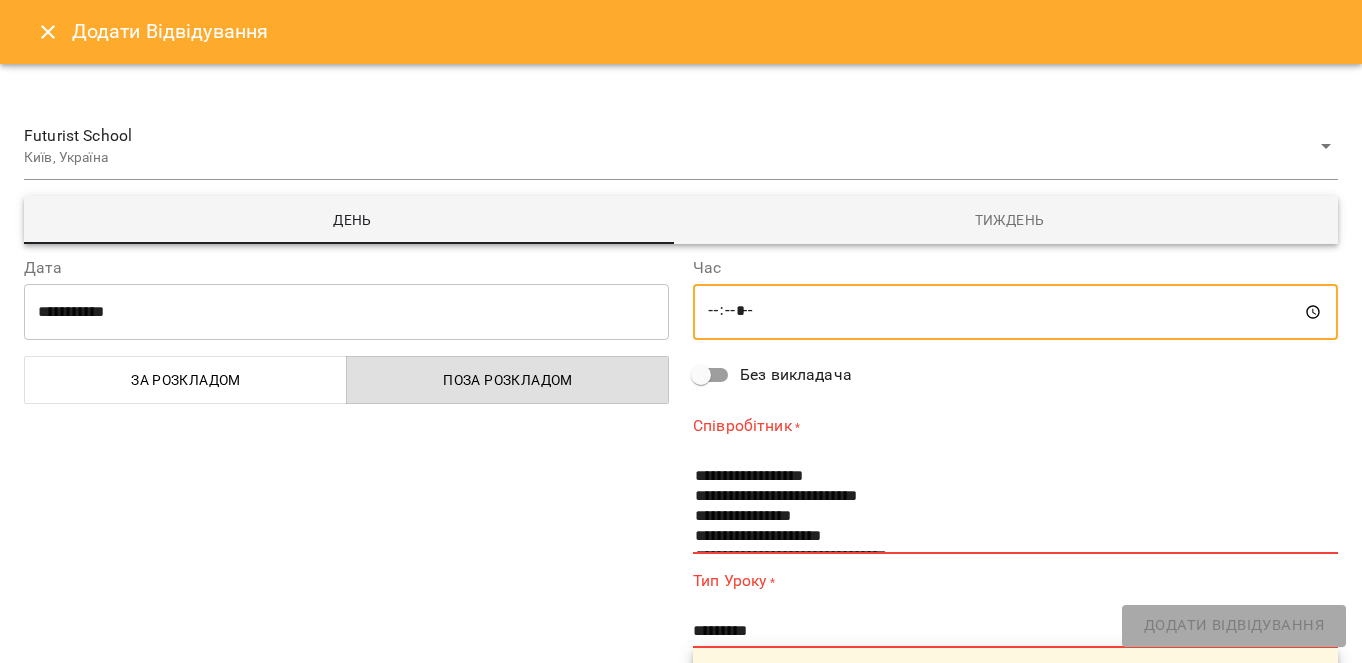 type on "*****" 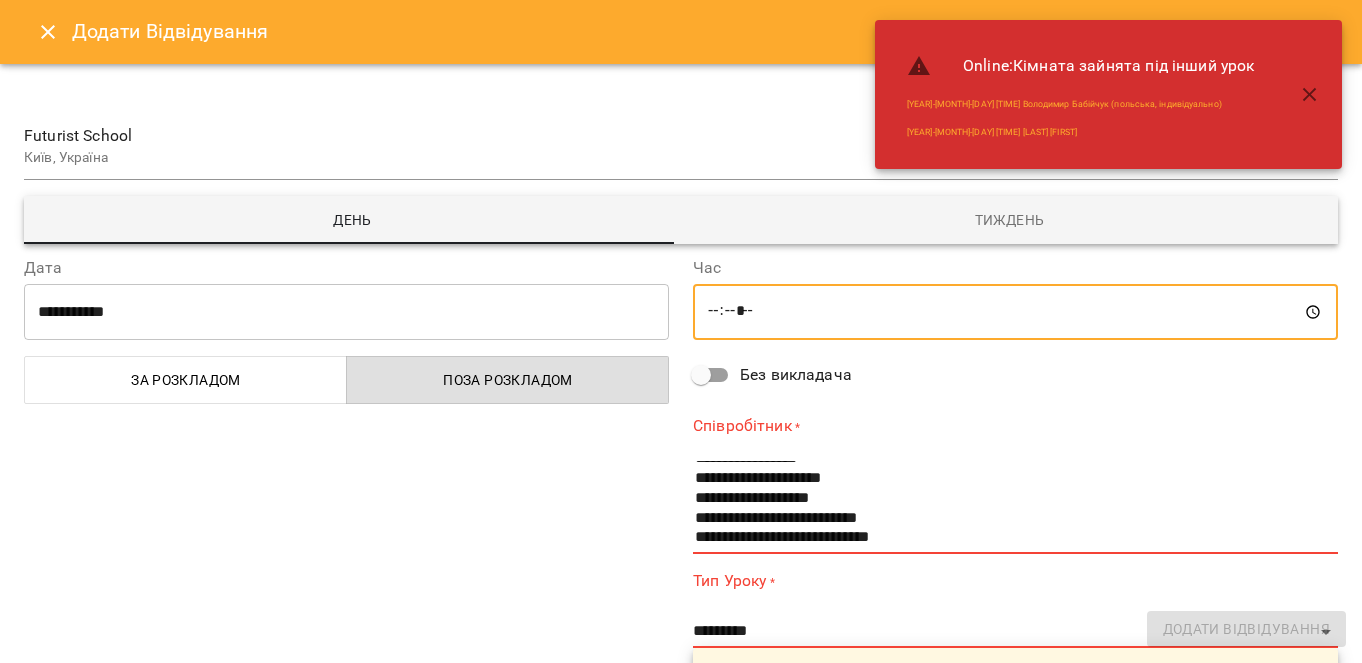 scroll, scrollTop: 1560, scrollLeft: 0, axis: vertical 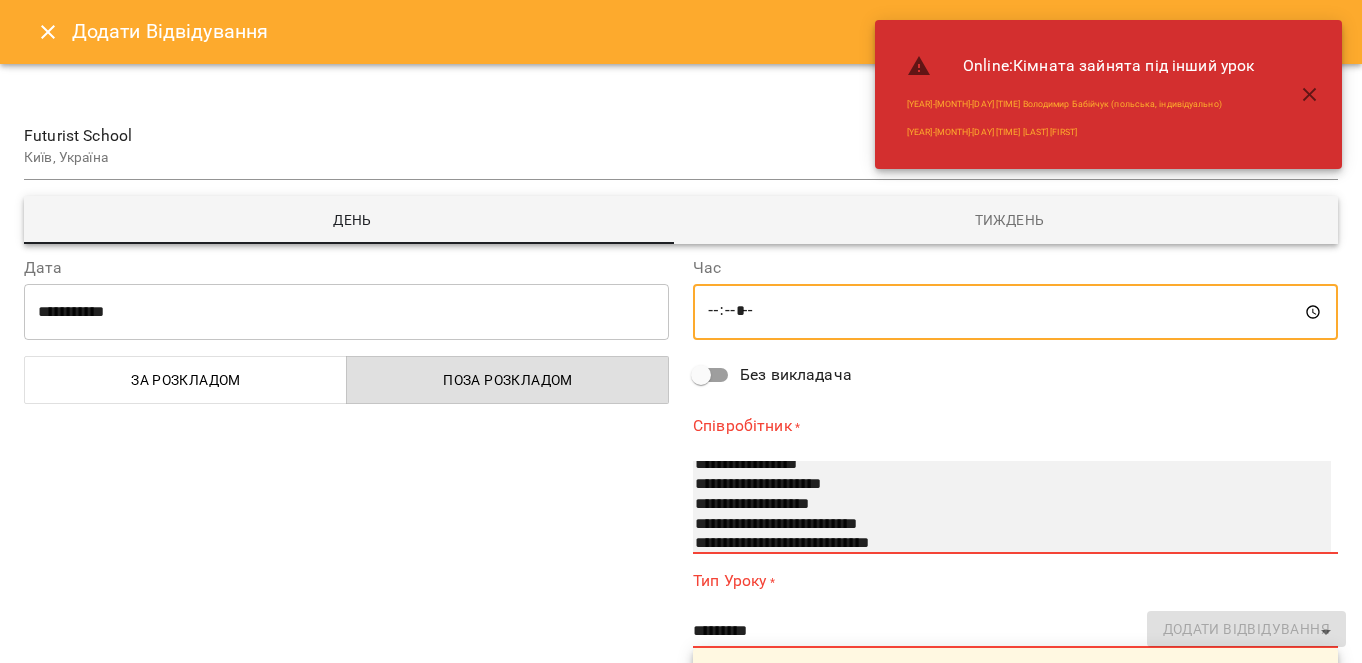 select on "**********" 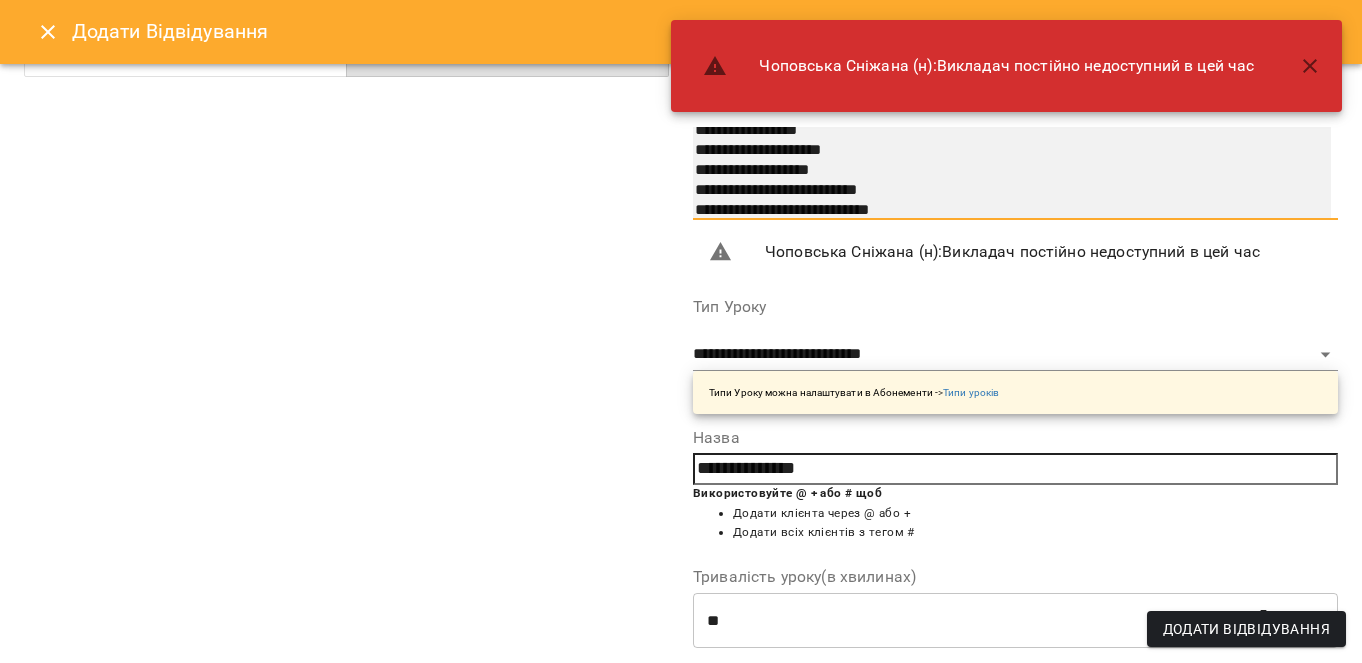 scroll, scrollTop: 329, scrollLeft: 0, axis: vertical 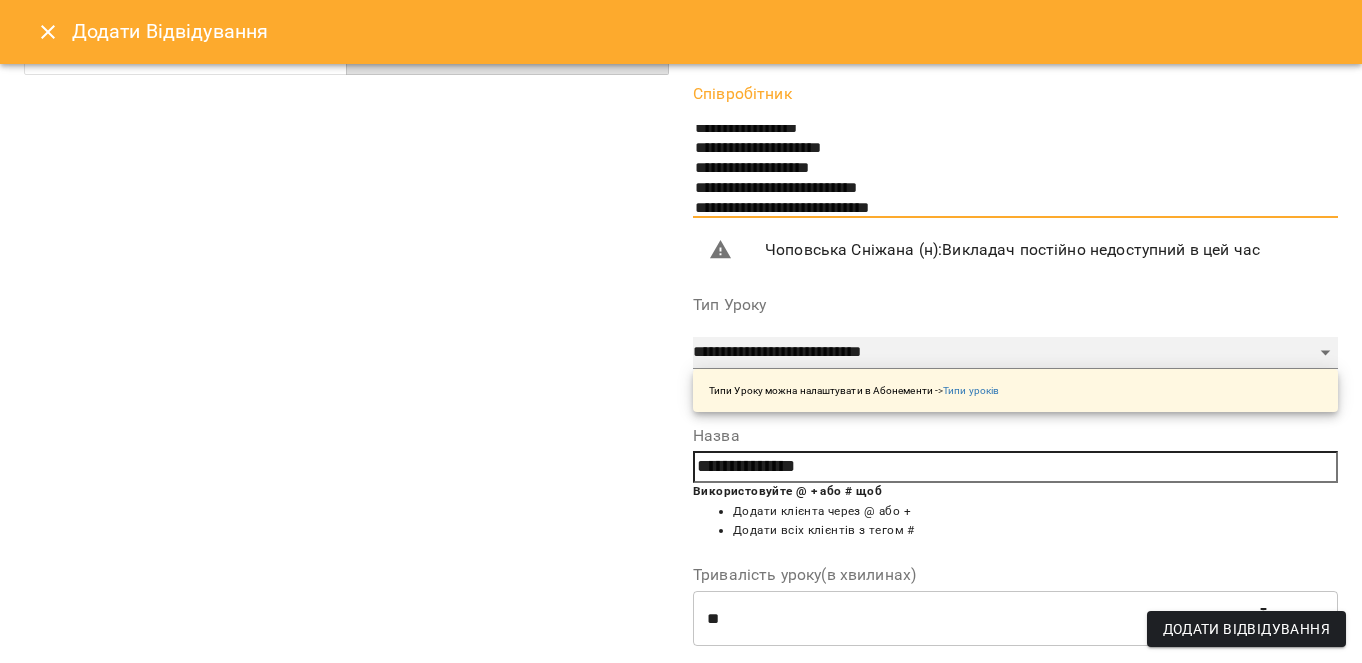 click on "**********" at bounding box center [1015, 353] 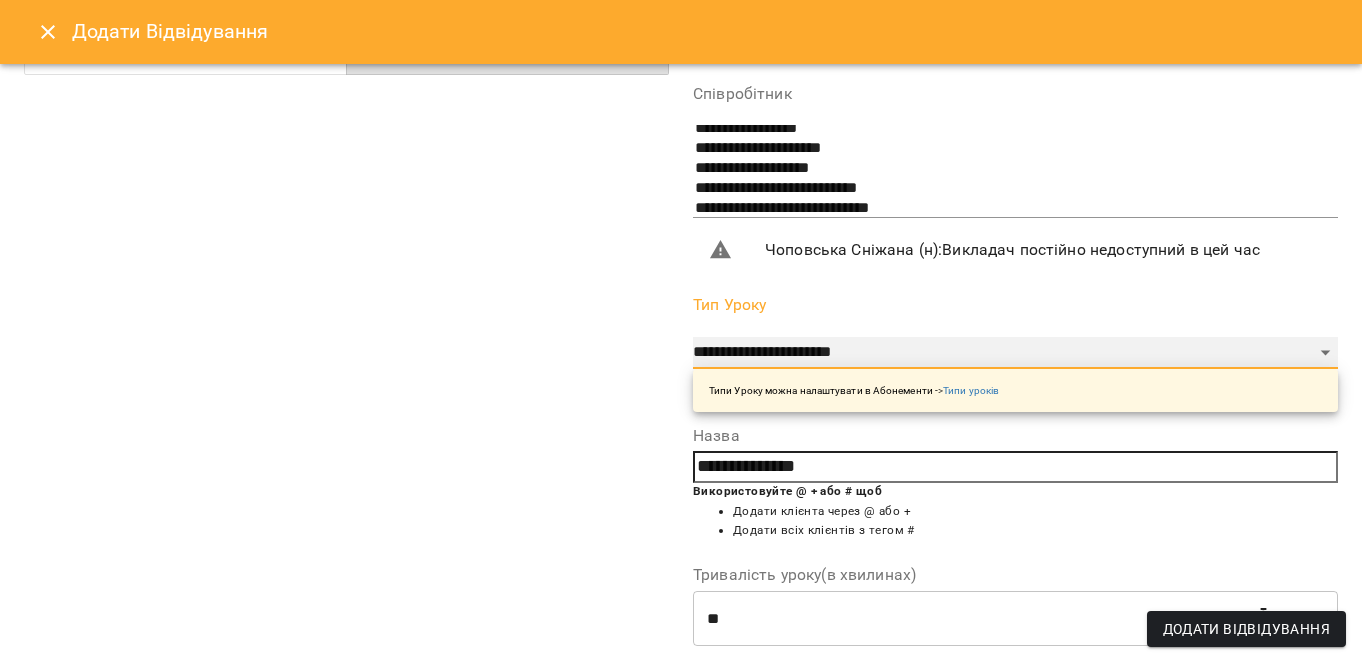 click on "**********" at bounding box center [1015, 353] 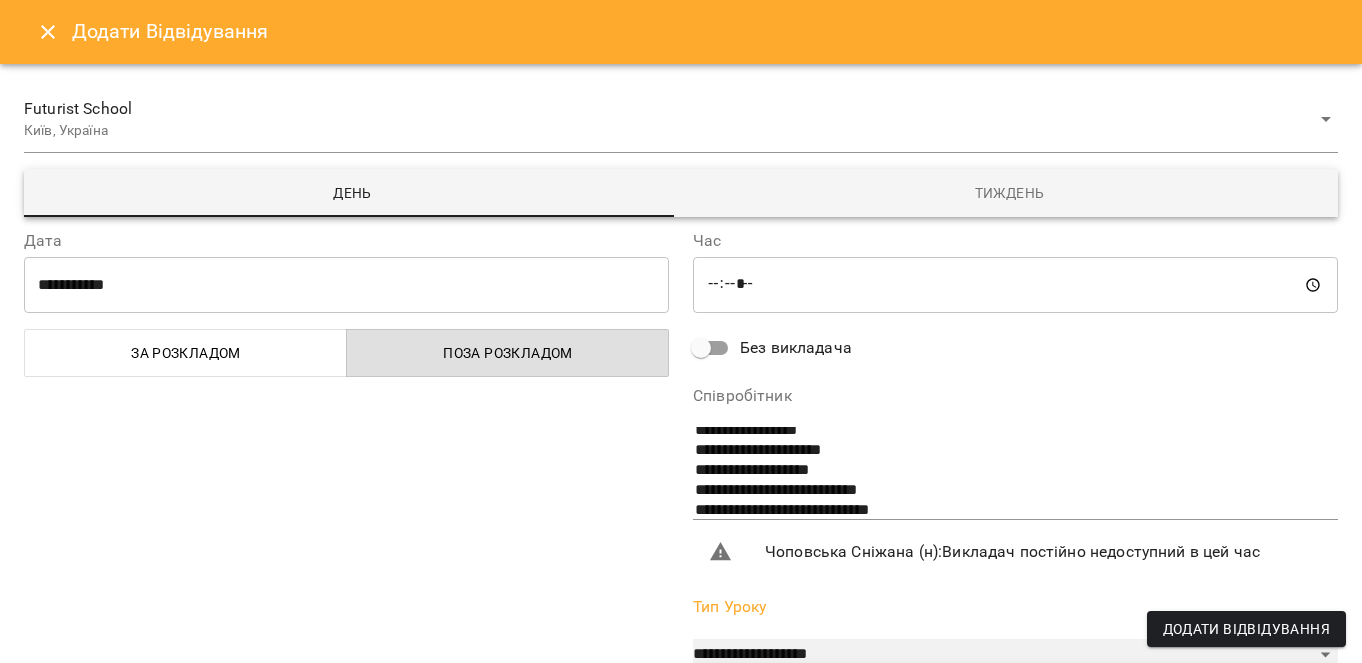 scroll, scrollTop: 10, scrollLeft: 0, axis: vertical 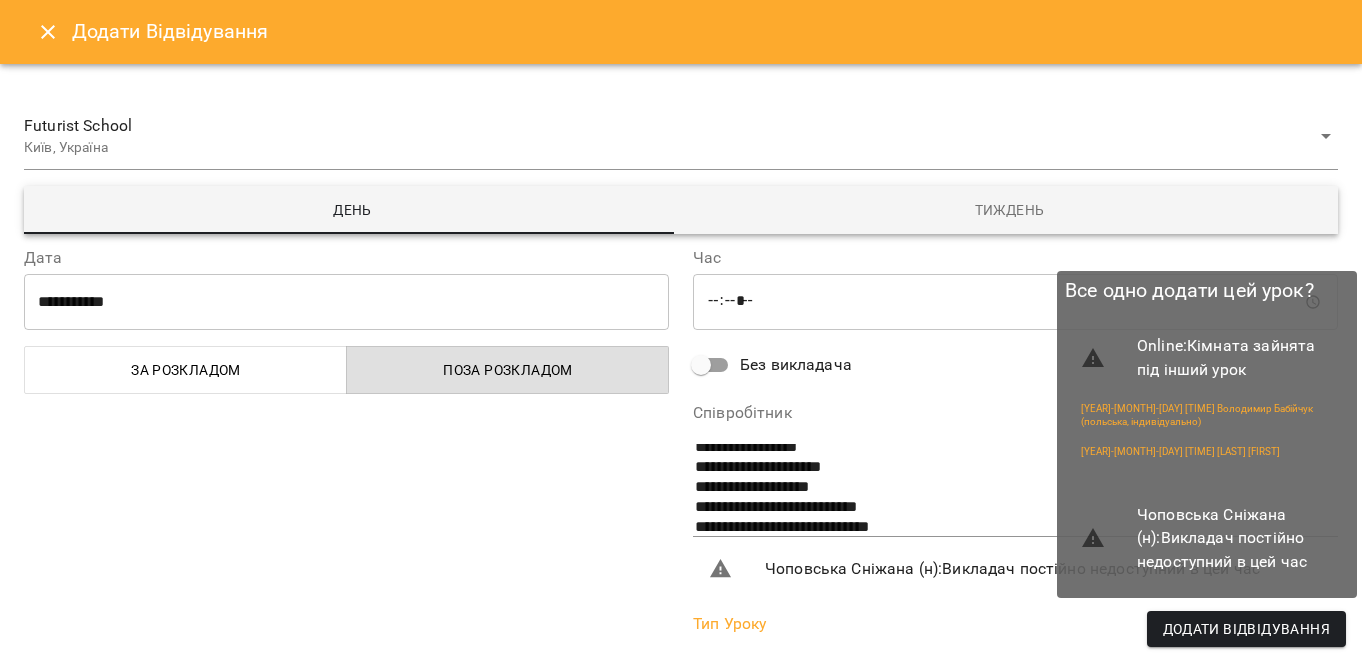 click on "Додати Відвідування" at bounding box center [1246, 629] 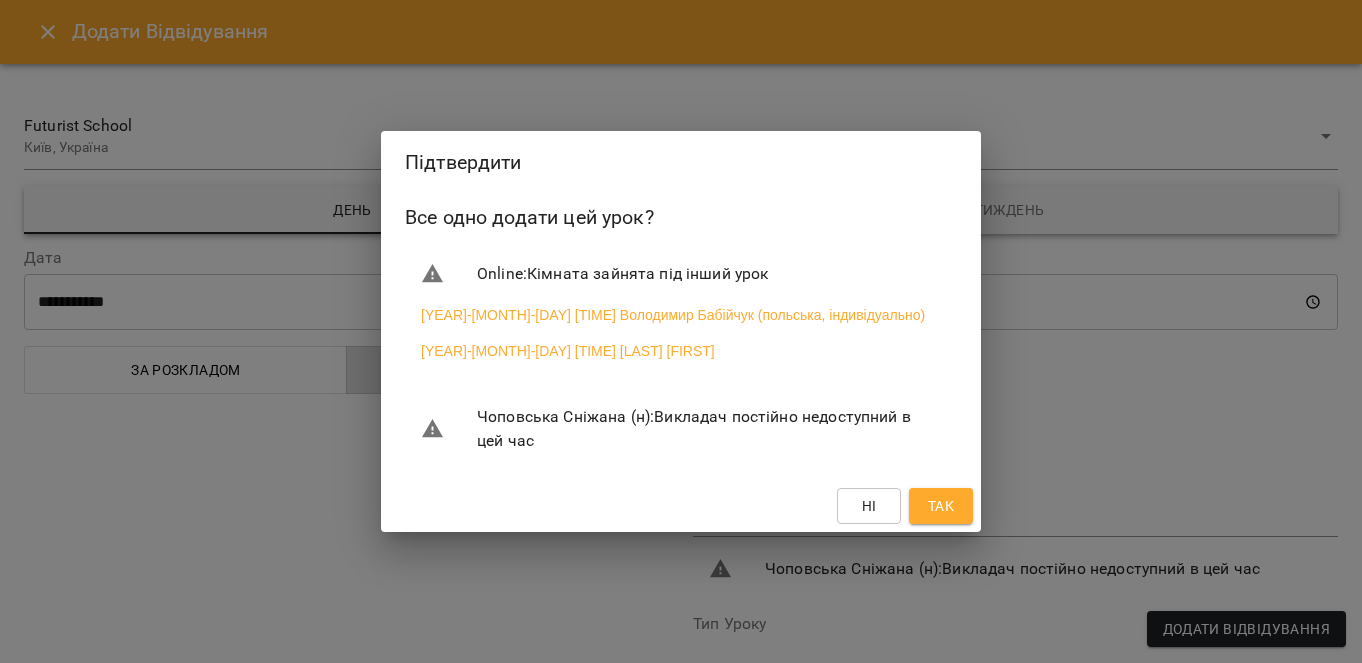 click on "Так" at bounding box center (941, 506) 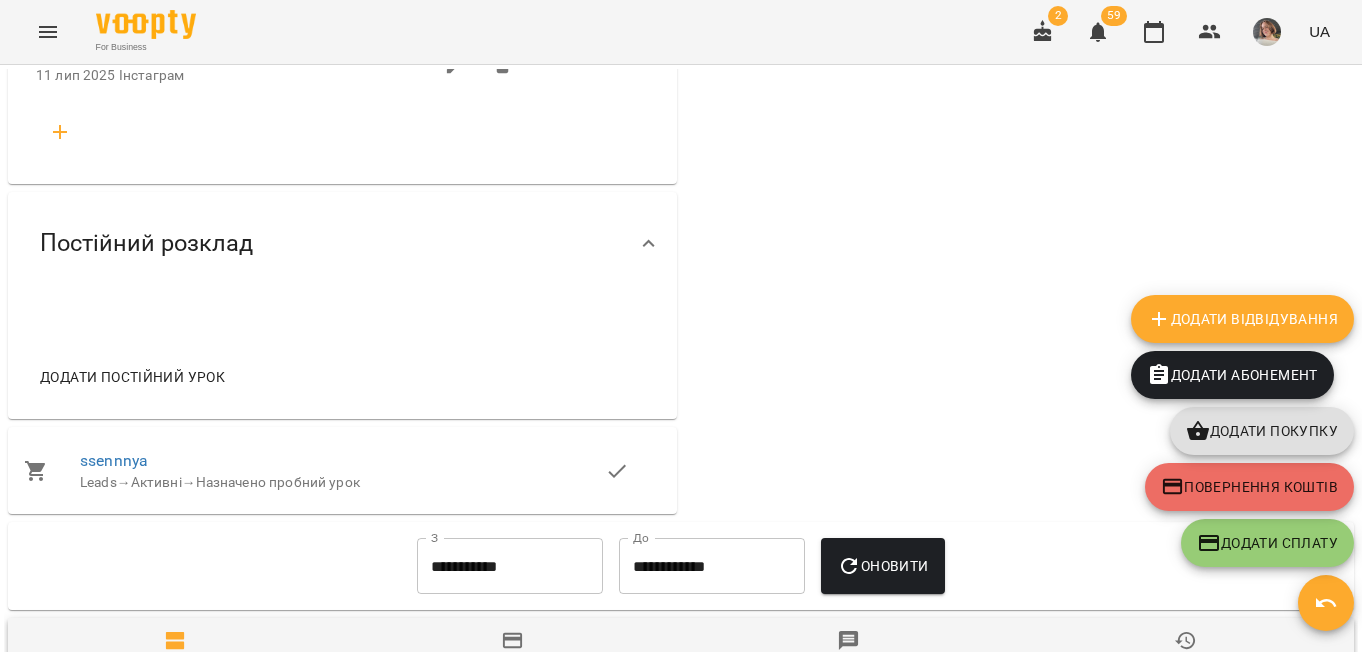 click 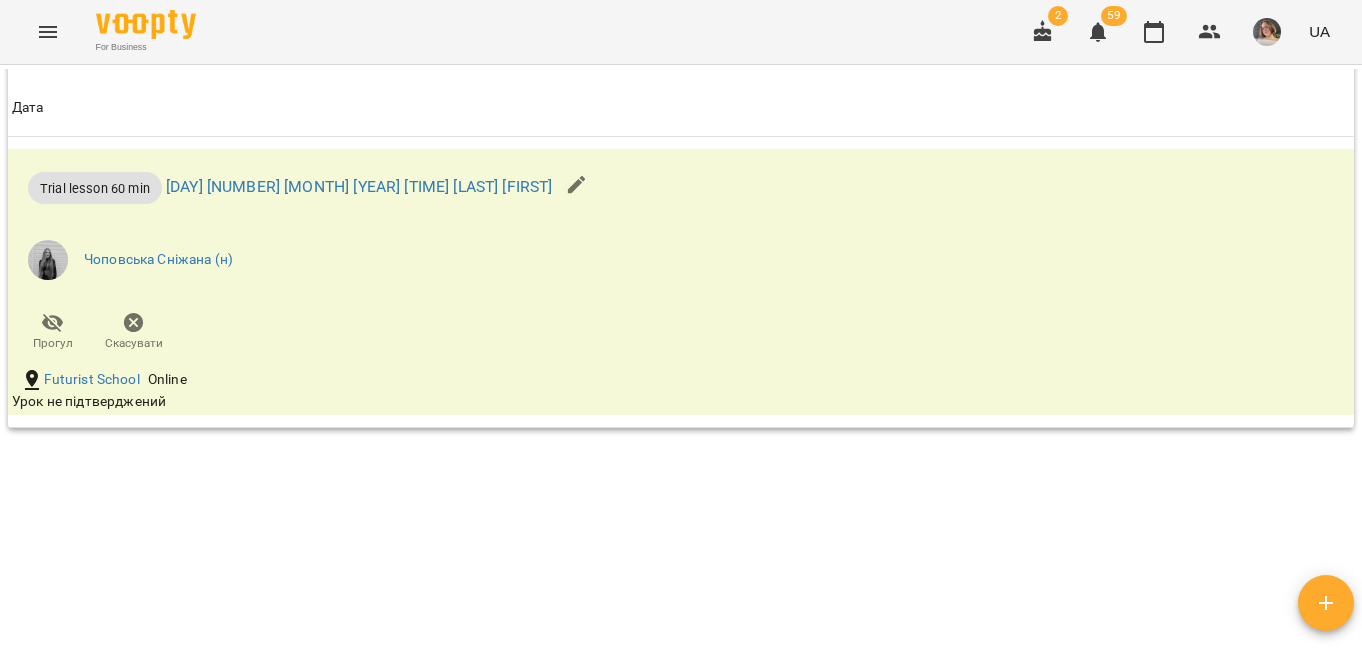 scroll, scrollTop: 1857, scrollLeft: 0, axis: vertical 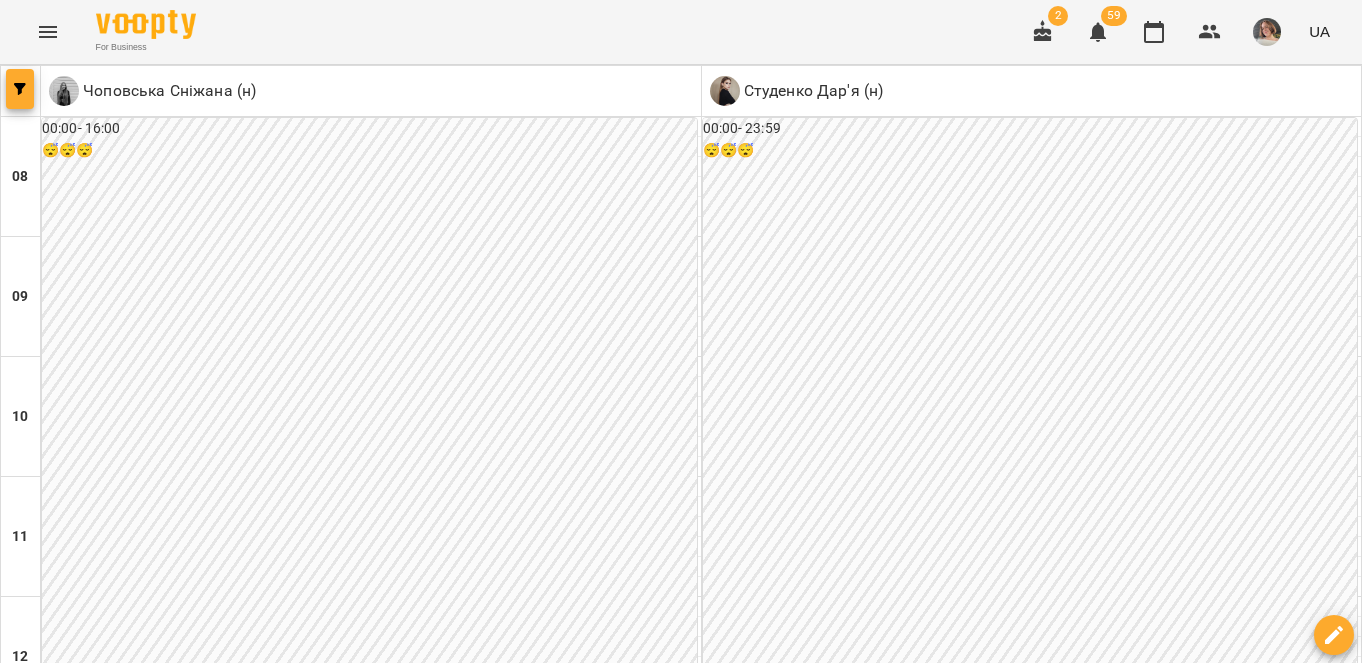 click at bounding box center [20, 89] 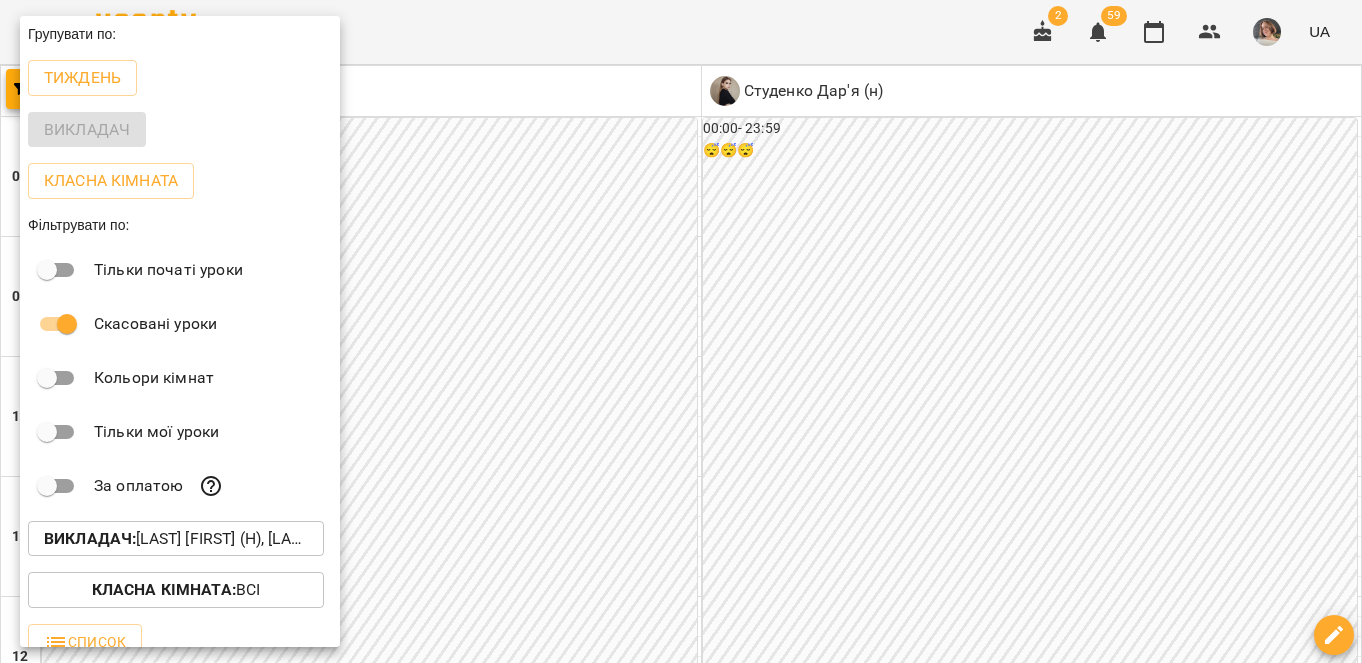 click on "Викладач :  [LAST] [FIRST] (н), [LAST] [FIRST] (н)" at bounding box center [176, 539] 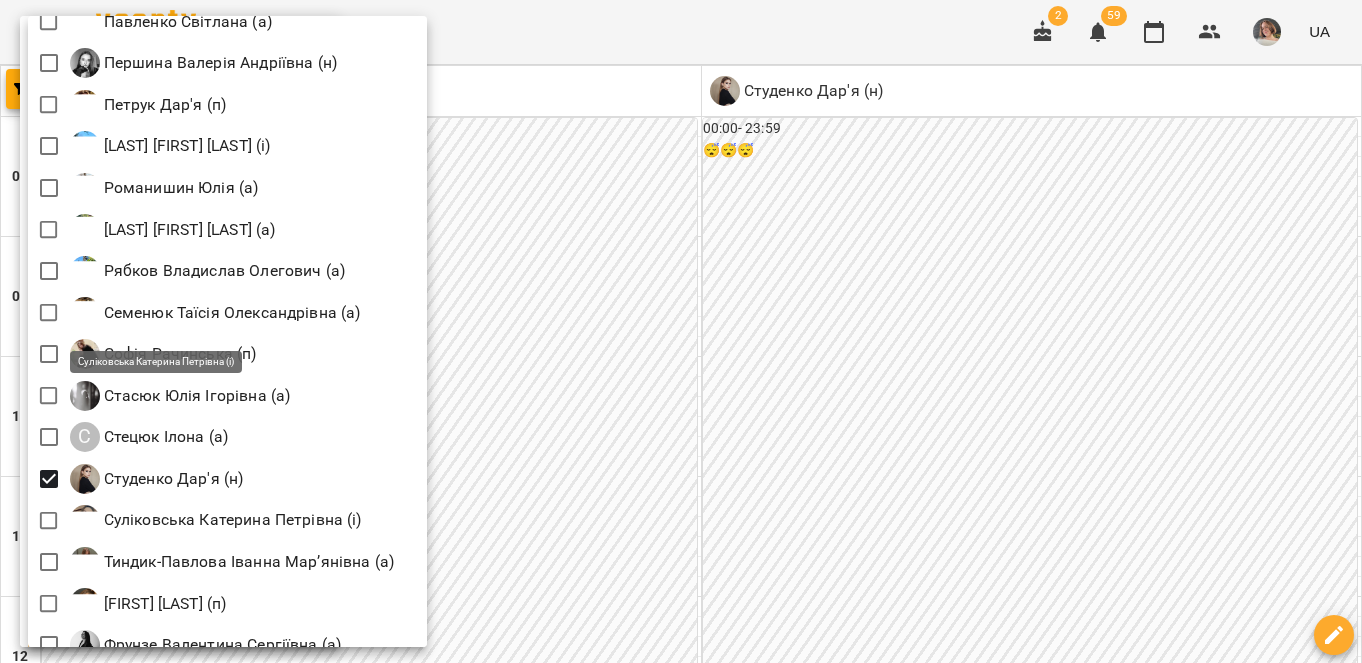 scroll, scrollTop: 2628, scrollLeft: 0, axis: vertical 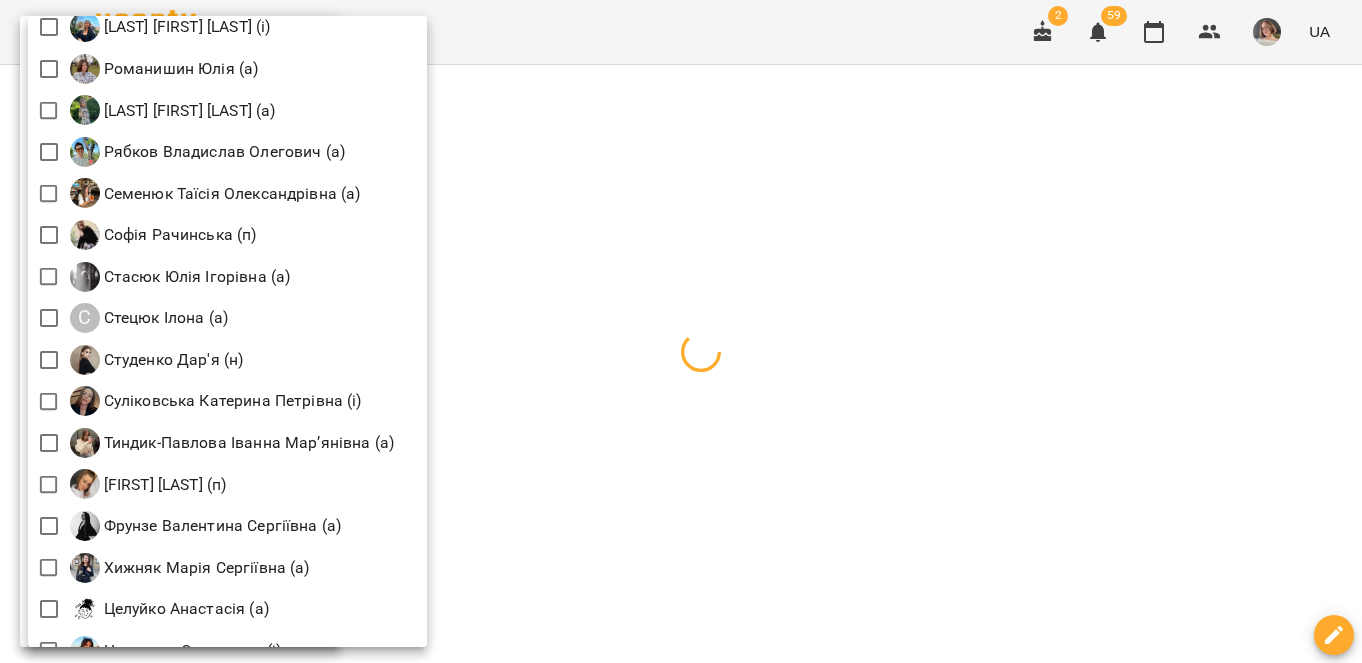 click at bounding box center [681, 331] 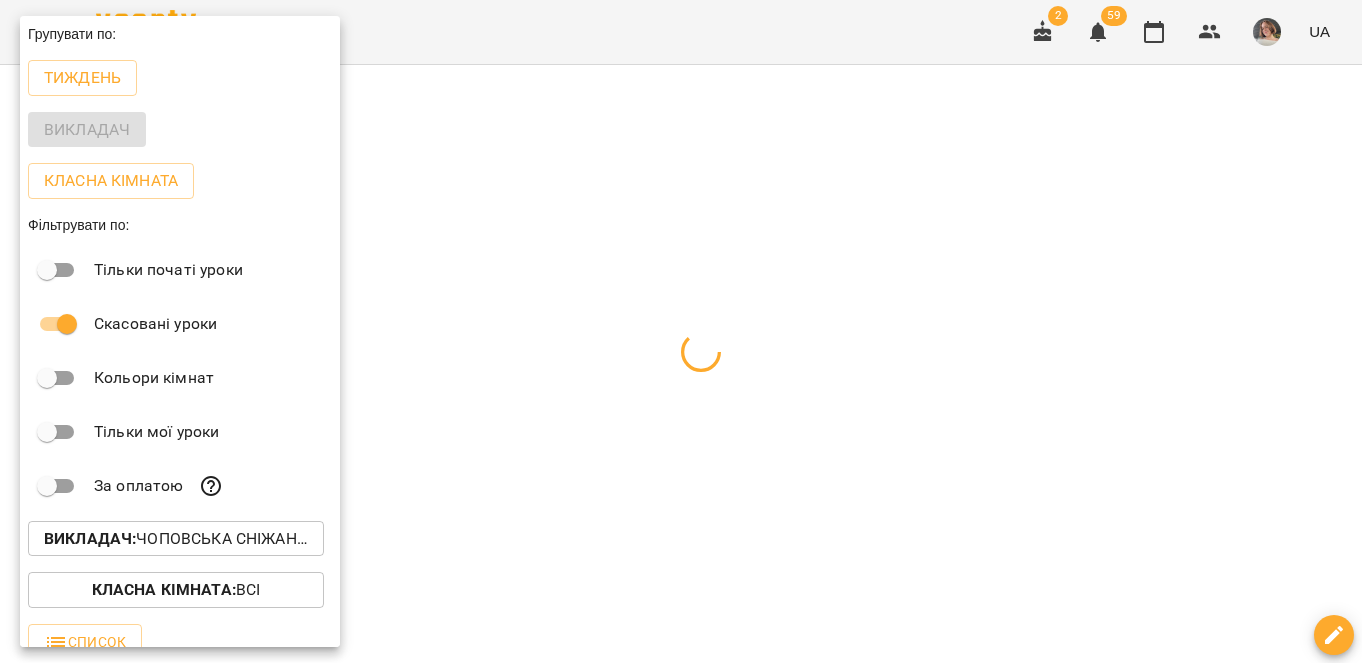 click at bounding box center [681, 331] 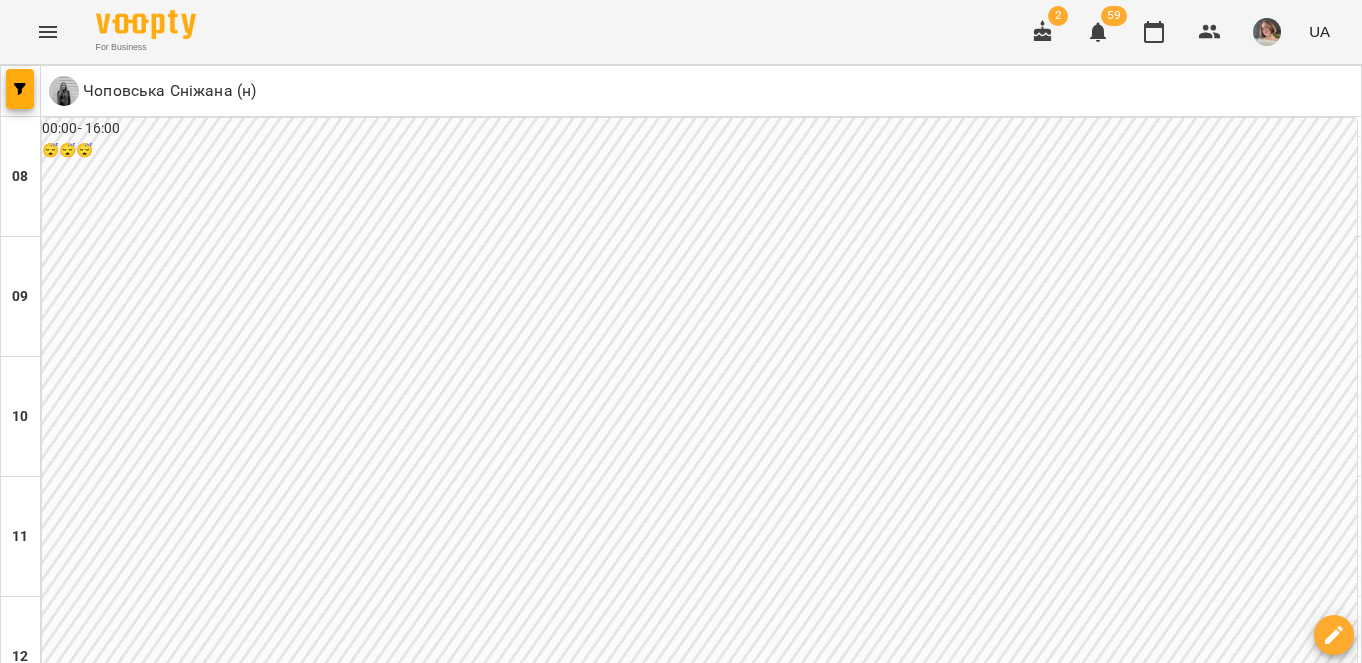scroll, scrollTop: 718, scrollLeft: 0, axis: vertical 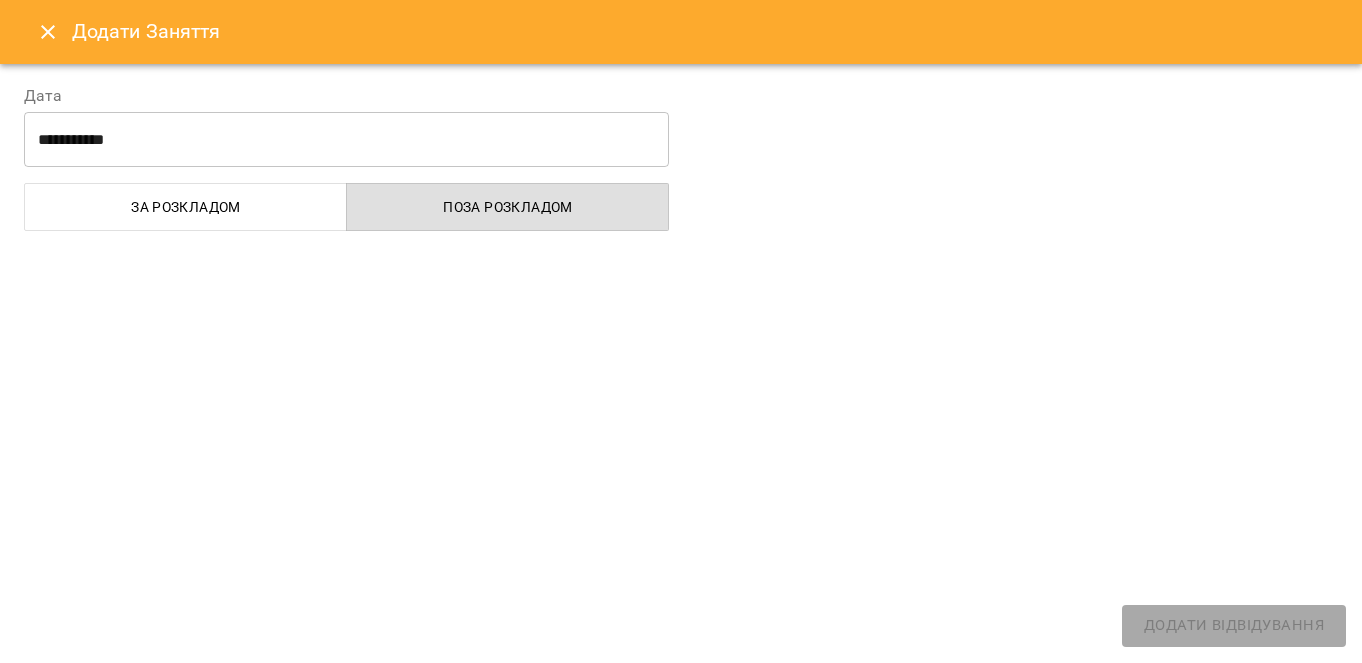 select 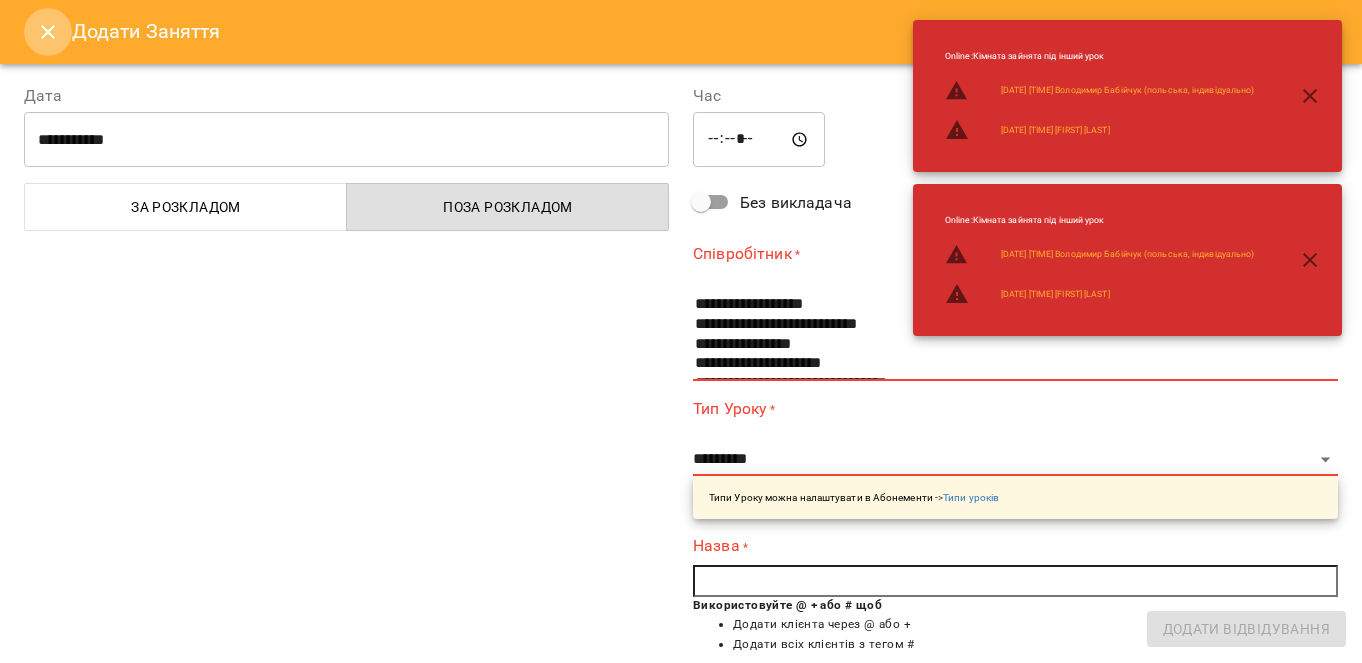 click at bounding box center [48, 32] 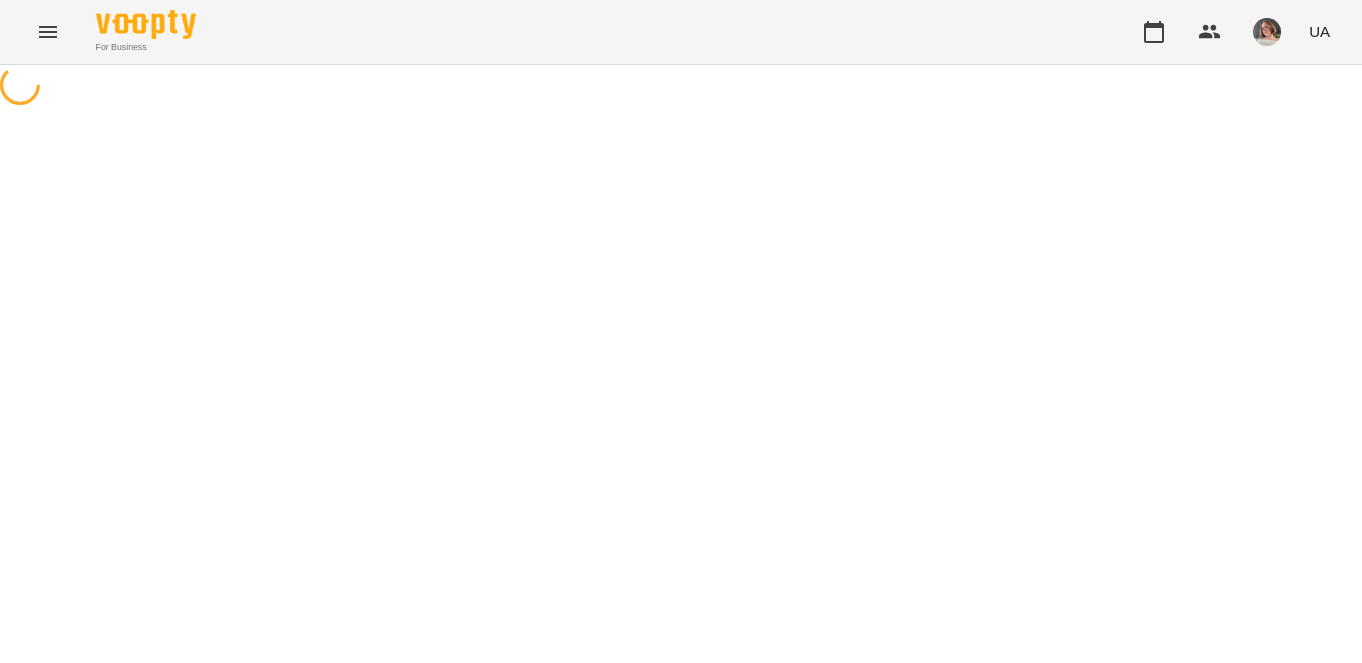 scroll, scrollTop: 0, scrollLeft: 0, axis: both 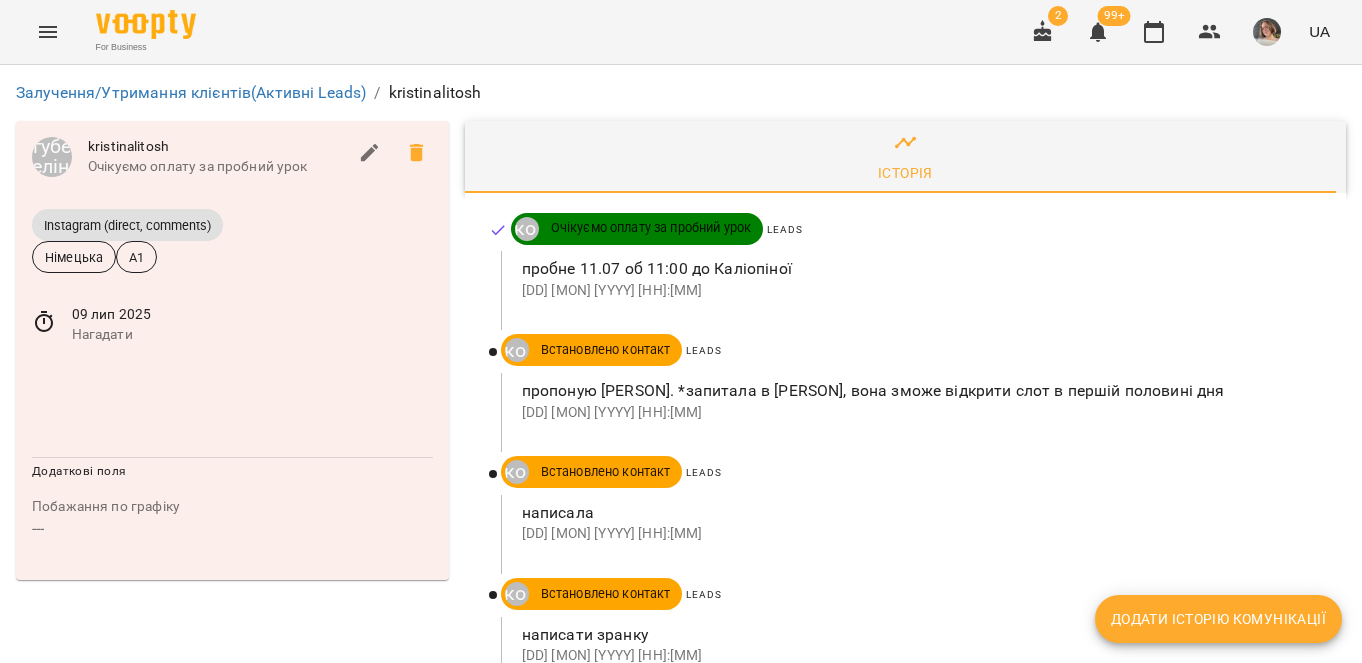 click on "Додати історію комунікації" at bounding box center (1218, 619) 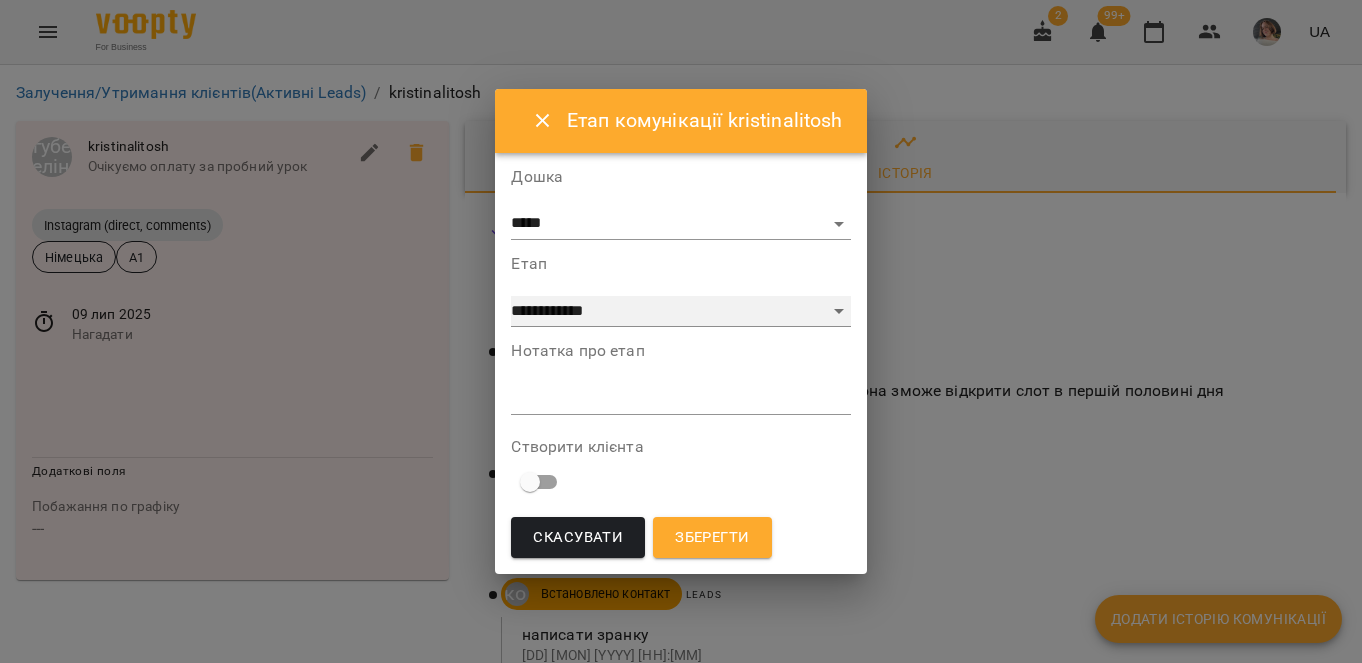 click on "**********" at bounding box center (680, 312) 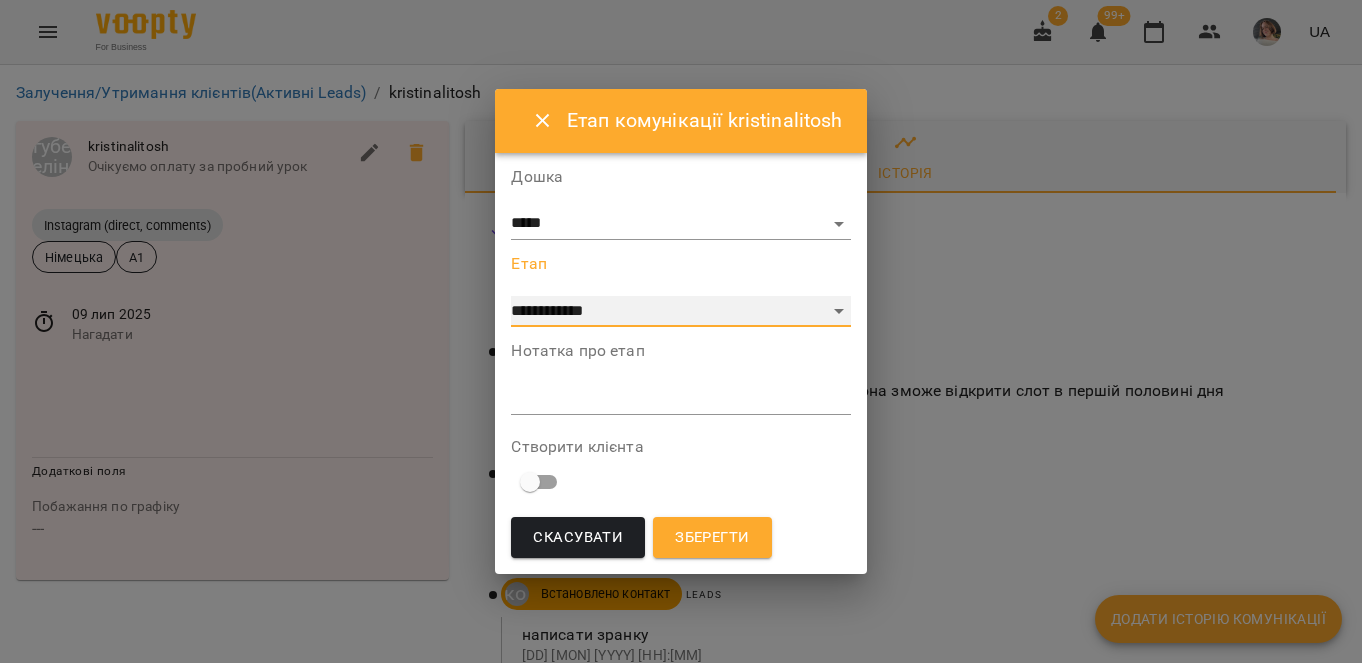select on "*" 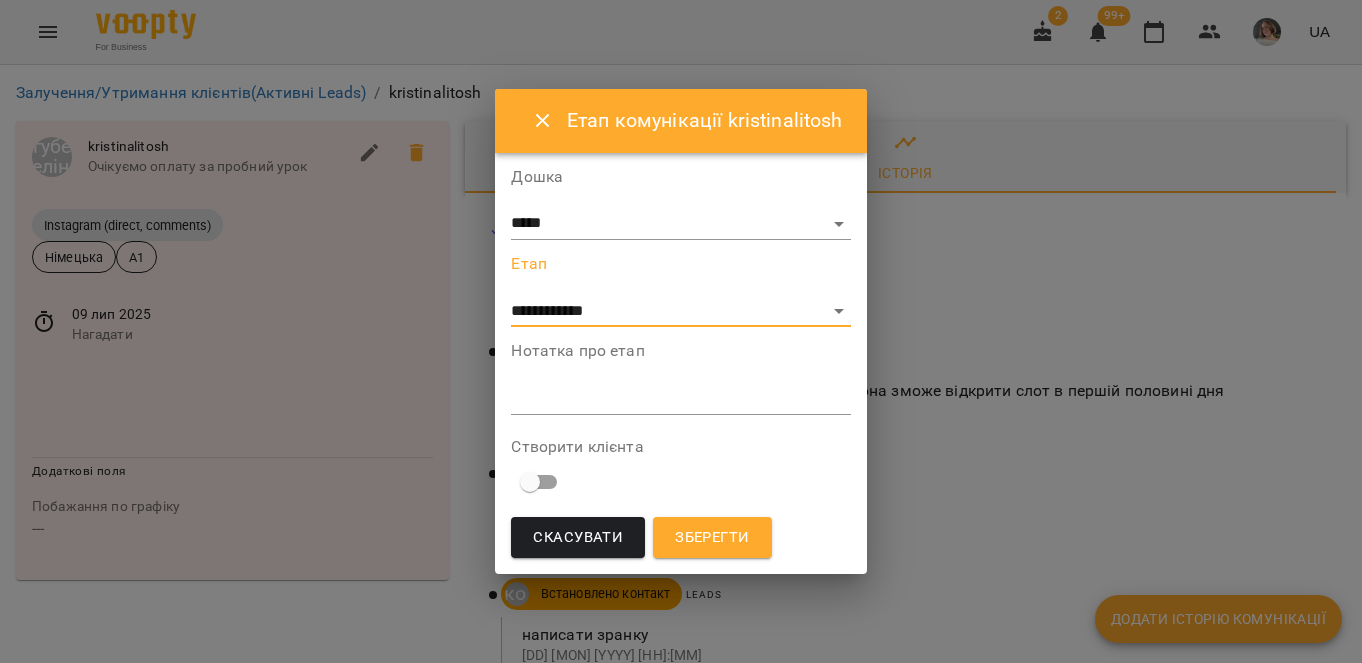 click at bounding box center [680, 398] 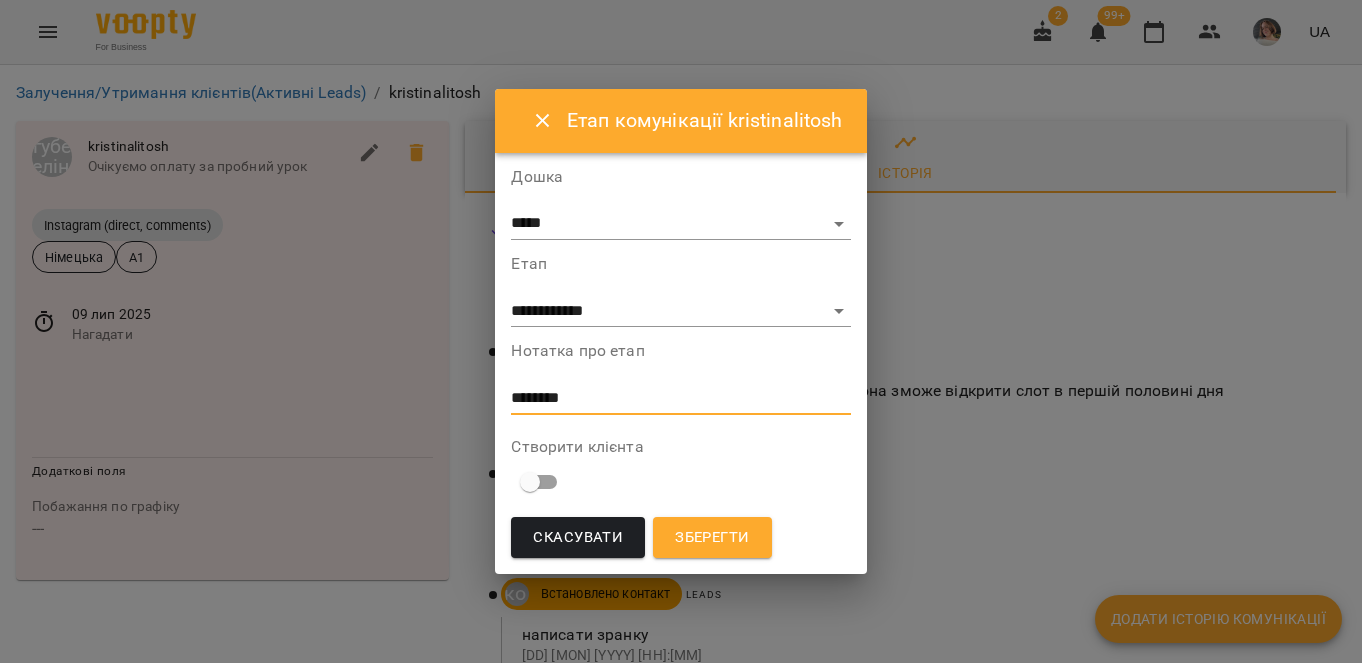 type on "********" 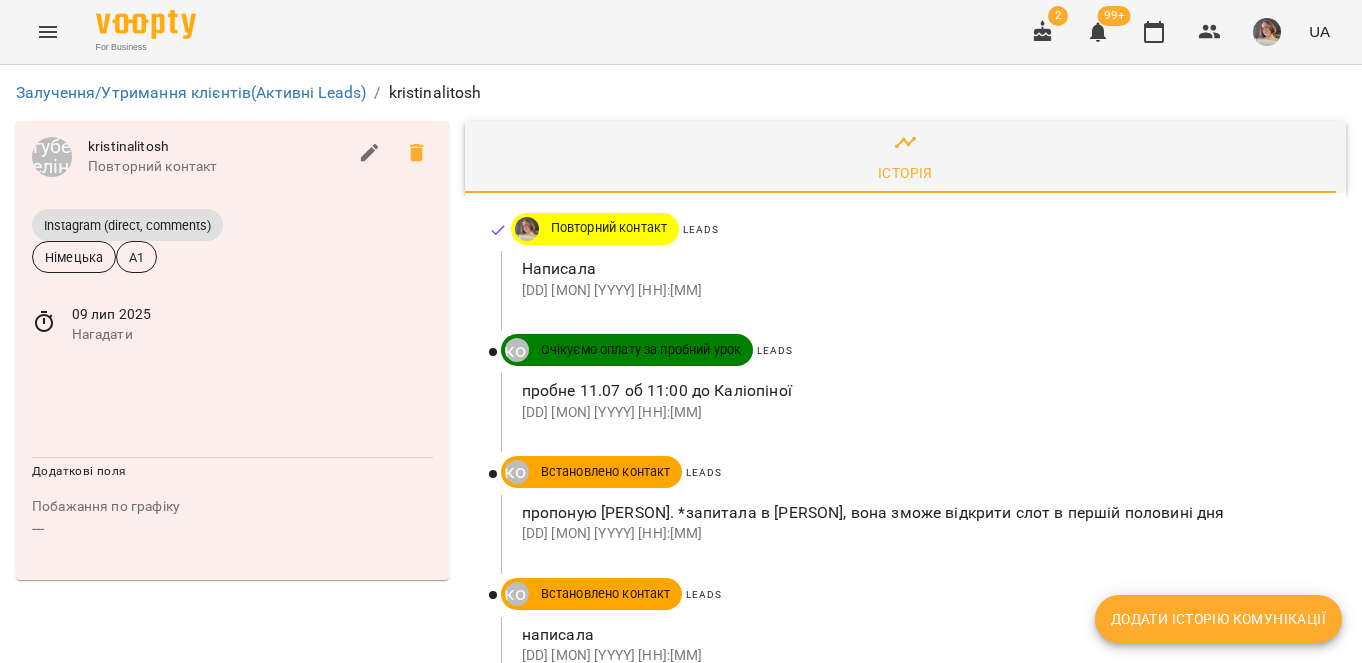 click 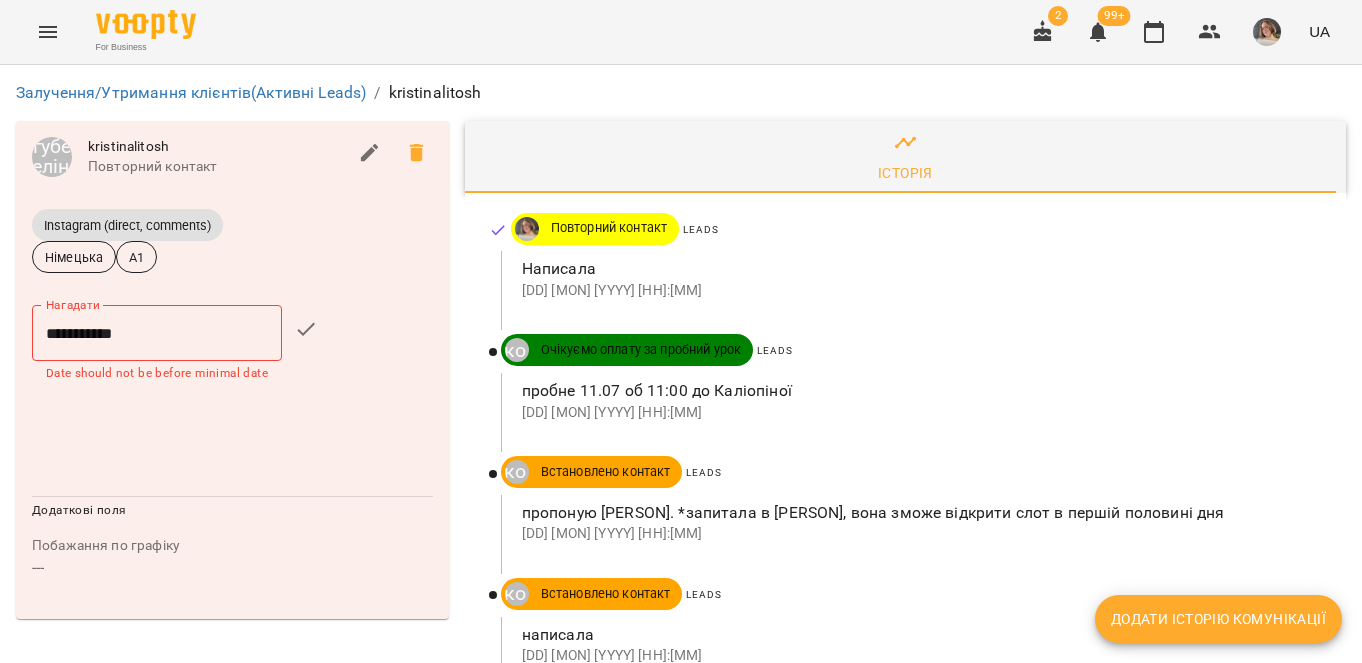 click on "**********" at bounding box center (157, 333) 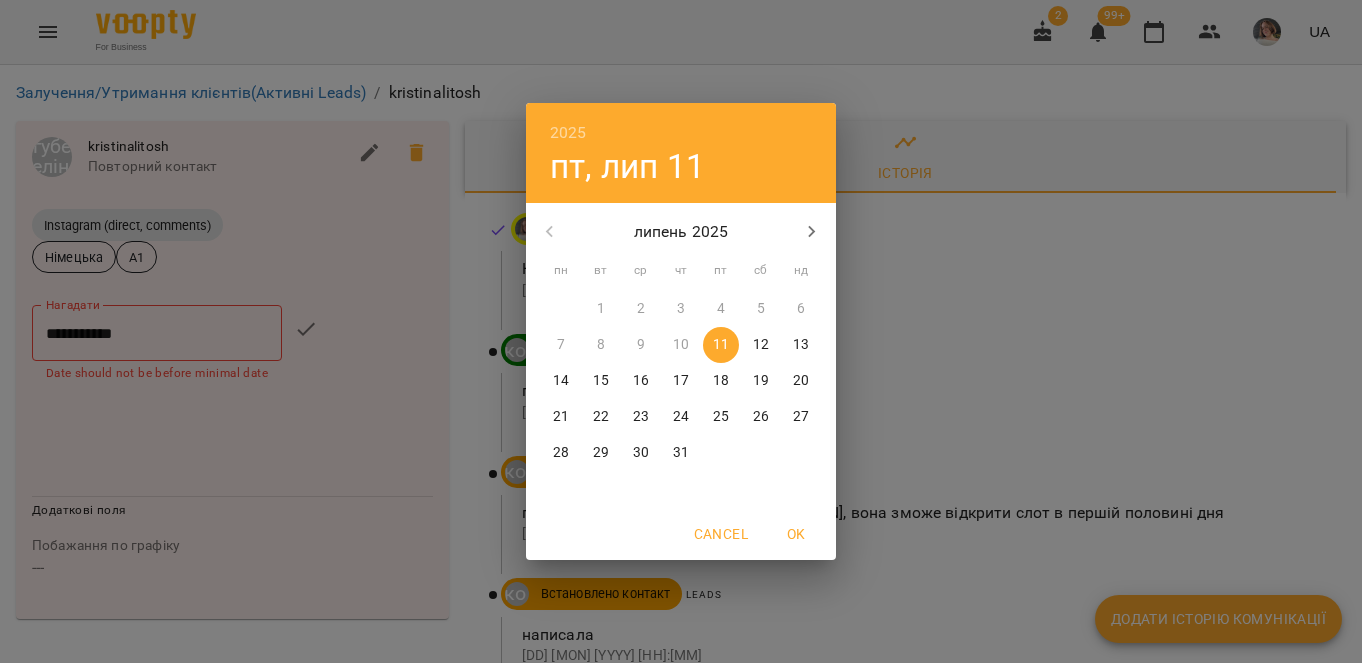 click on "14" at bounding box center (561, 381) 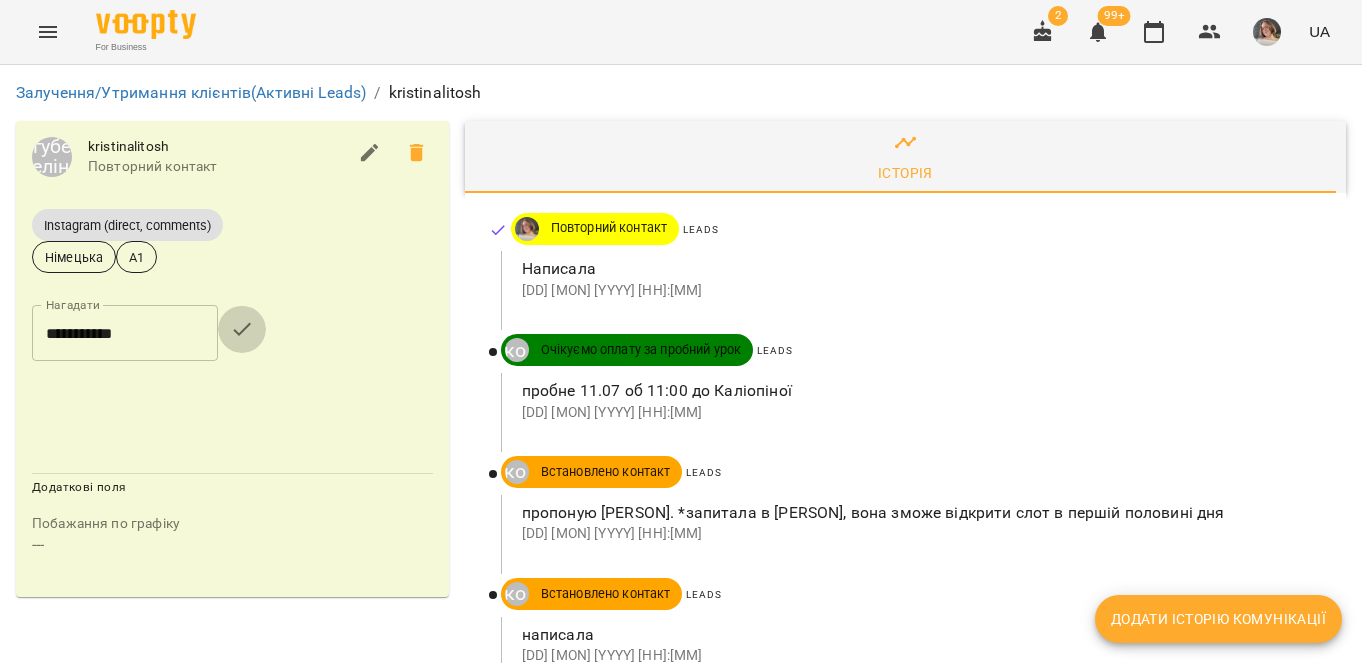 click at bounding box center [242, 329] 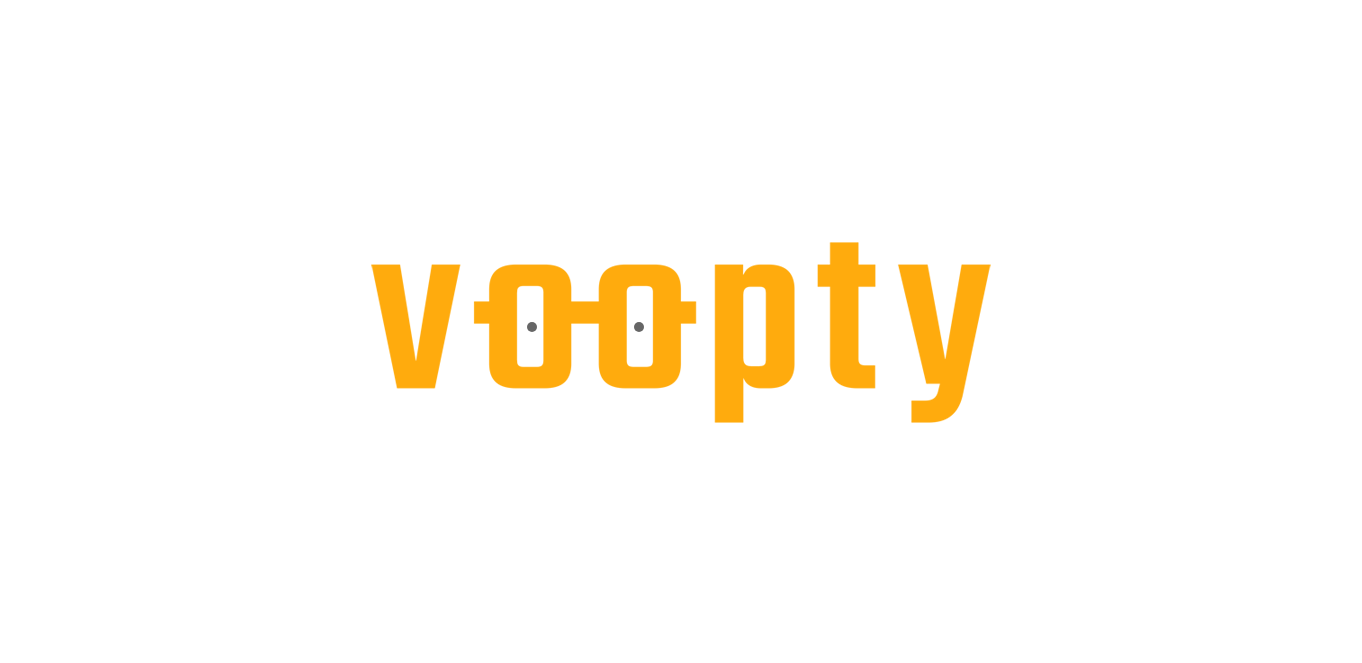 scroll, scrollTop: 0, scrollLeft: 0, axis: both 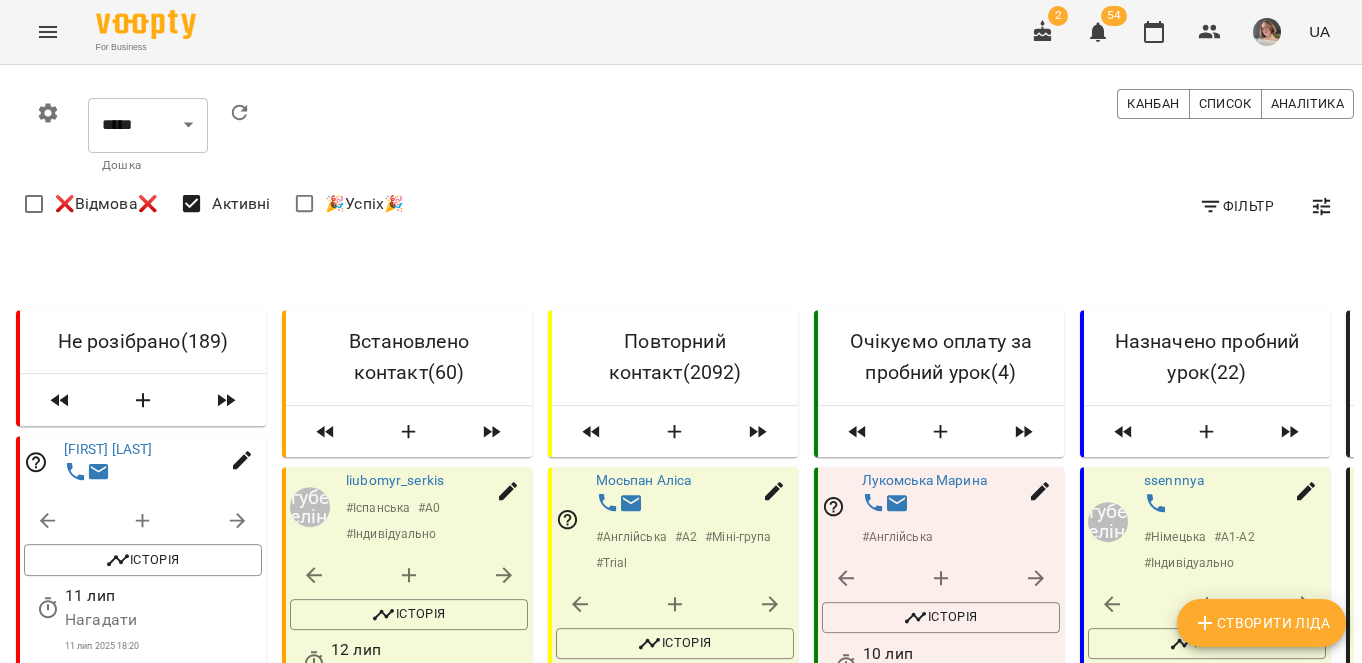click on "Створити Ліда" at bounding box center (1261, 623) 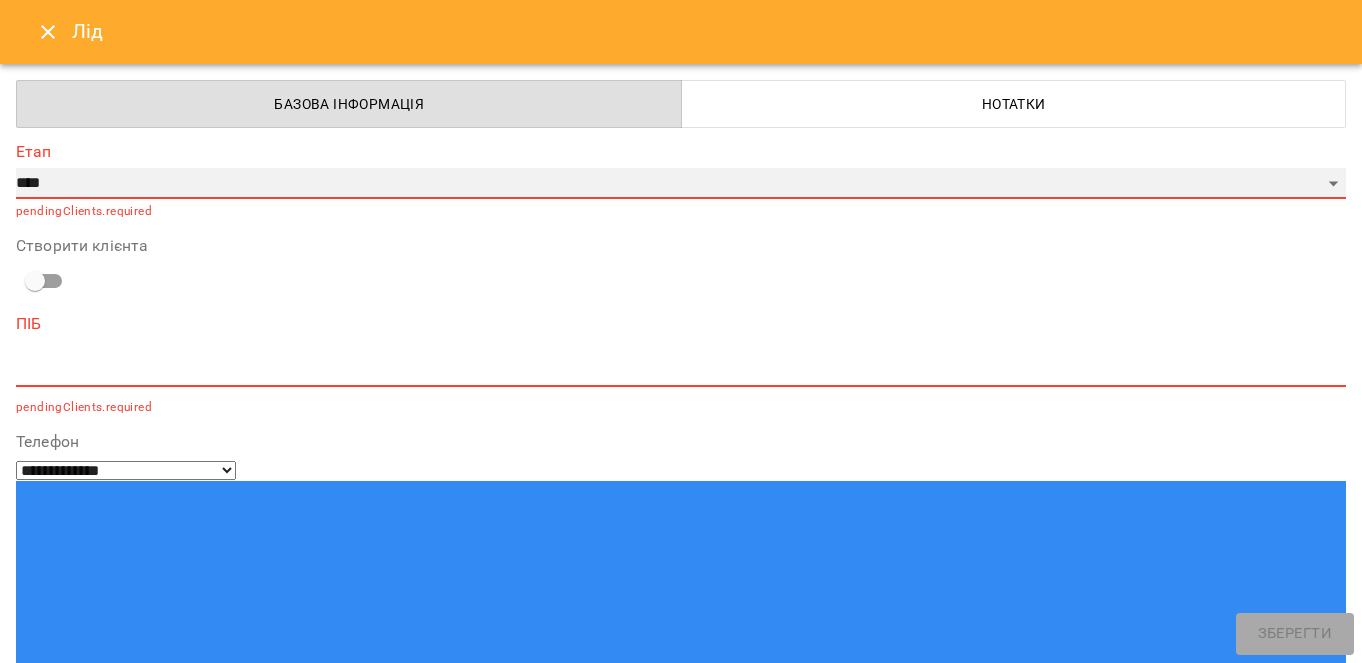 click on "**********" at bounding box center (681, 184) 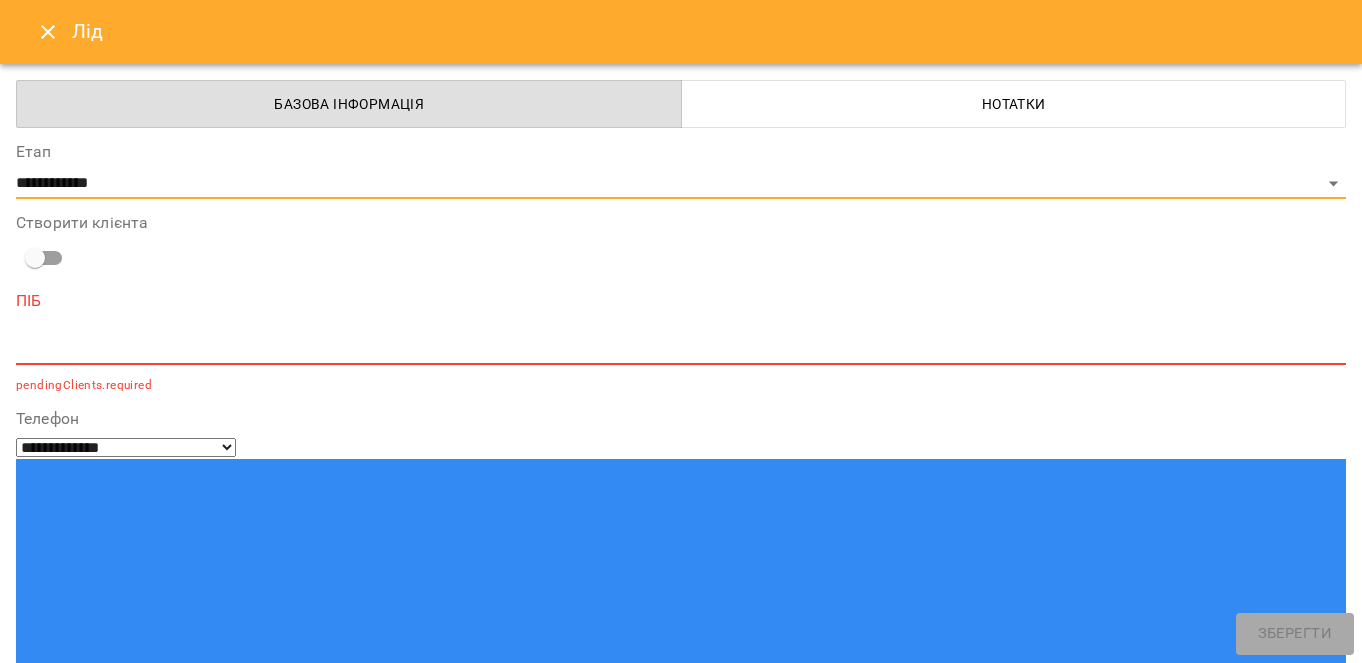 click at bounding box center [681, 348] 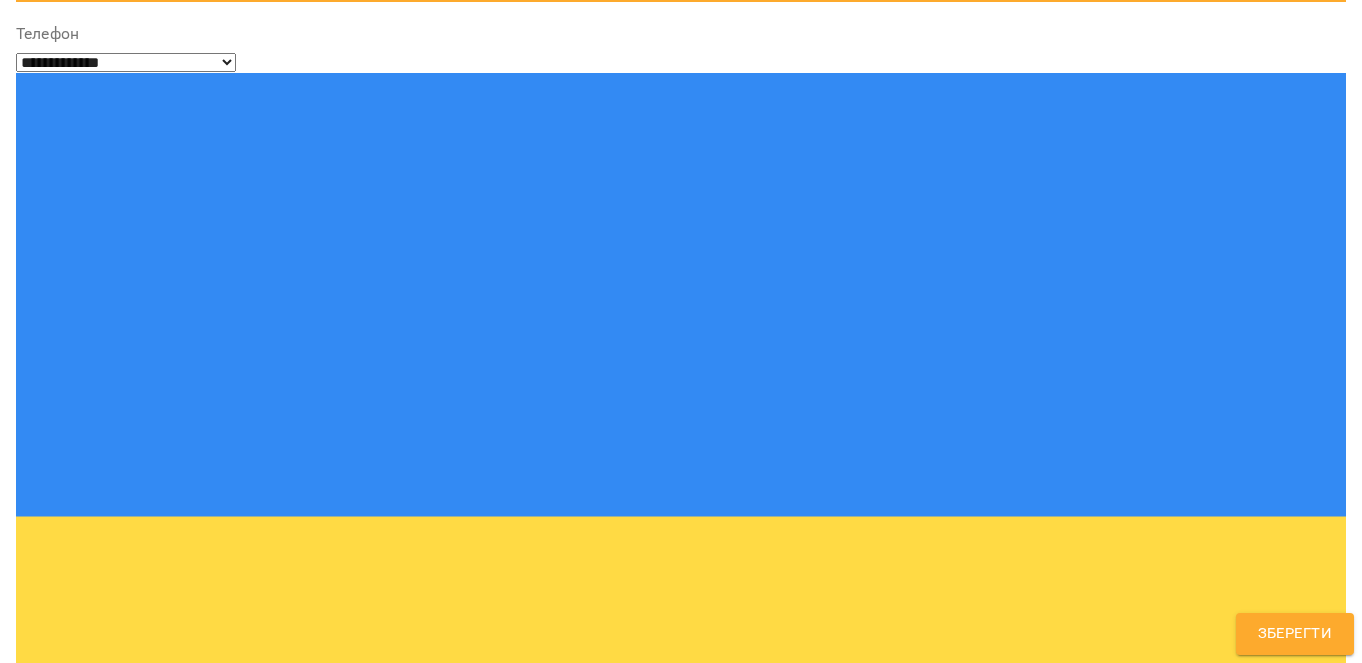 scroll, scrollTop: 364, scrollLeft: 0, axis: vertical 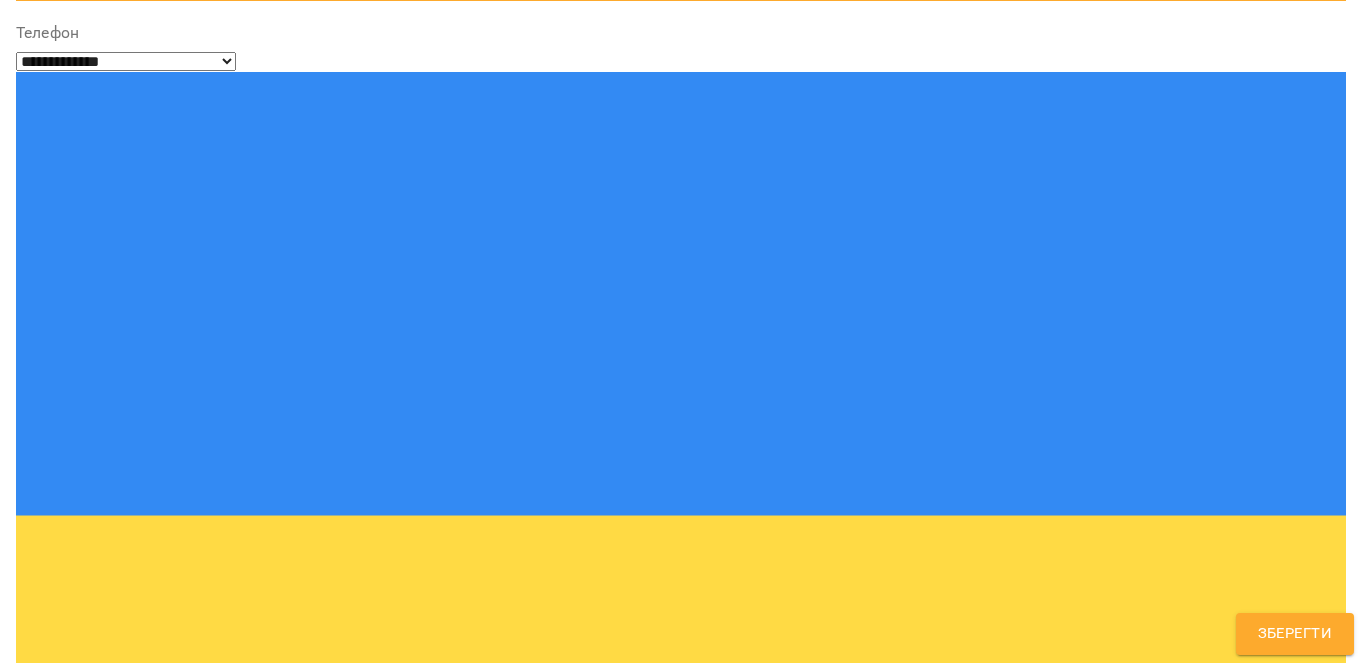 type on "**********" 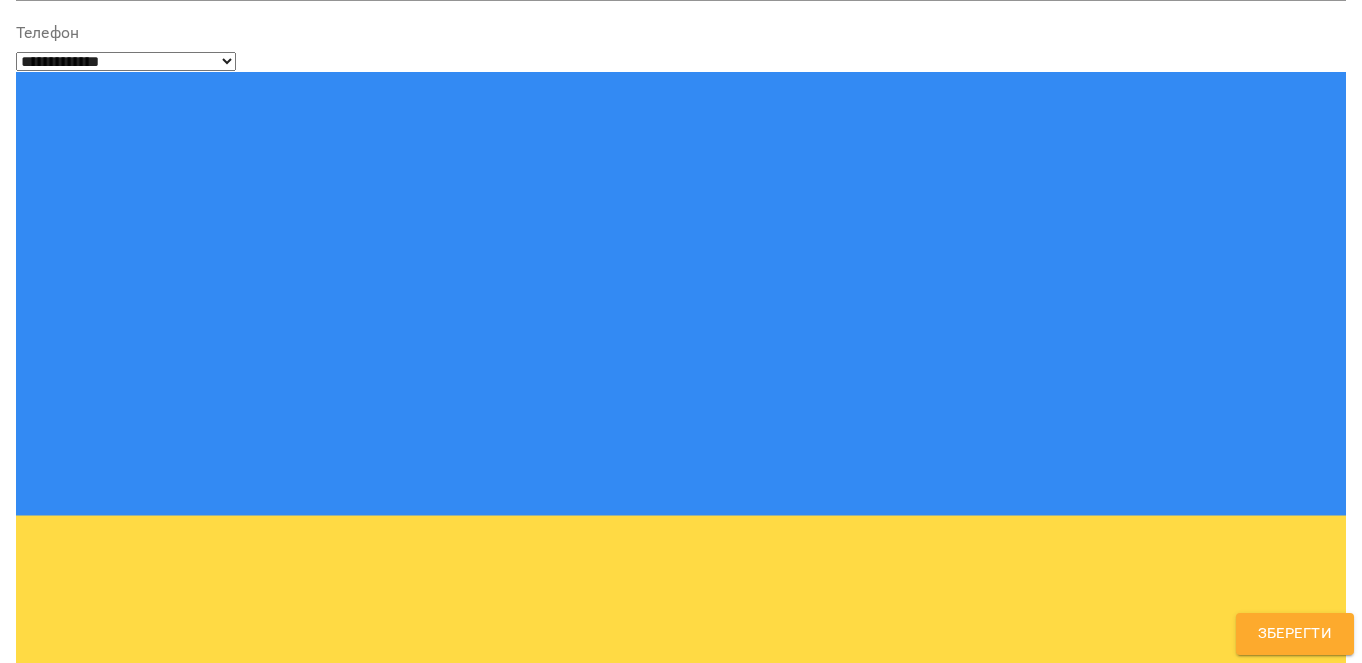 click on "Надрукуйте або оберіть..." at bounding box center (662, 1118) 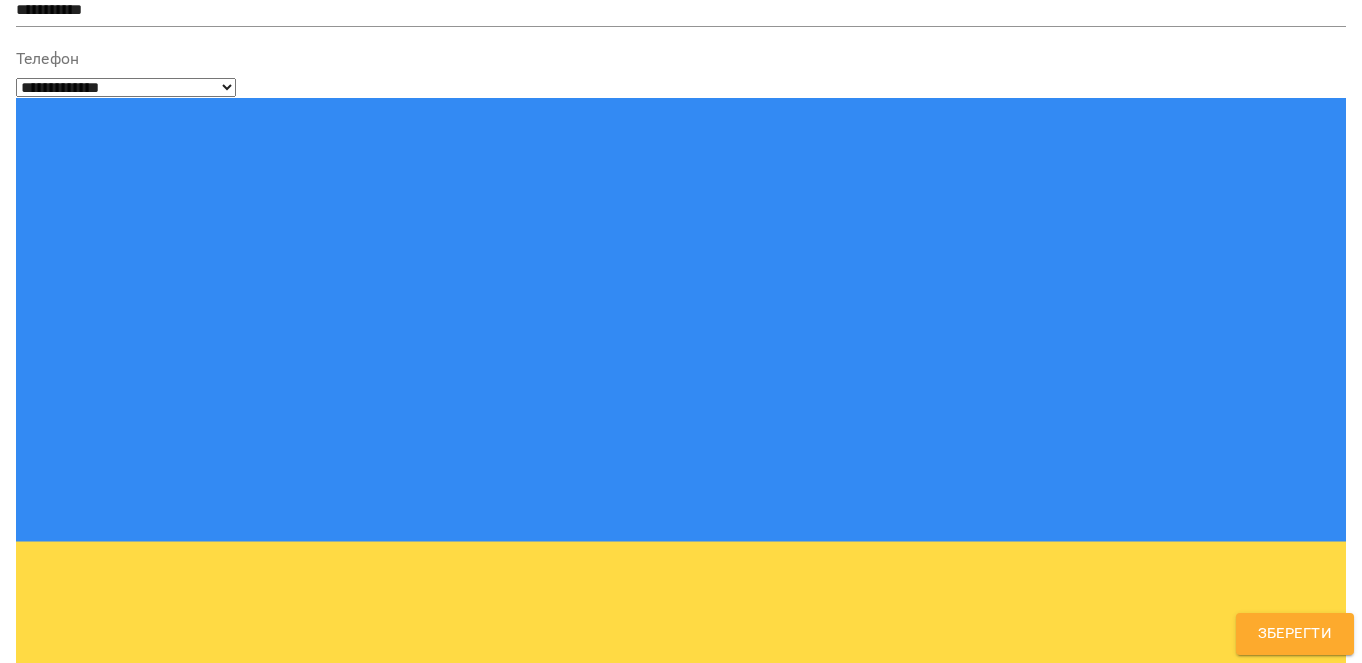 scroll, scrollTop: 334, scrollLeft: 0, axis: vertical 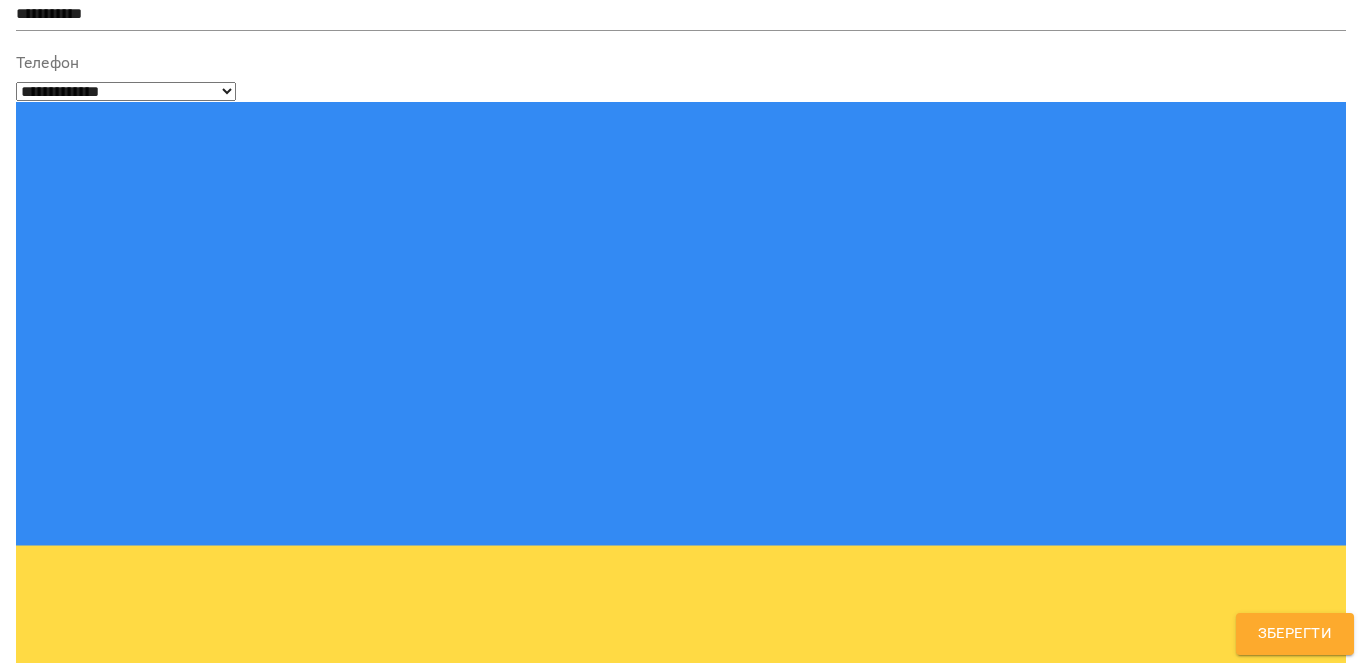 type on "****" 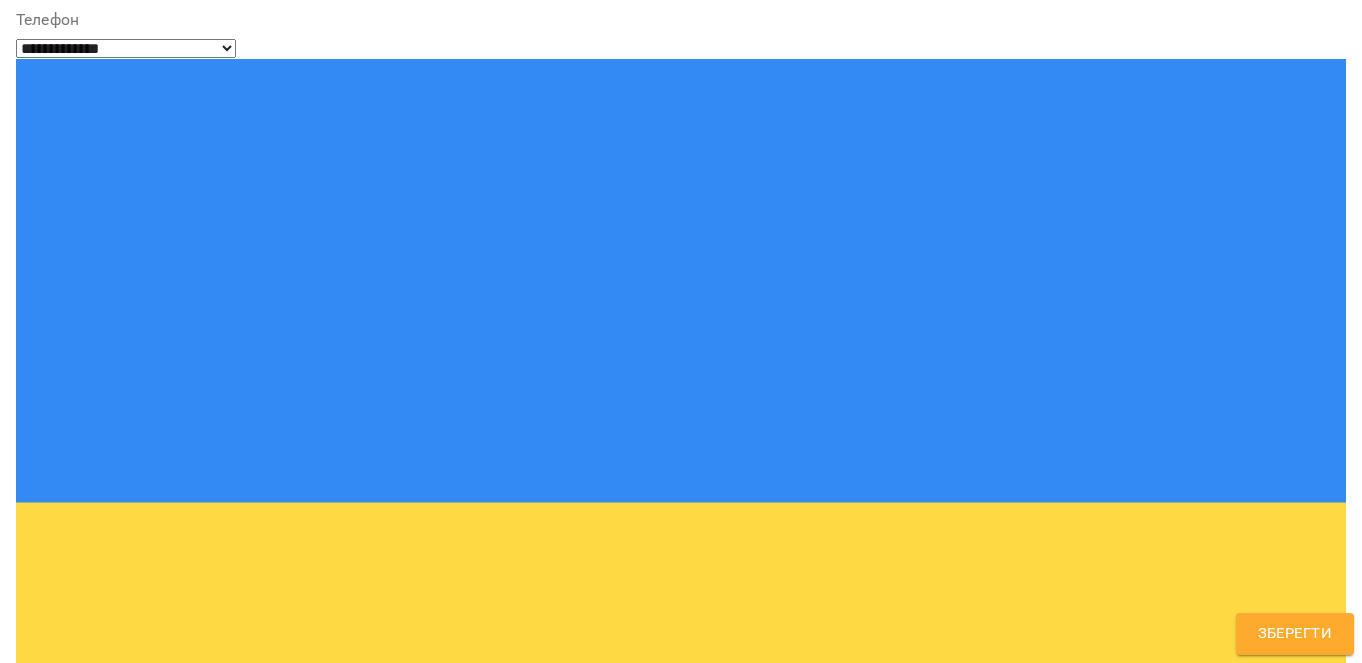click on "Київ, Україна" at bounding box center (101, 1283) 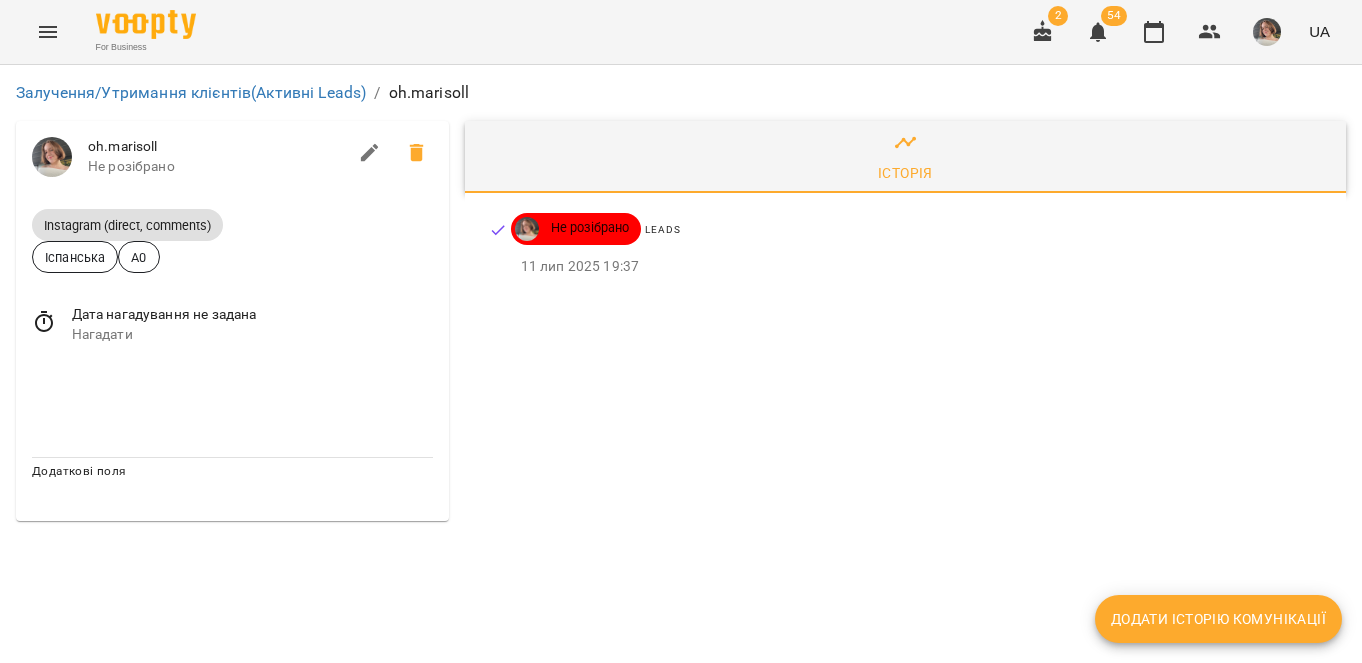 scroll, scrollTop: 0, scrollLeft: 0, axis: both 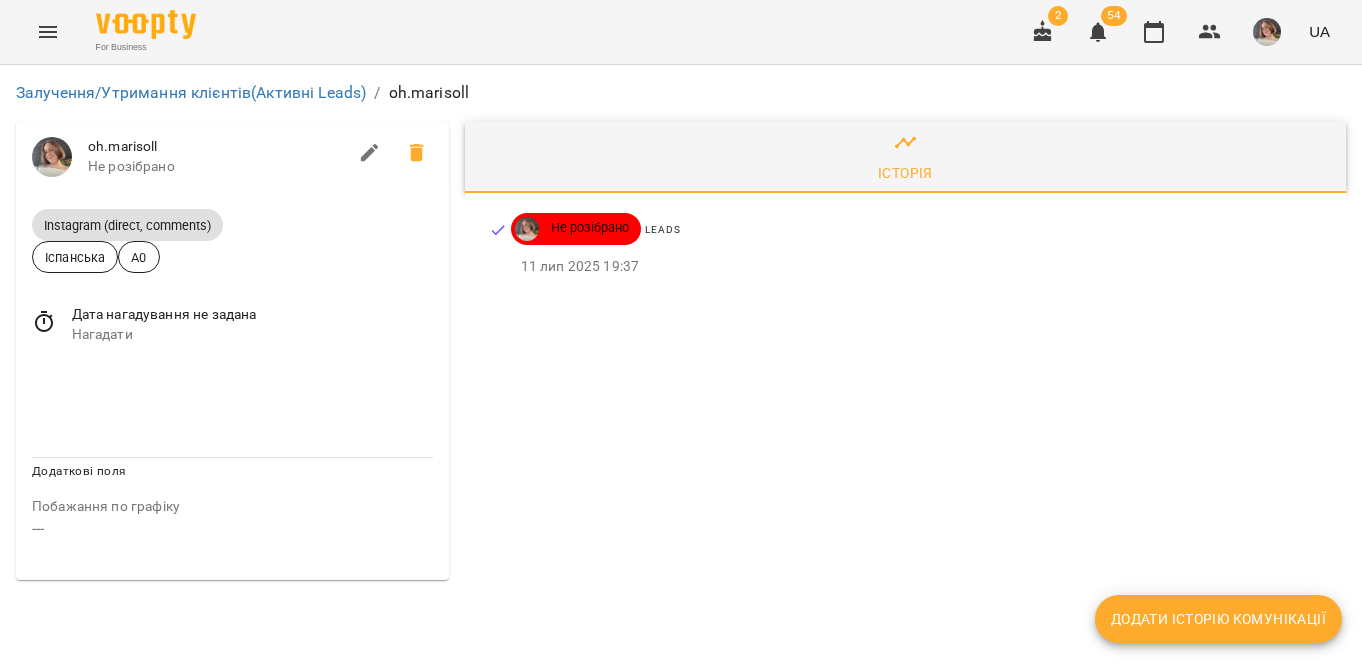 click on "Дата нагадування не задана Нагадати" at bounding box center (232, 324) 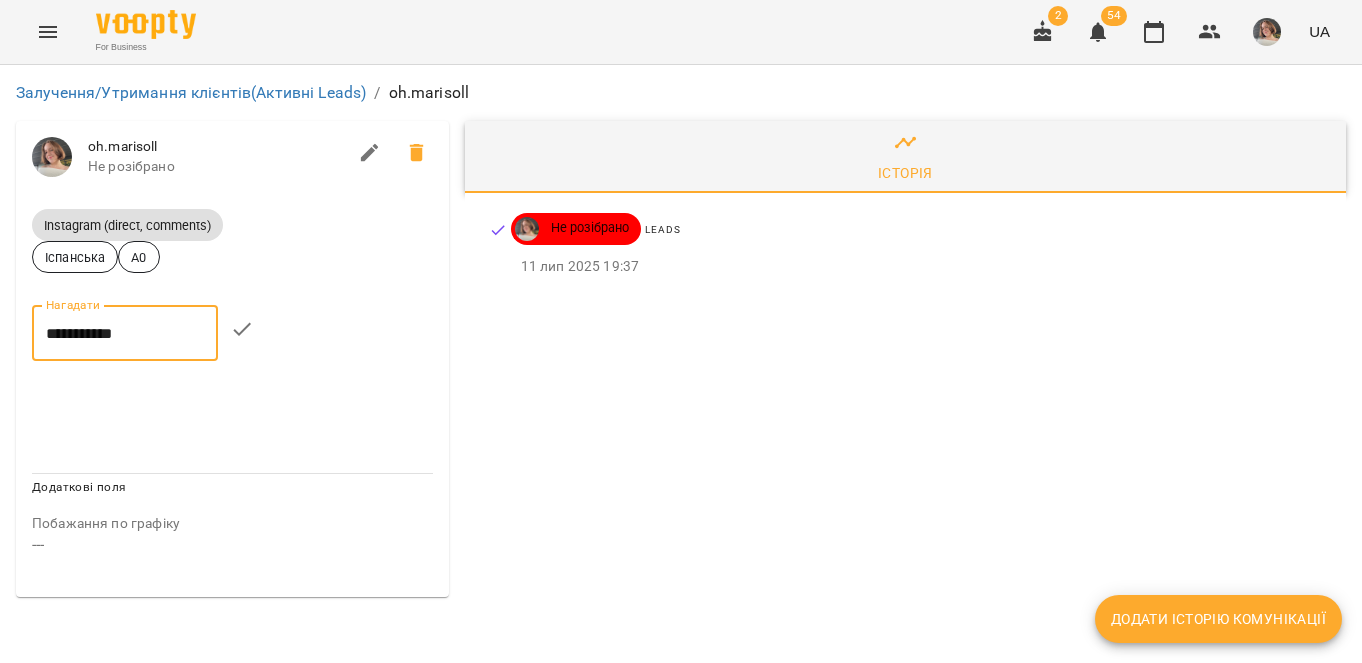 click on "**********" at bounding box center [125, 333] 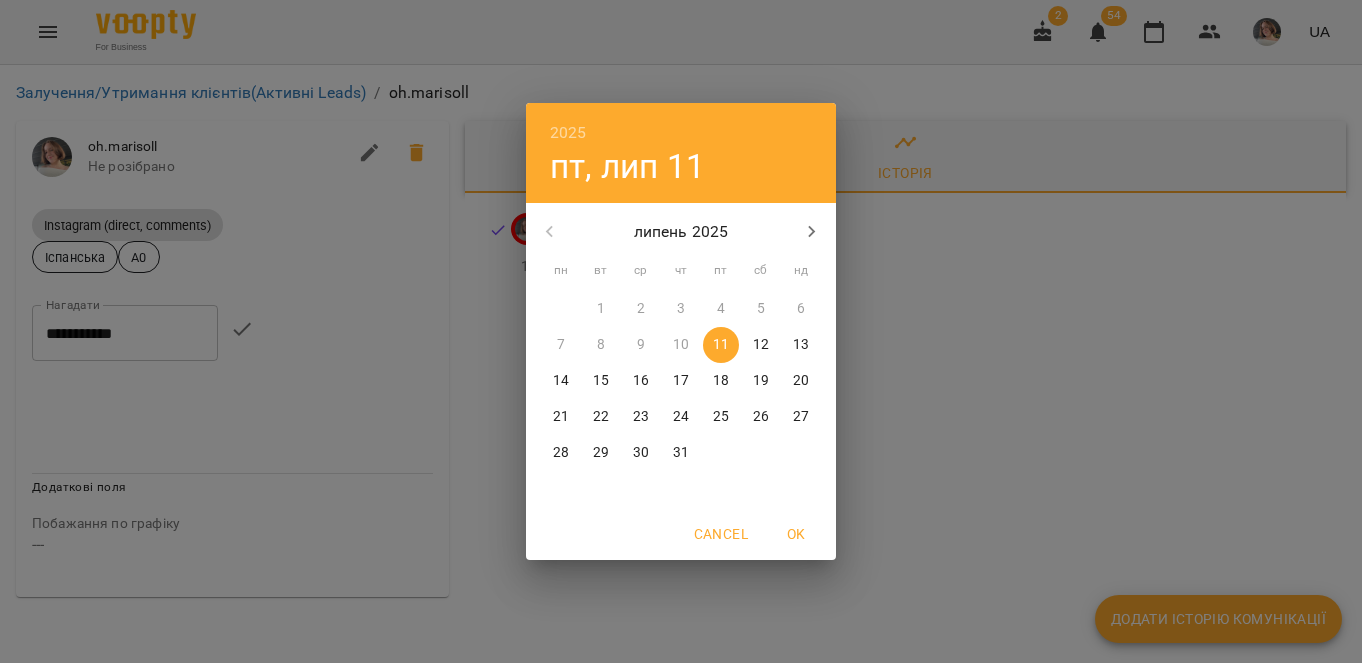 click on "14" at bounding box center [561, 381] 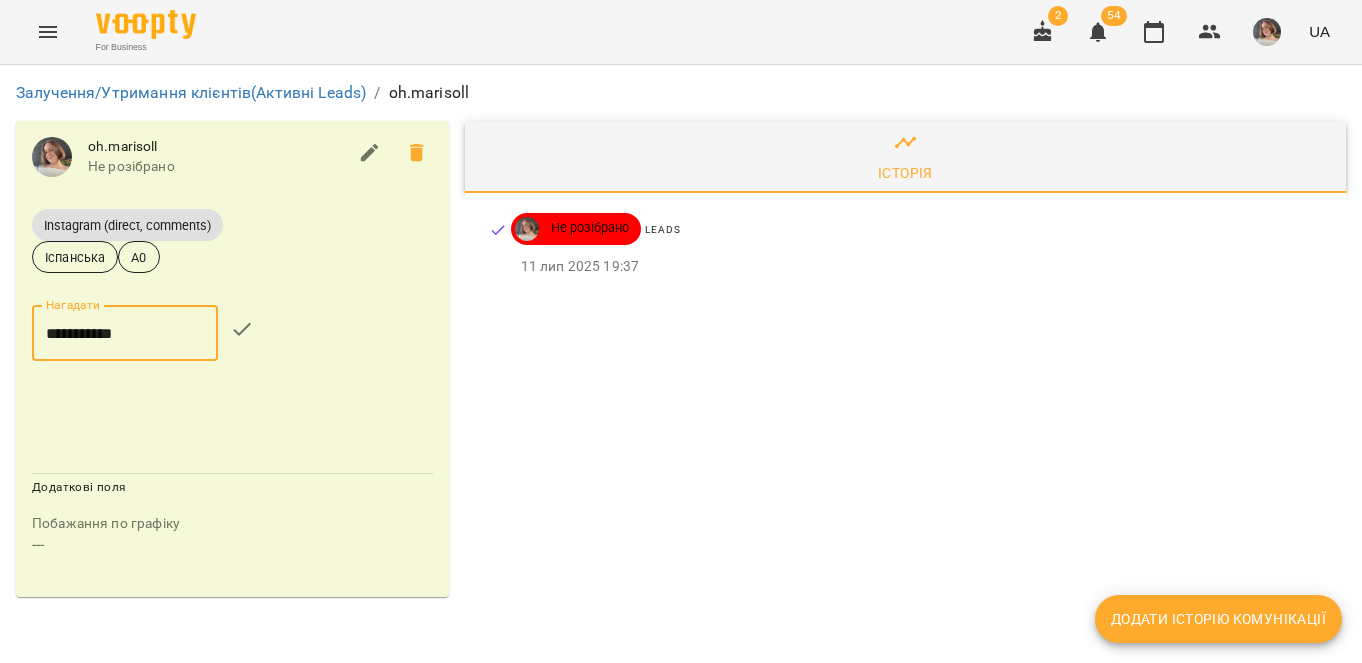 click at bounding box center [242, 329] 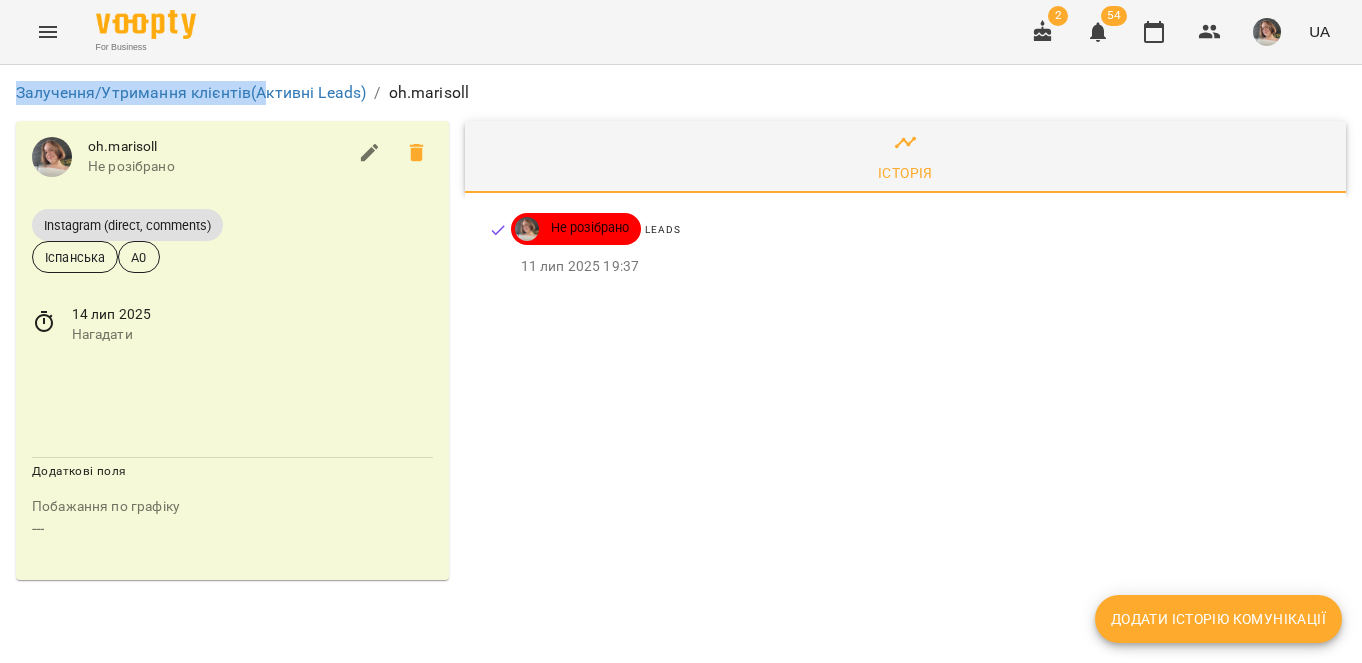 click on "Залучення/Утримання клієнтів (Активні Leads)" at bounding box center (191, 93) 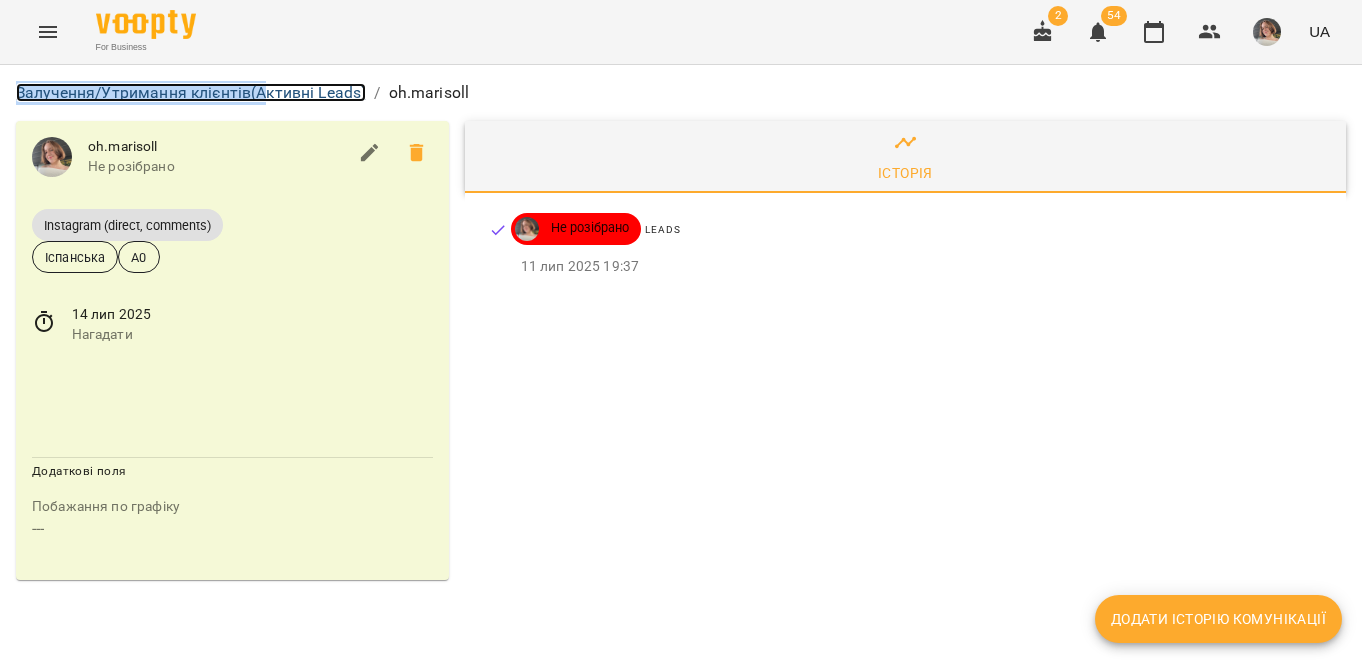 click on "Залучення/Утримання клієнтів (Активні Leads)" at bounding box center [191, 92] 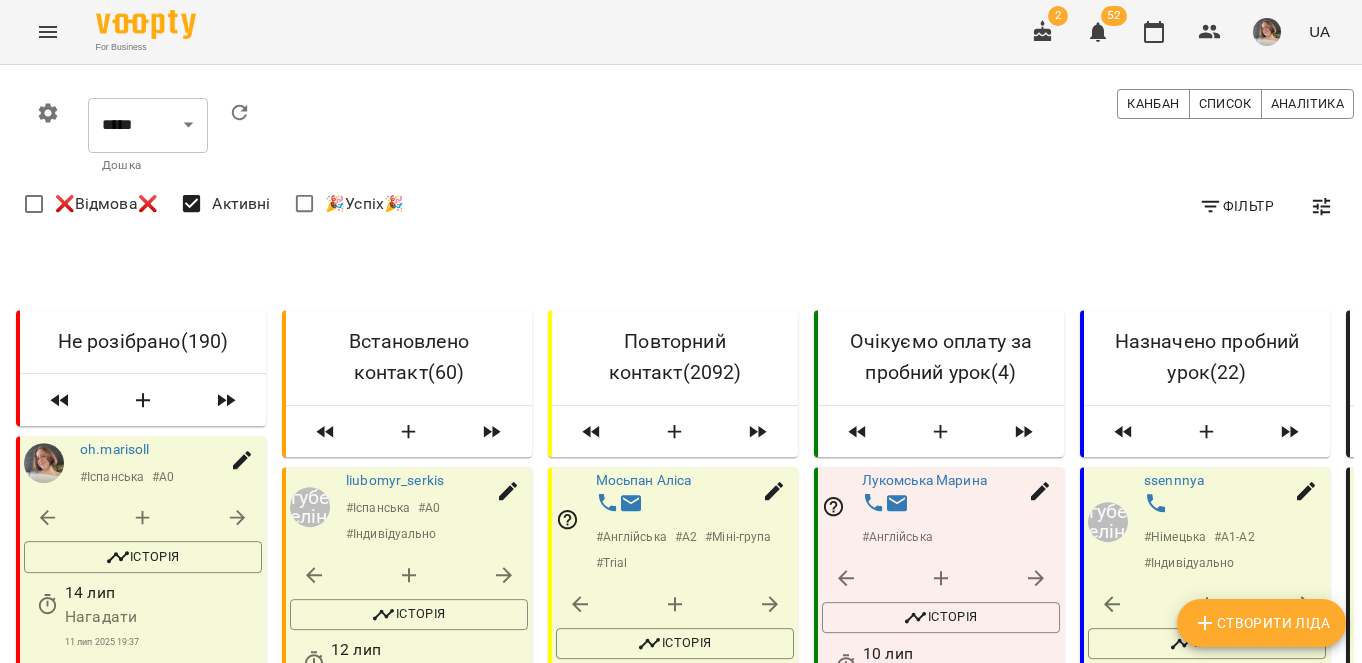 click on "Фільтр" at bounding box center (1236, 206) 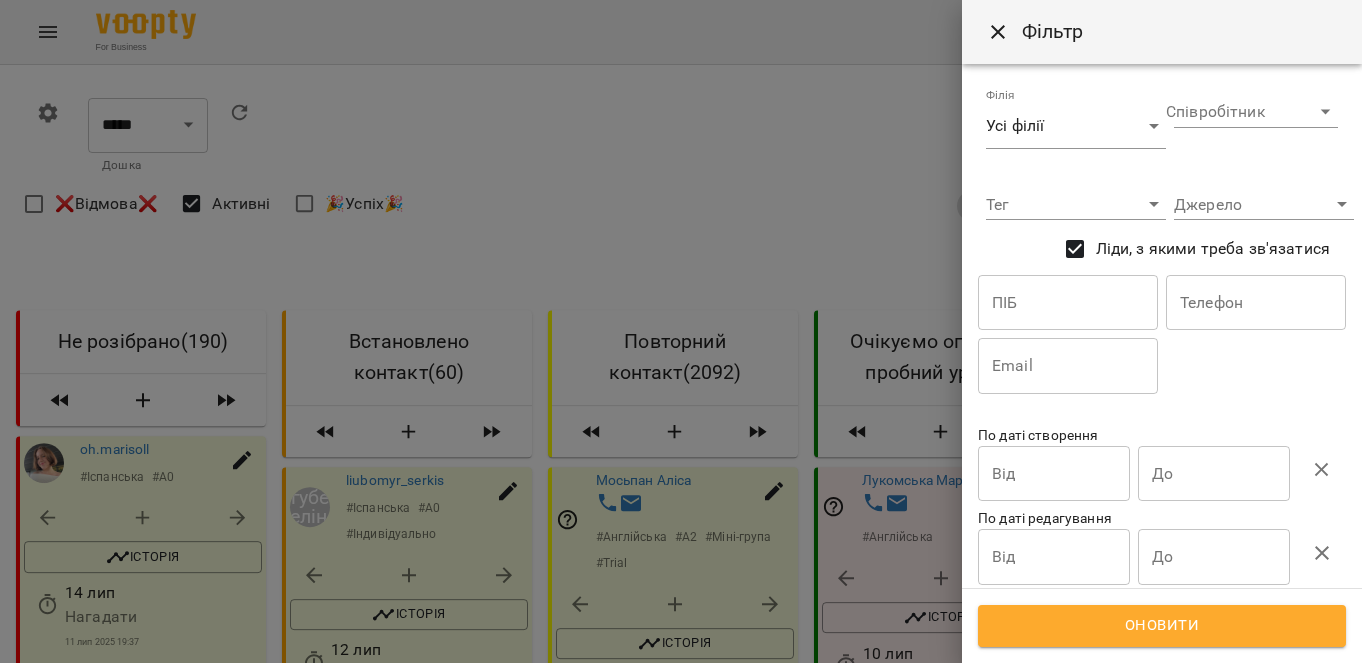 click on "Оновити" at bounding box center (1162, 626) 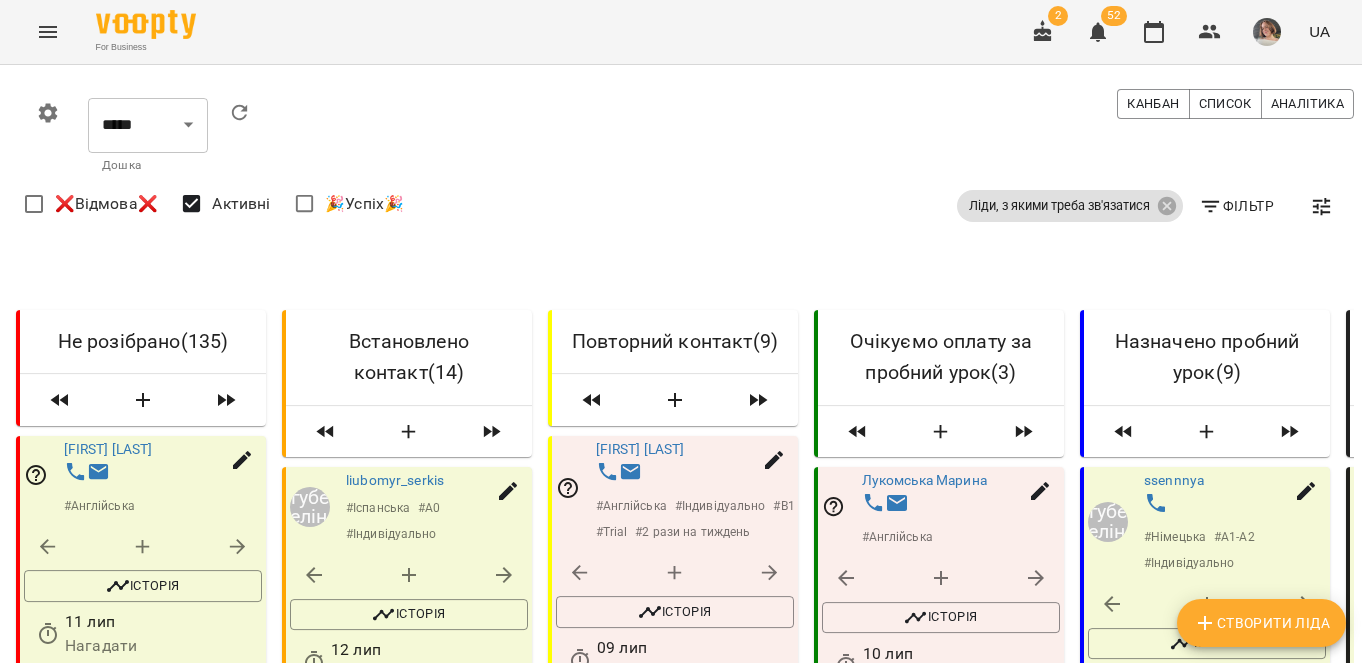 scroll, scrollTop: 0, scrollLeft: 347, axis: horizontal 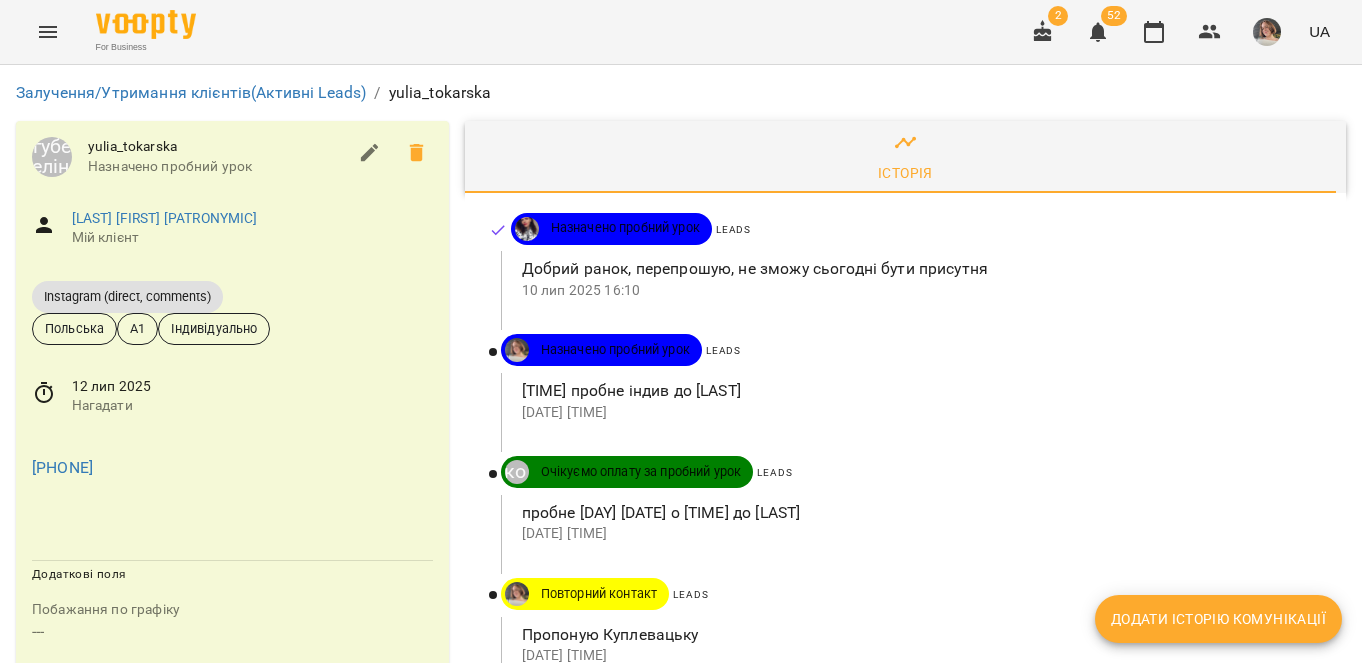 click 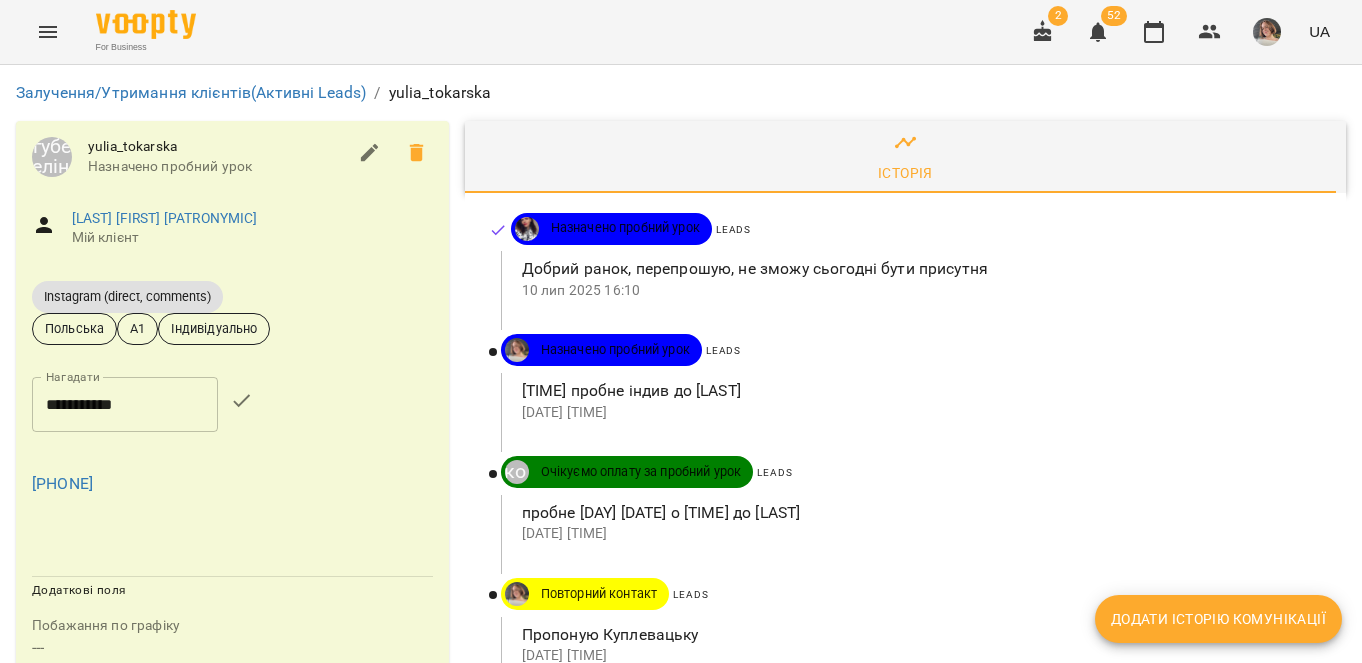 click on "**********" at bounding box center (125, 405) 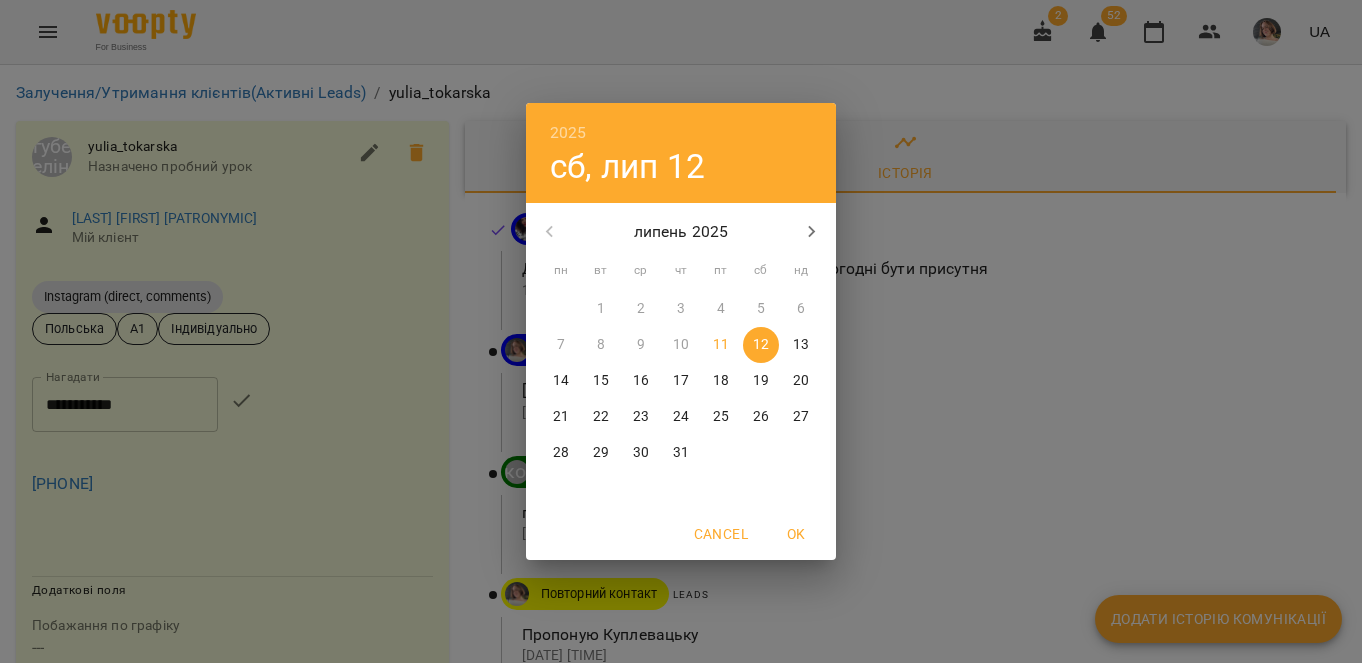 click on "14" at bounding box center (561, 381) 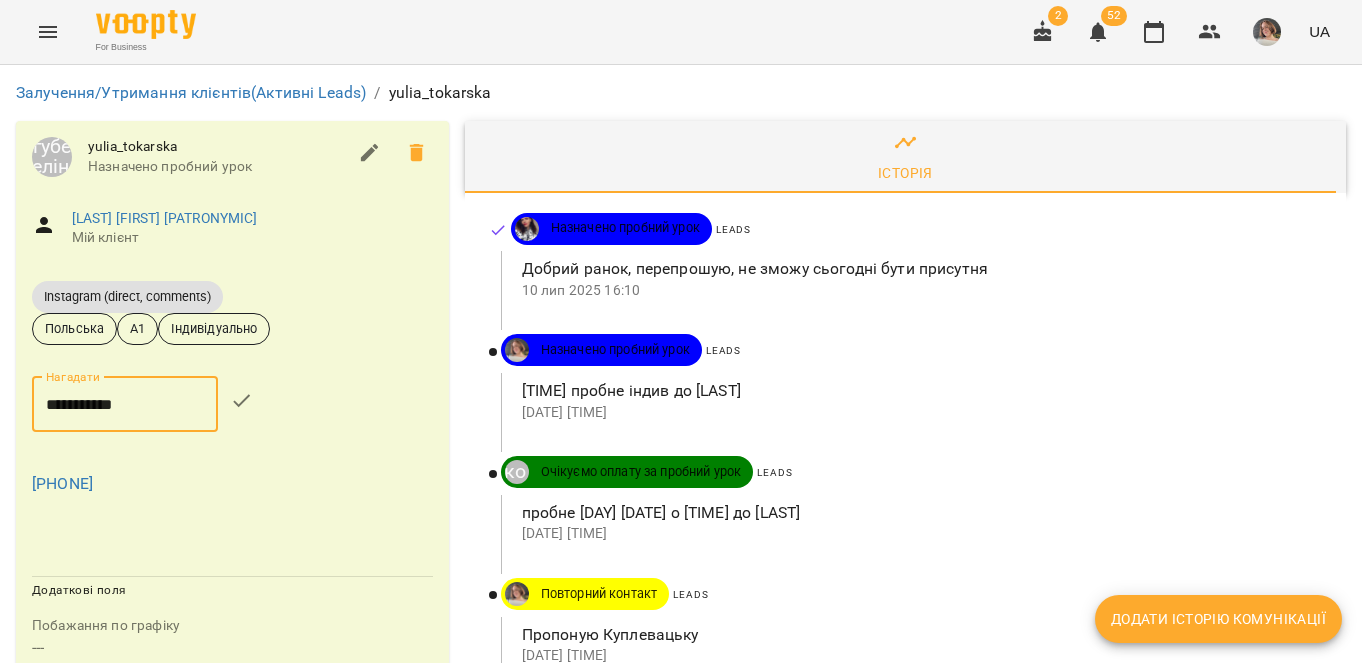 click 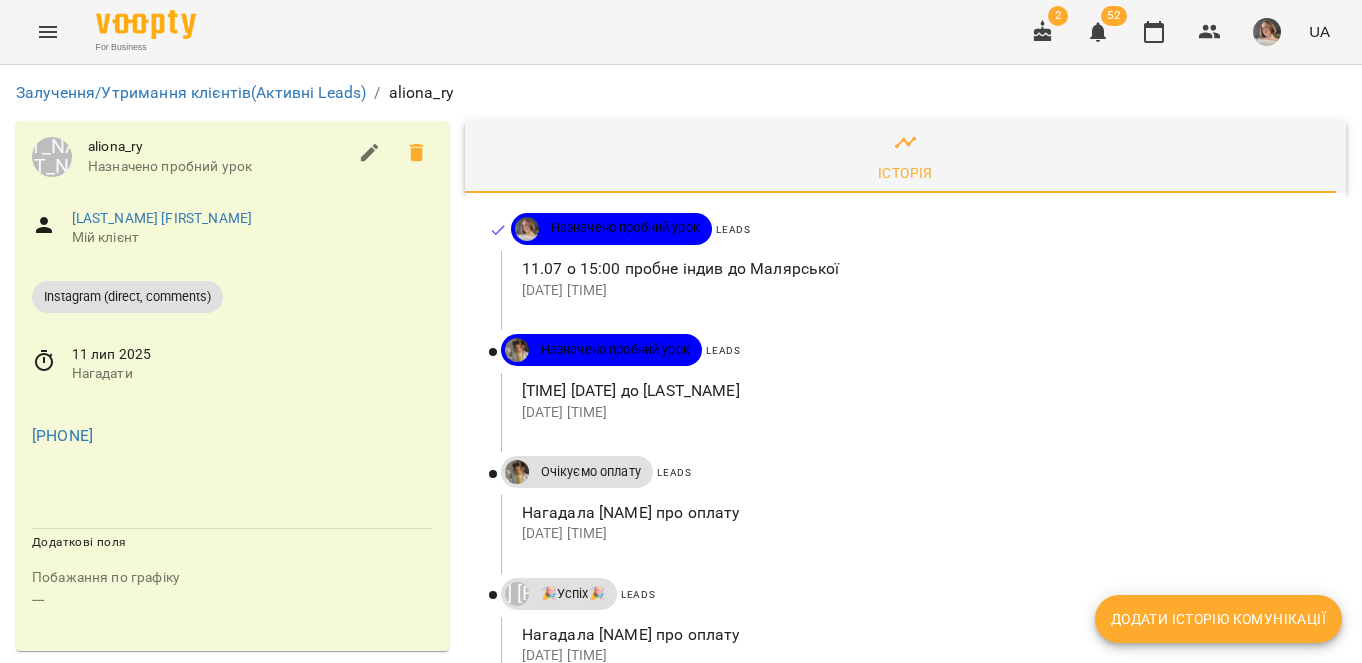 scroll, scrollTop: 0, scrollLeft: 0, axis: both 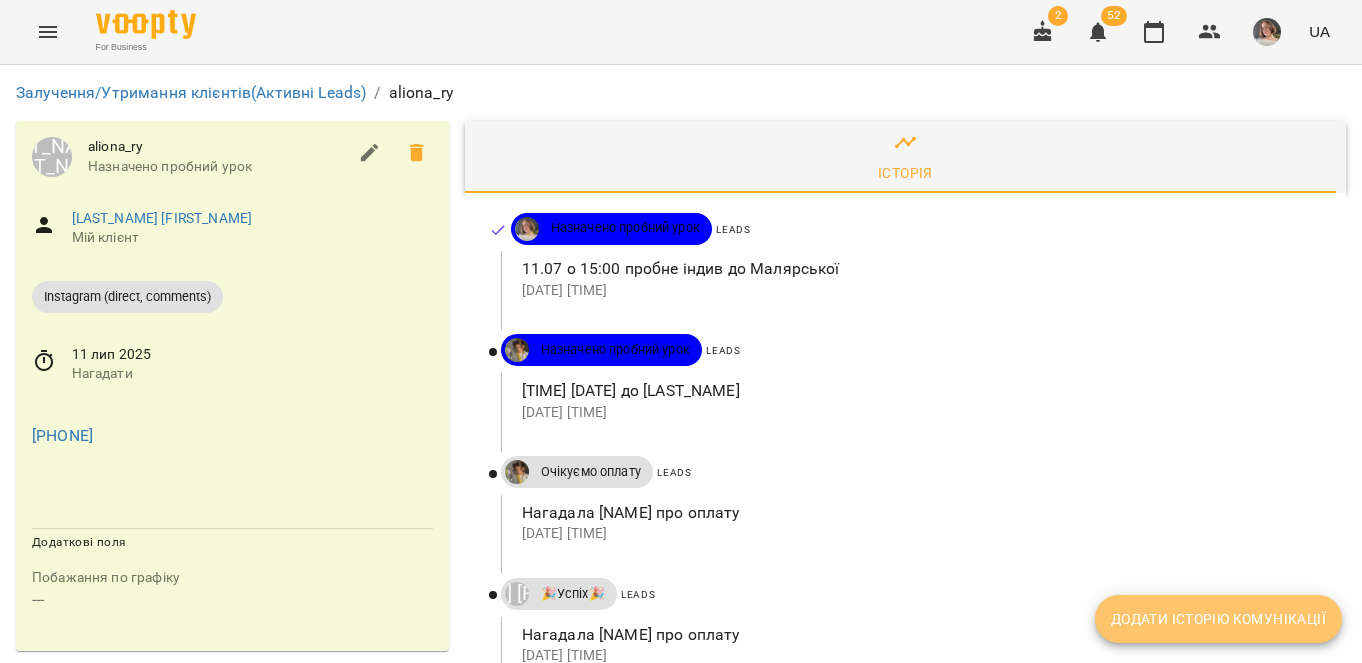 click on "Додати історію комунікації" at bounding box center (1218, 619) 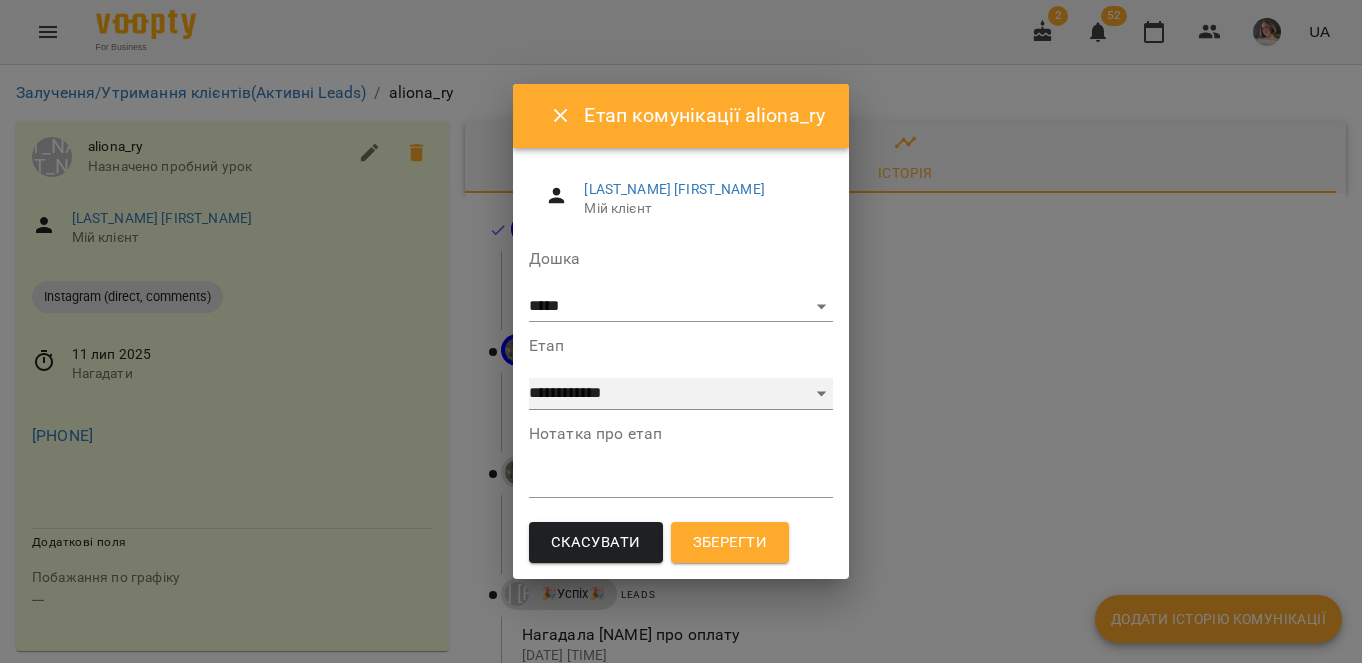 click on "**********" at bounding box center (681, 394) 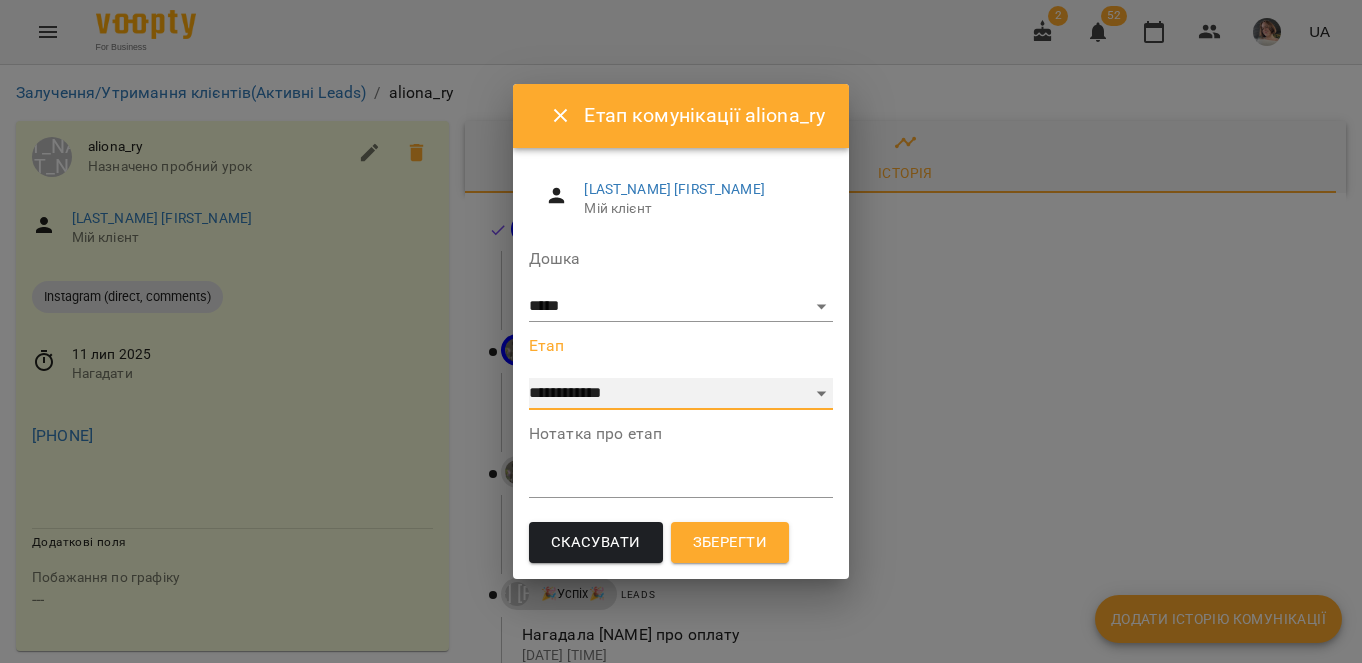 select on "*" 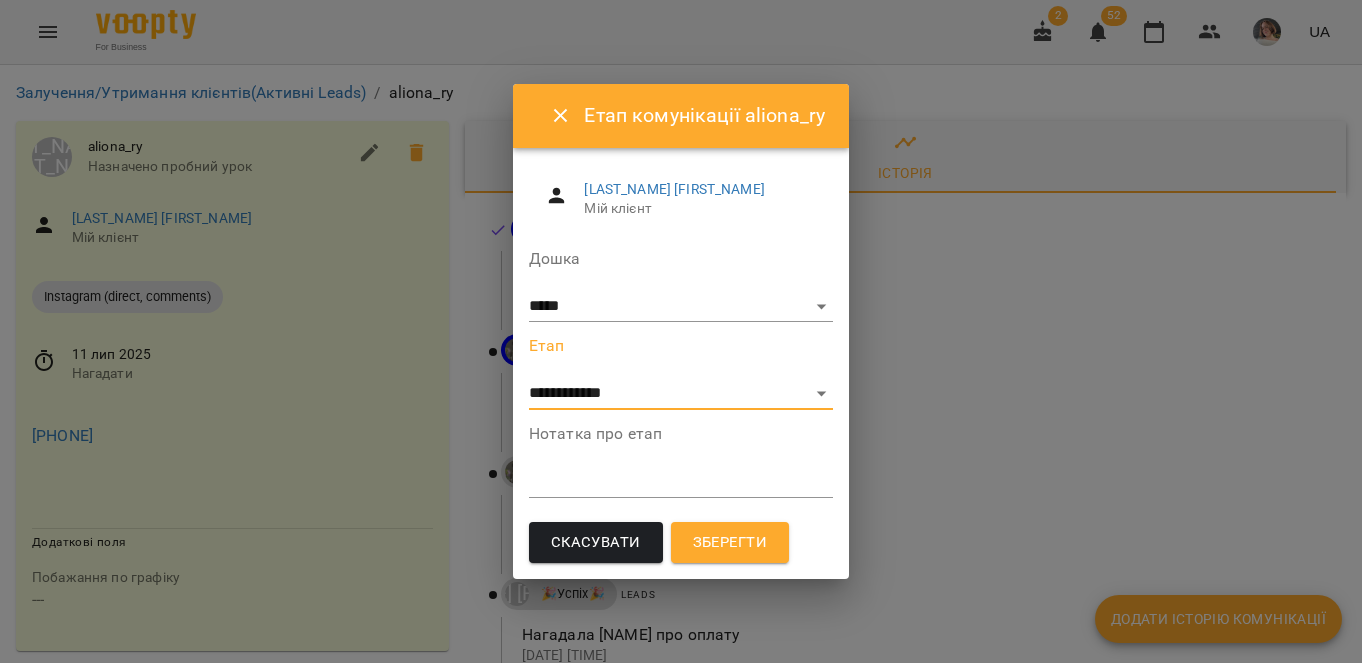 click at bounding box center [681, 481] 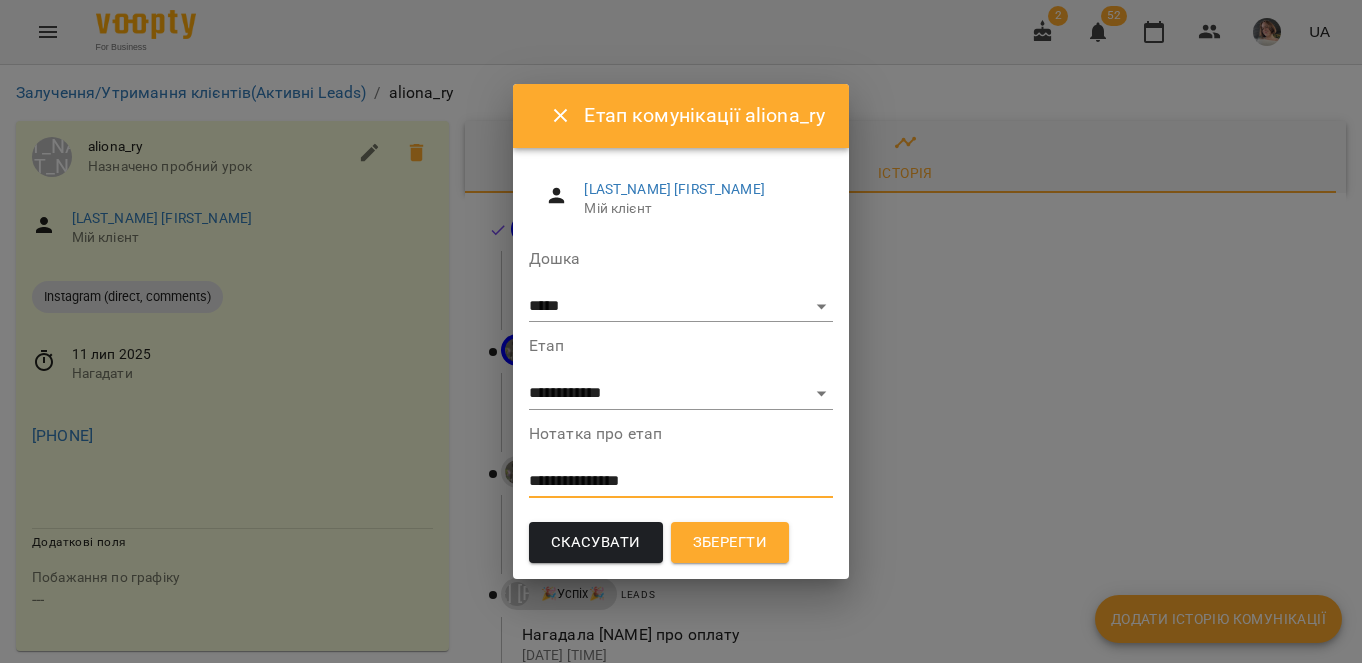 type on "**********" 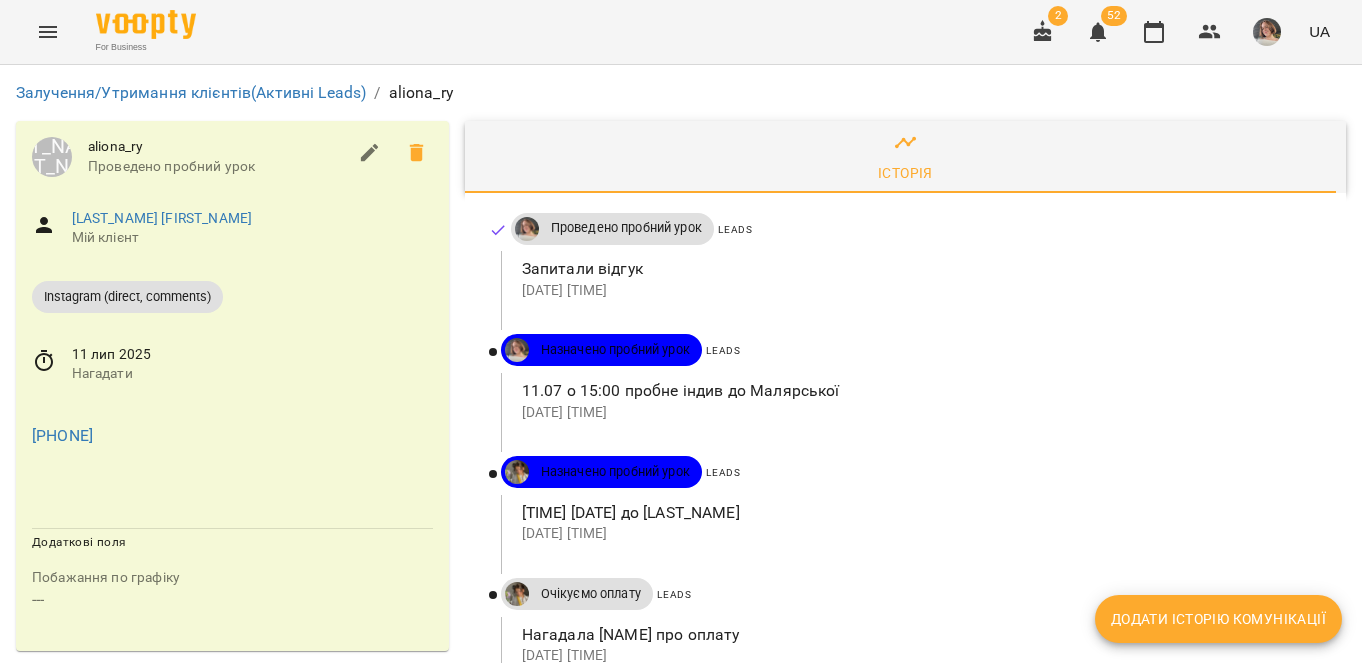 click 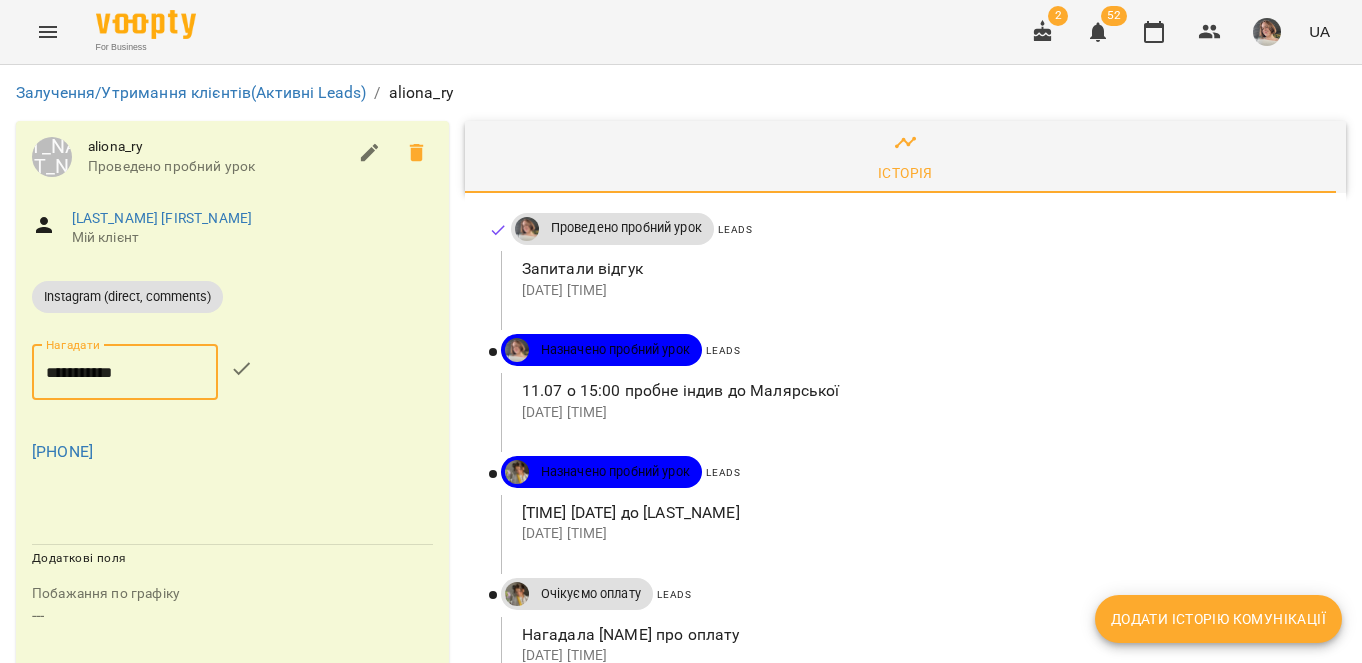 click on "**********" at bounding box center [125, 373] 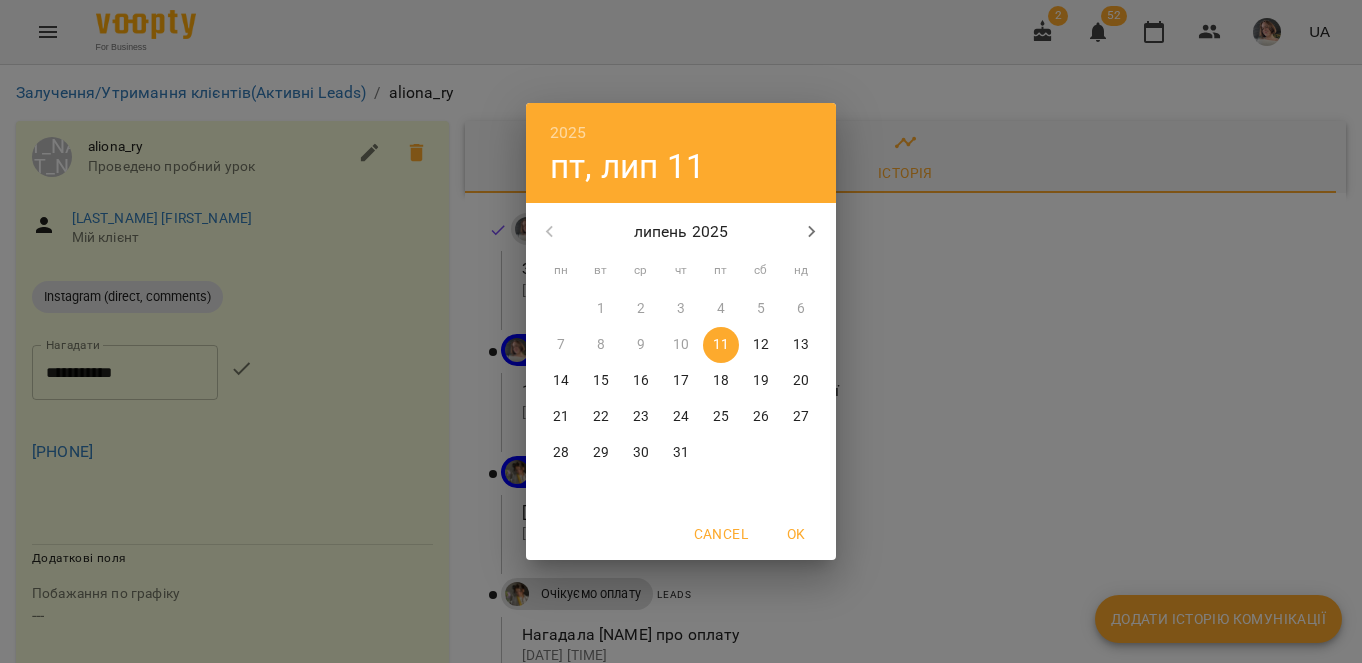 click on "13" at bounding box center [801, 345] 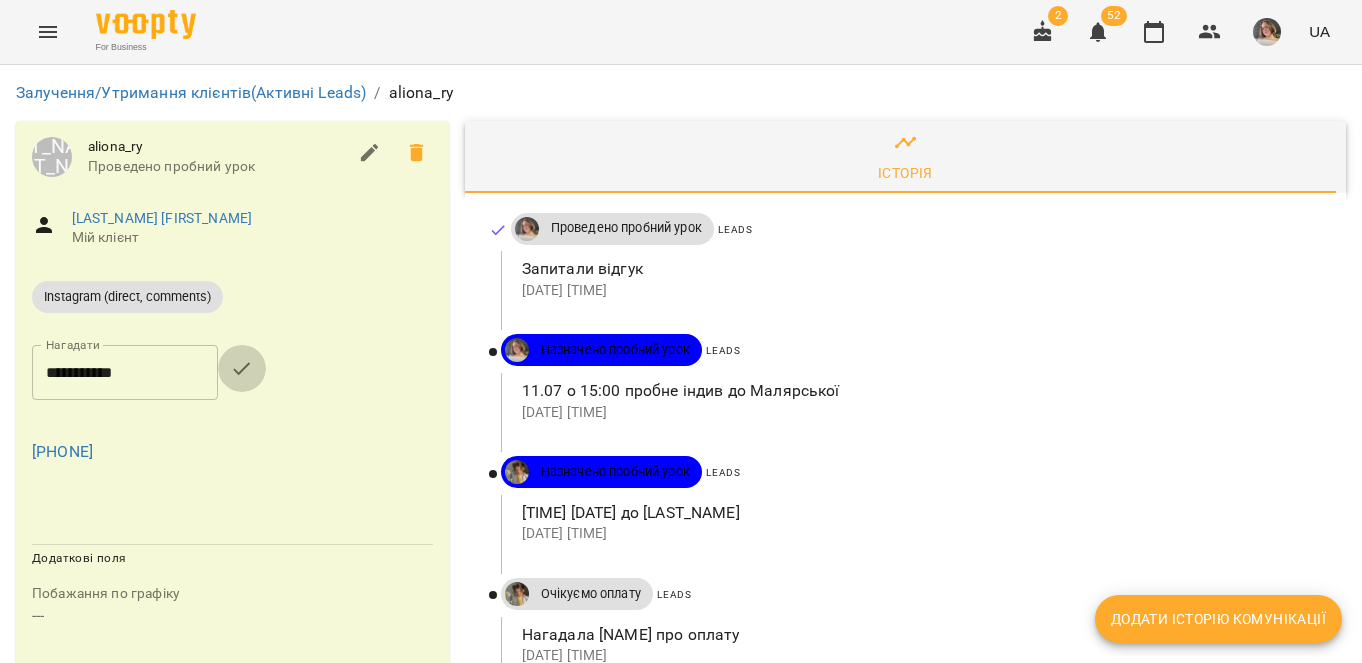 click 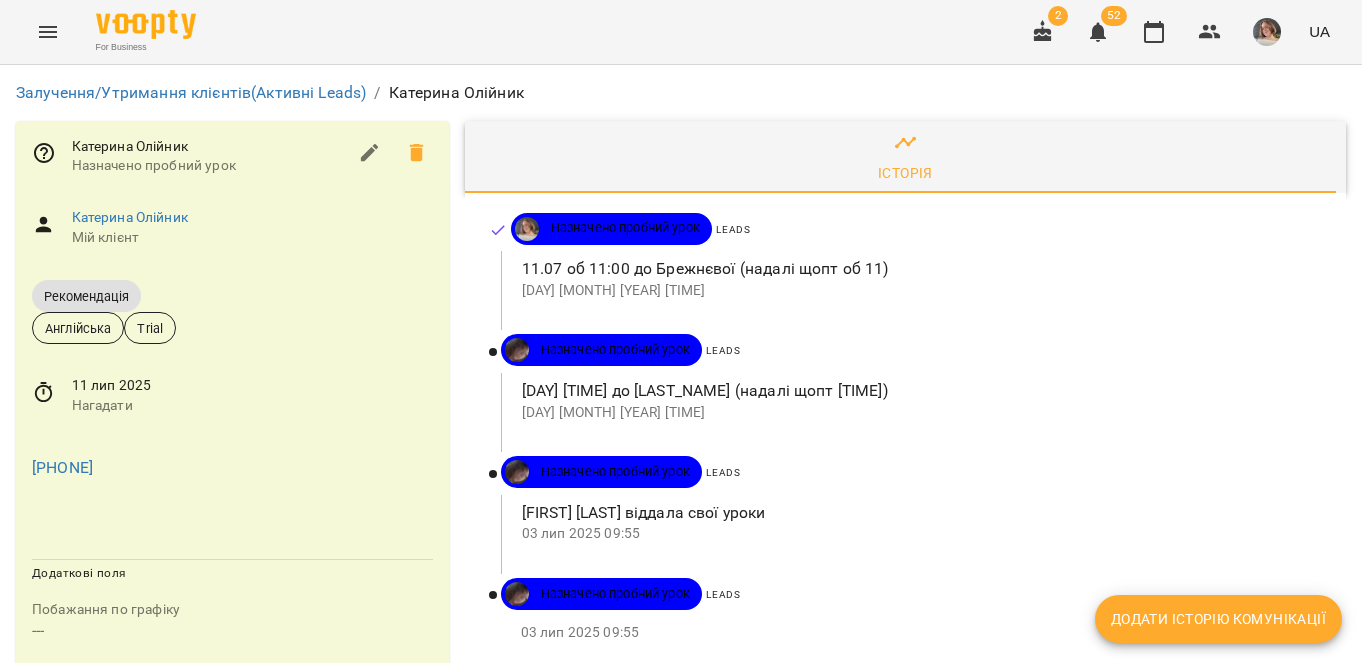scroll, scrollTop: 0, scrollLeft: 0, axis: both 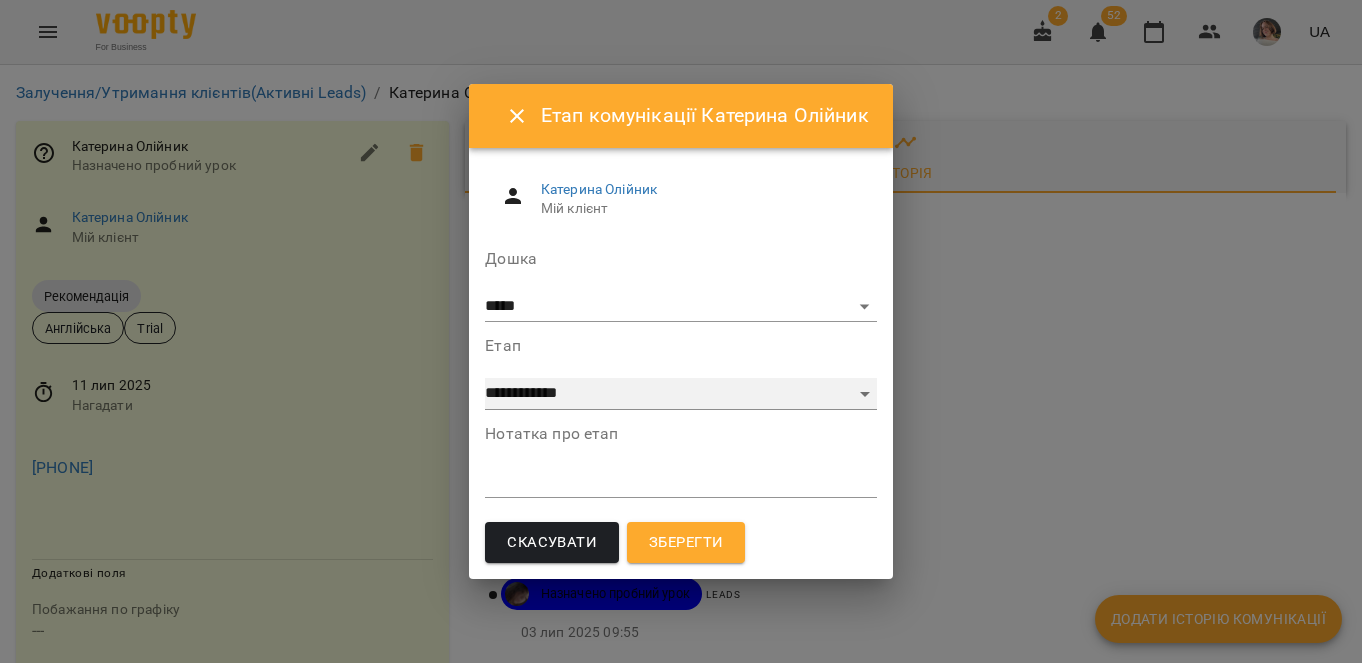 click on "**********" at bounding box center [680, 394] 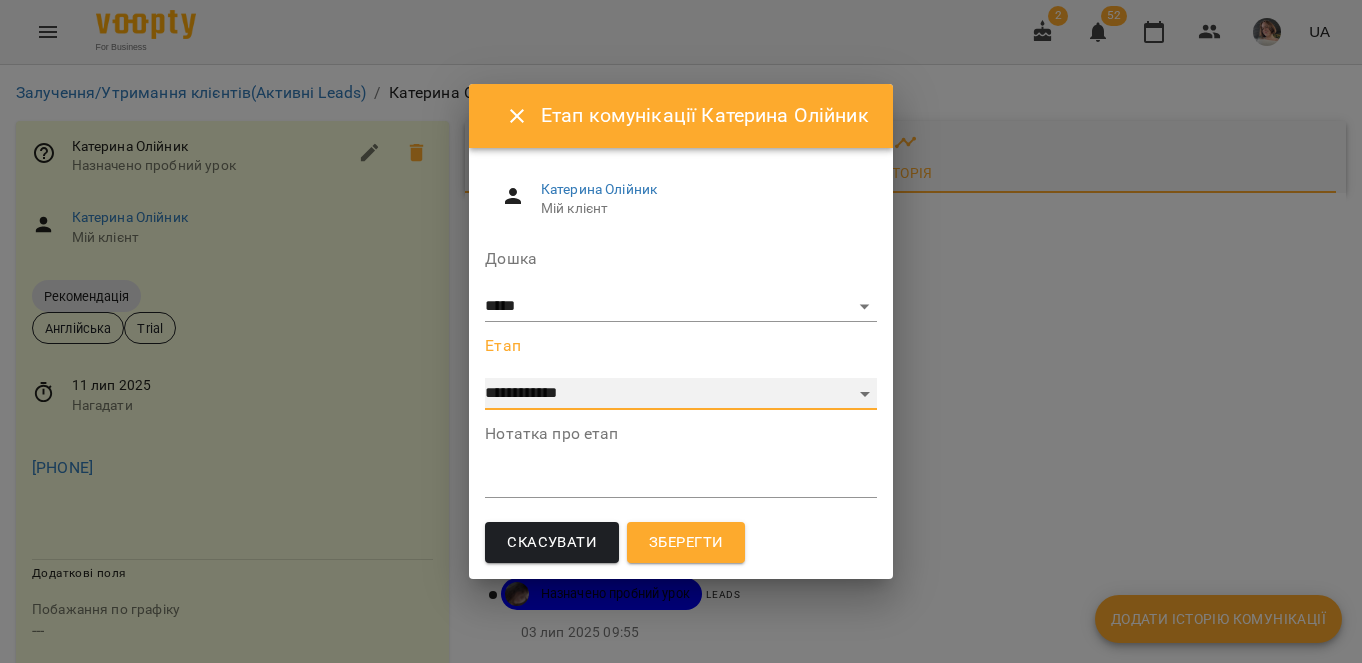 select on "*" 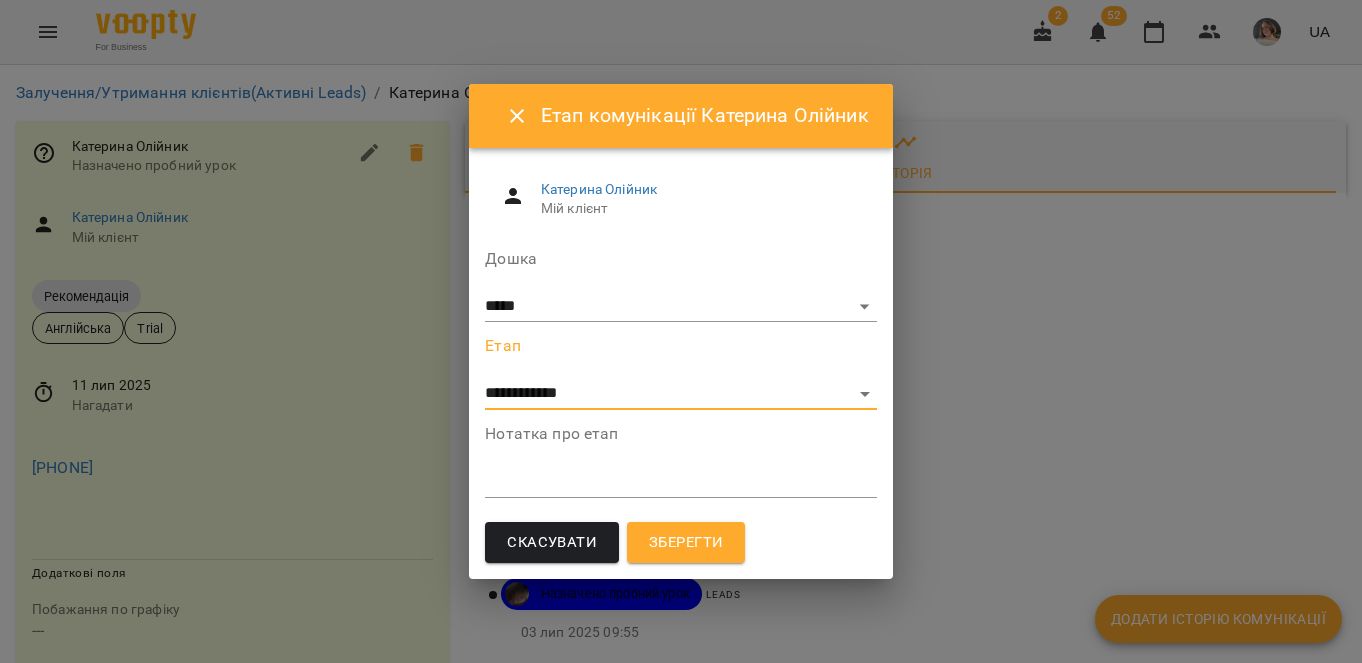 click at bounding box center (680, 481) 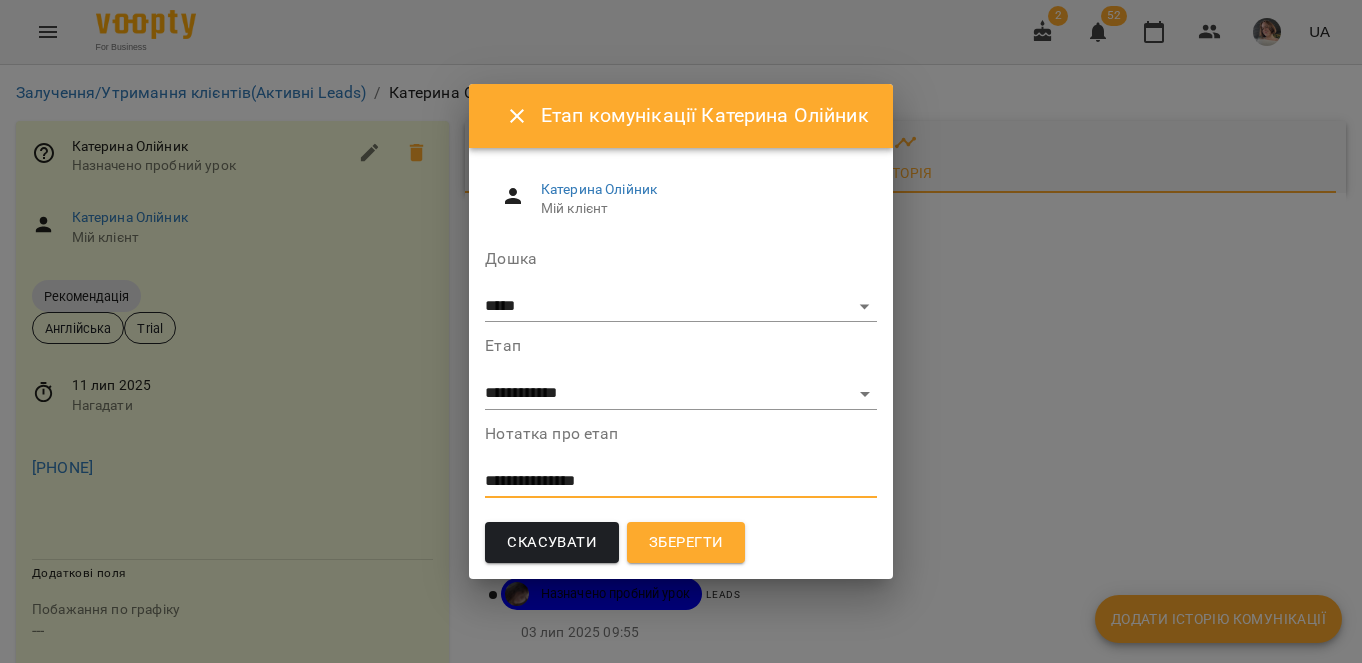 type on "**********" 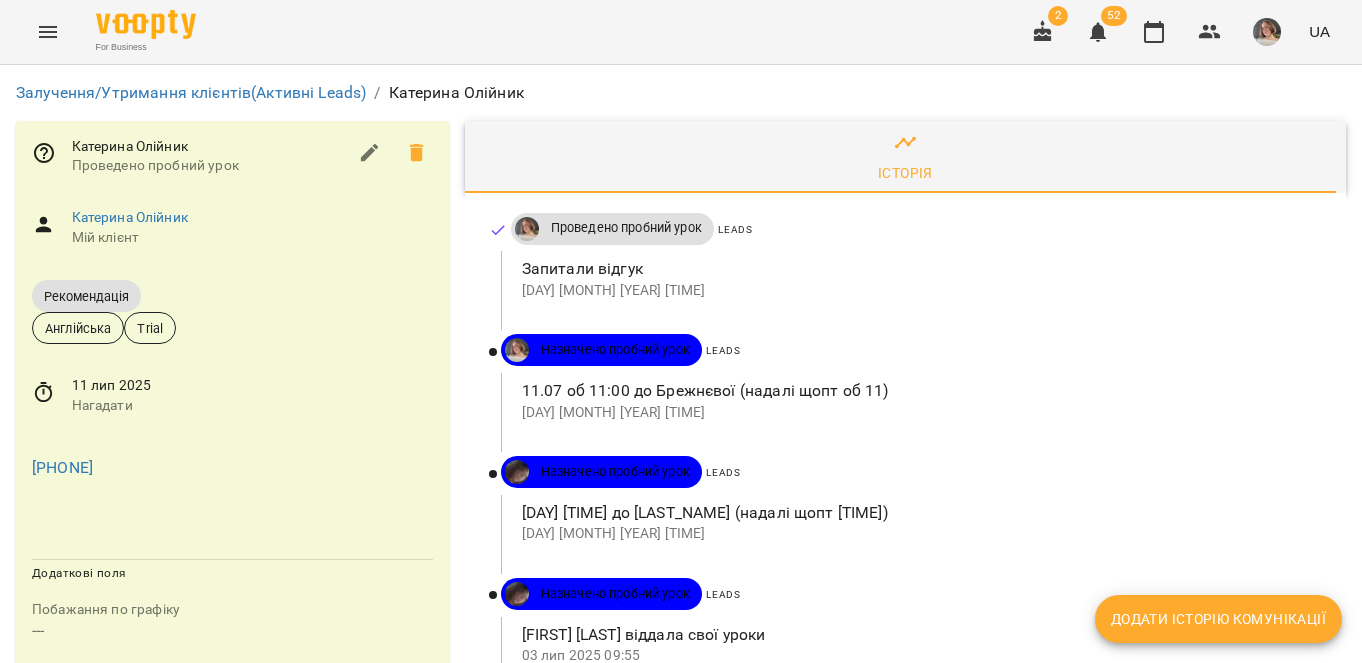 click 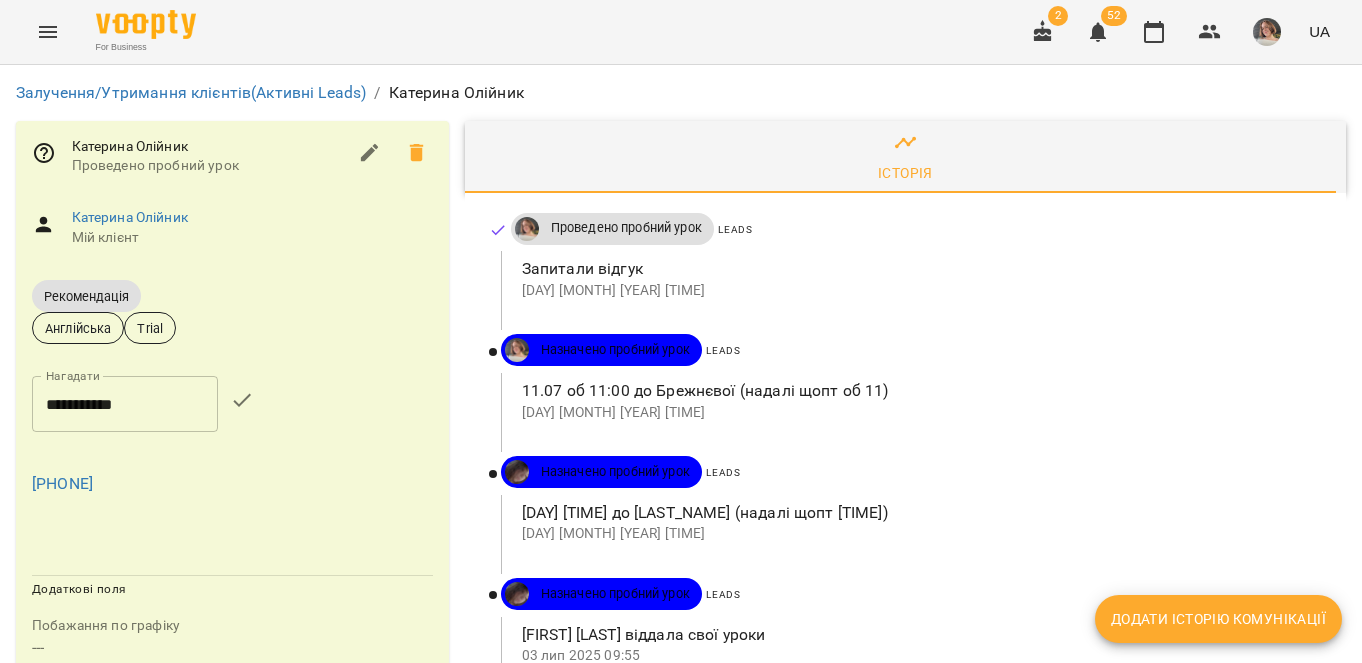 click on "**********" at bounding box center [125, 404] 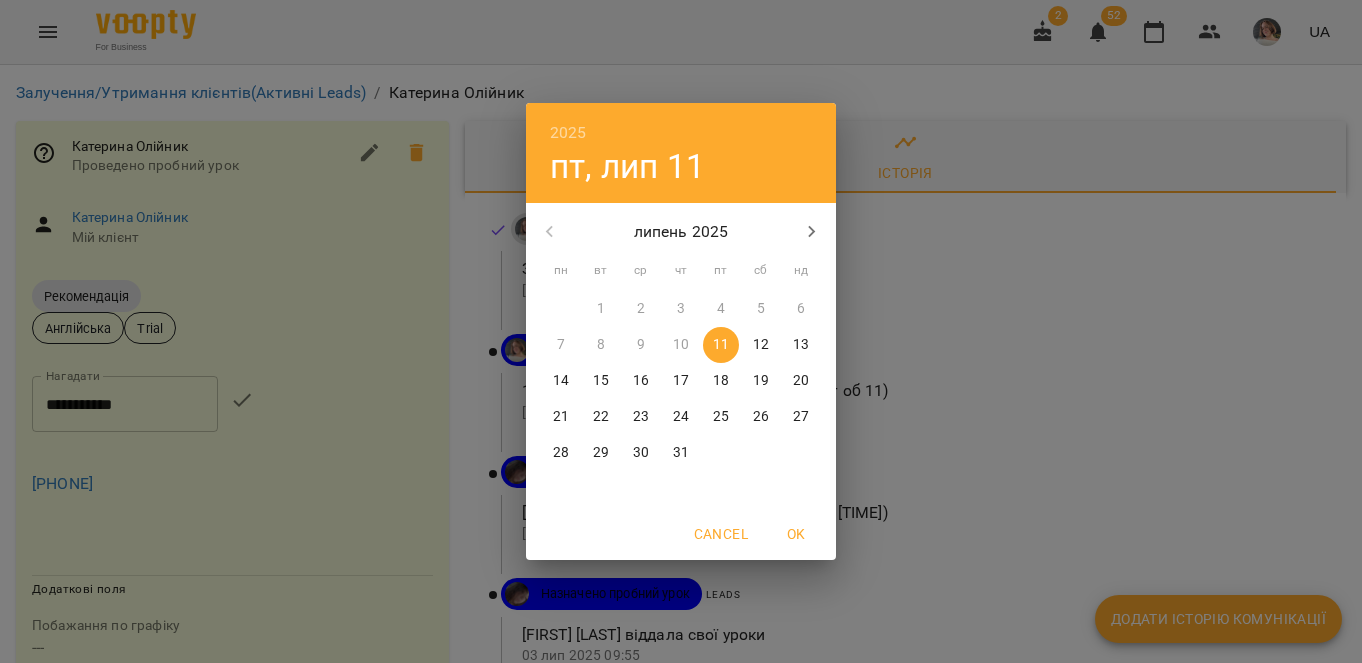 click on "13" at bounding box center [801, 345] 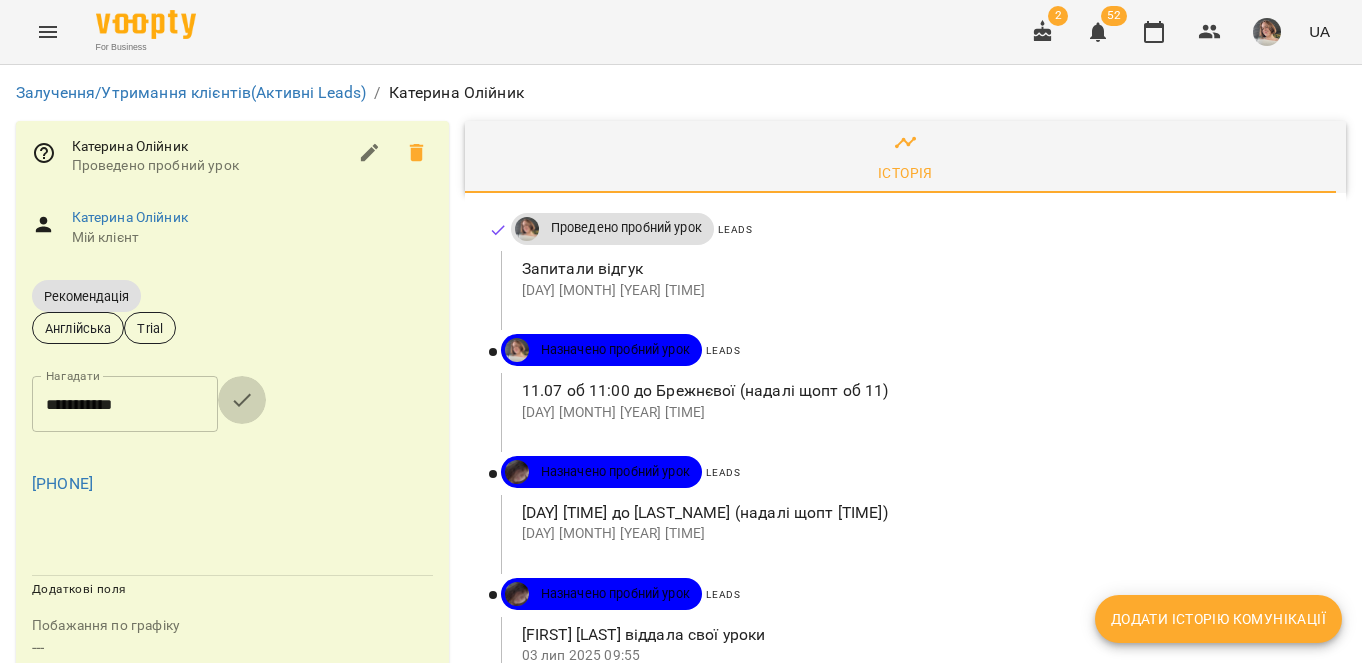 click 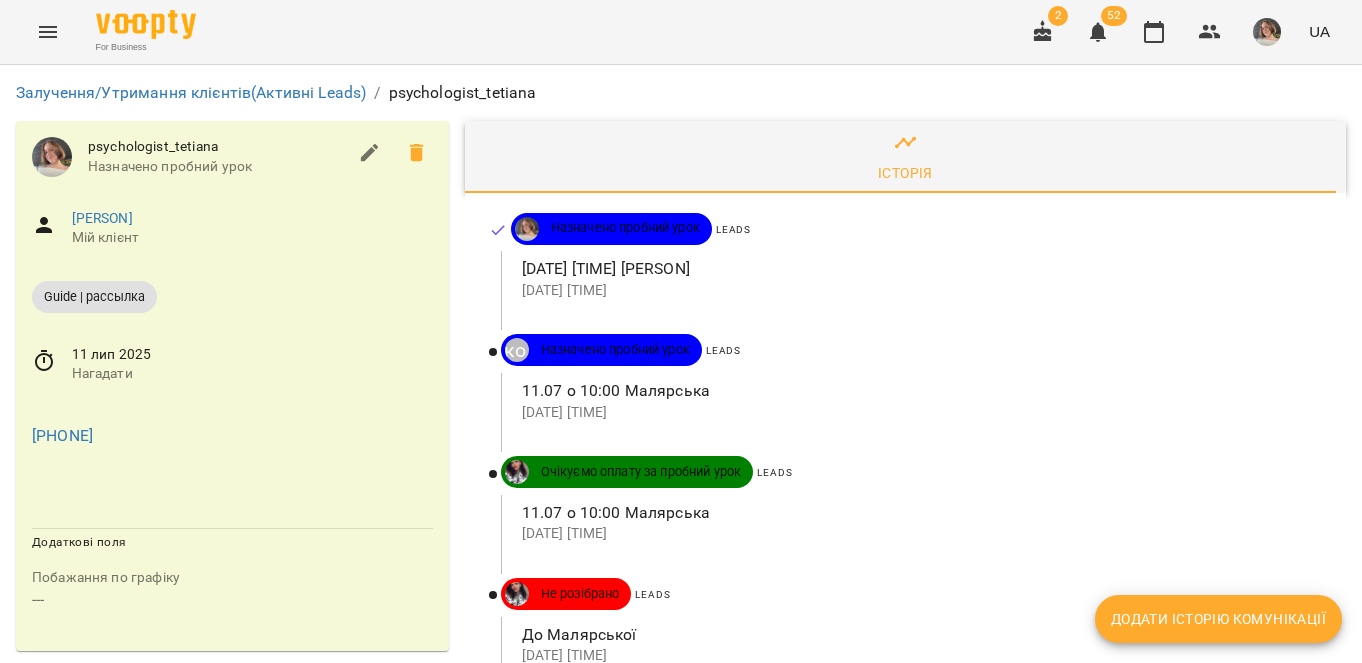 scroll, scrollTop: 0, scrollLeft: 0, axis: both 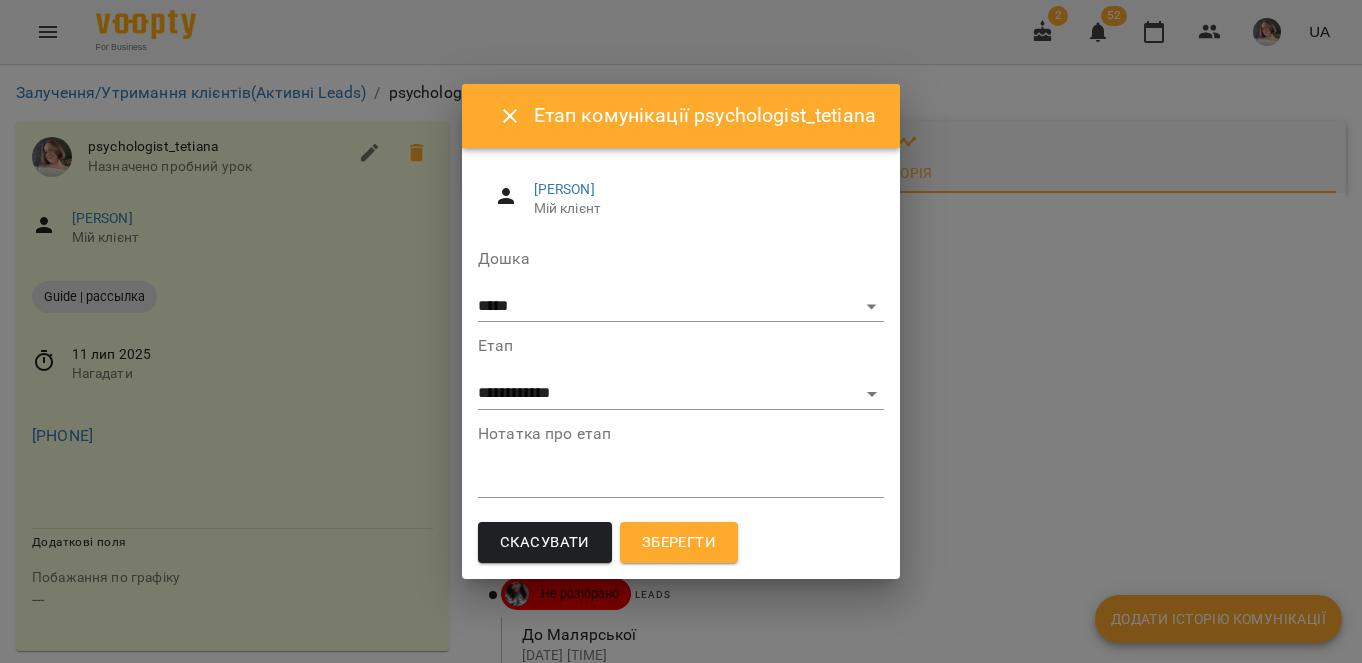 click on "**********" at bounding box center (681, 409) 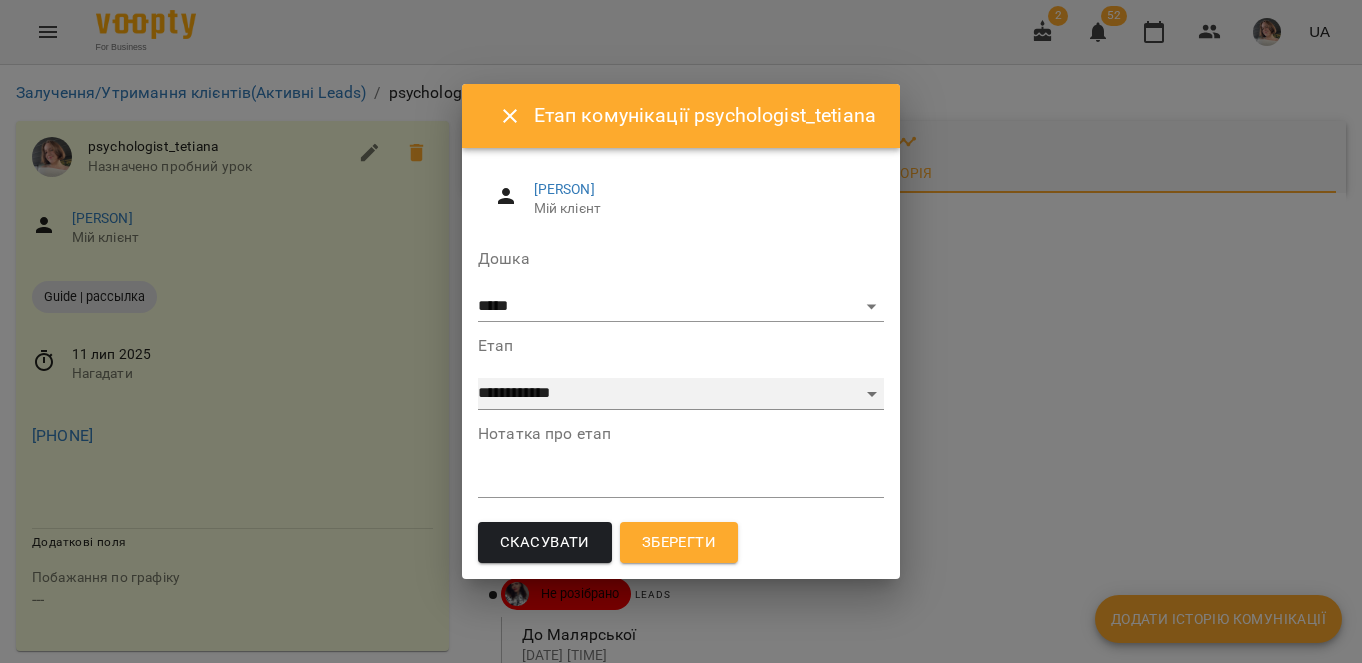 click on "**********" at bounding box center (681, 394) 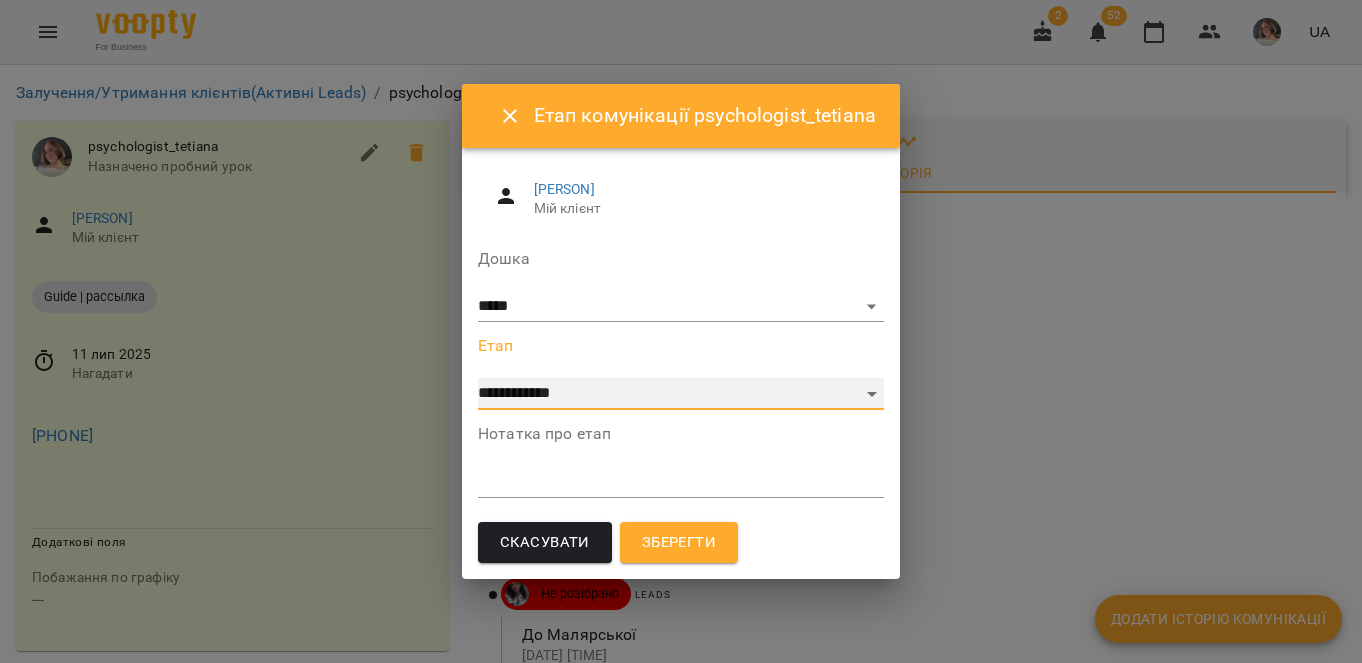 select on "*" 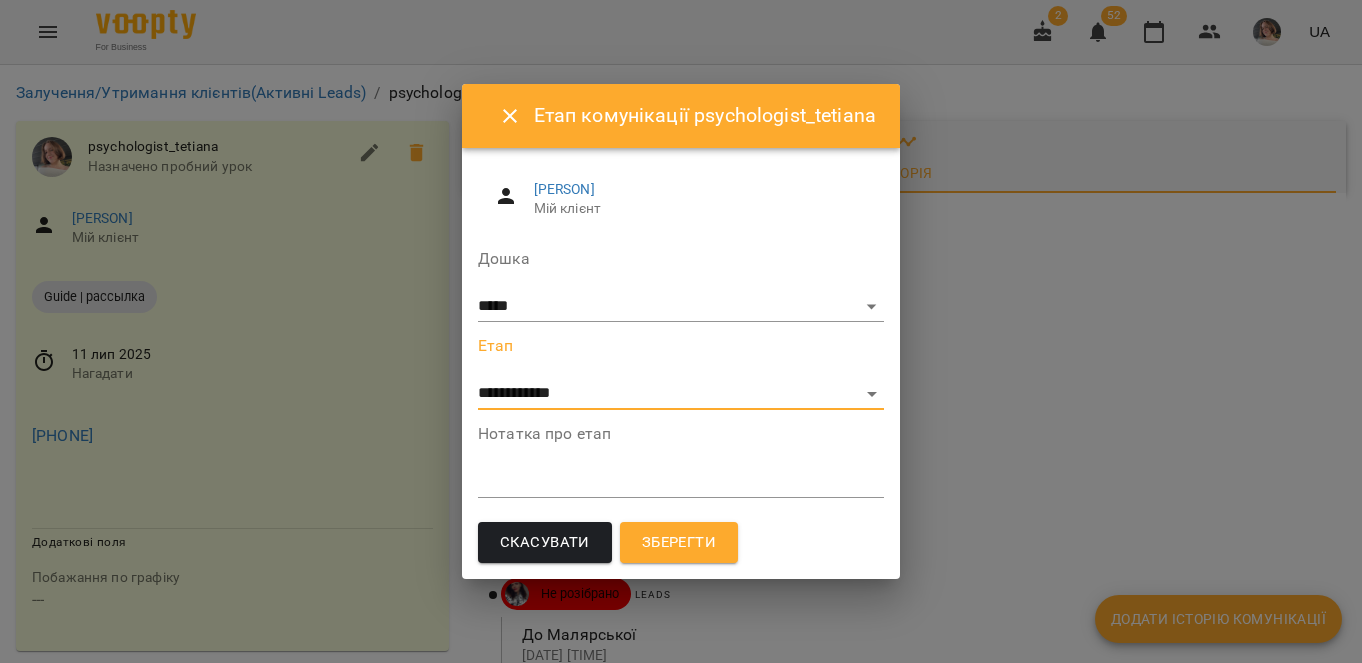 click at bounding box center (681, 481) 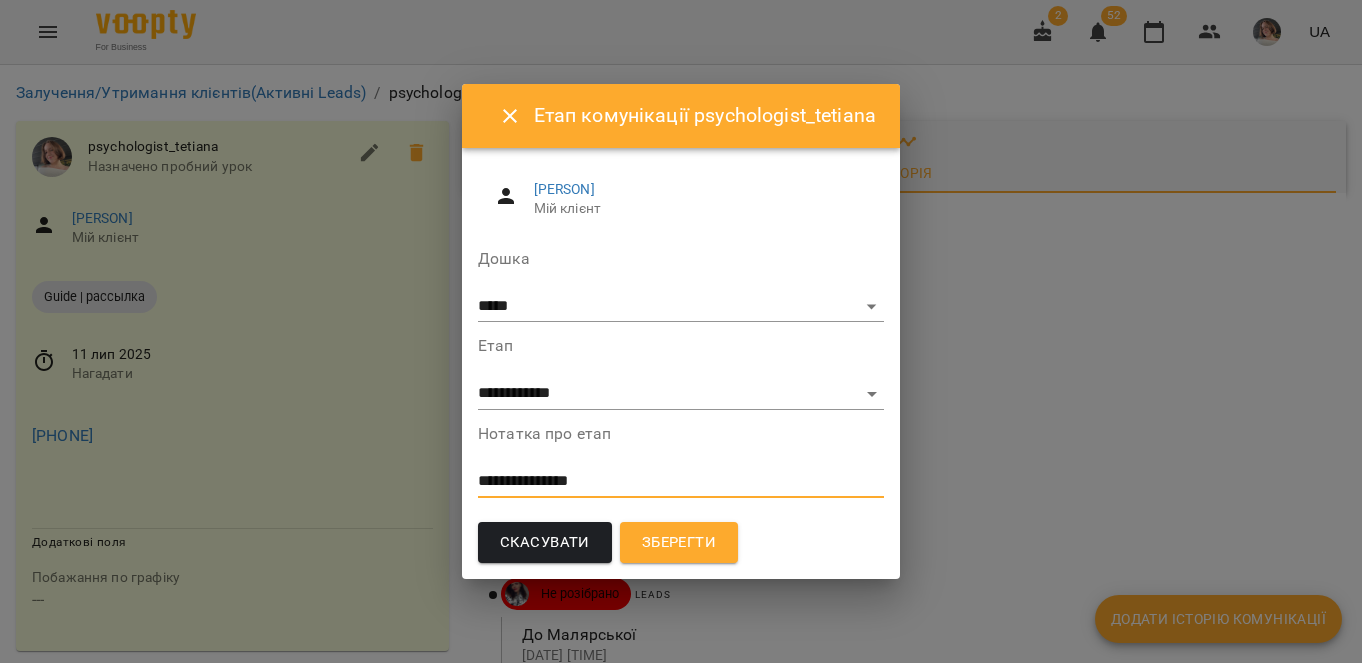 type on "**********" 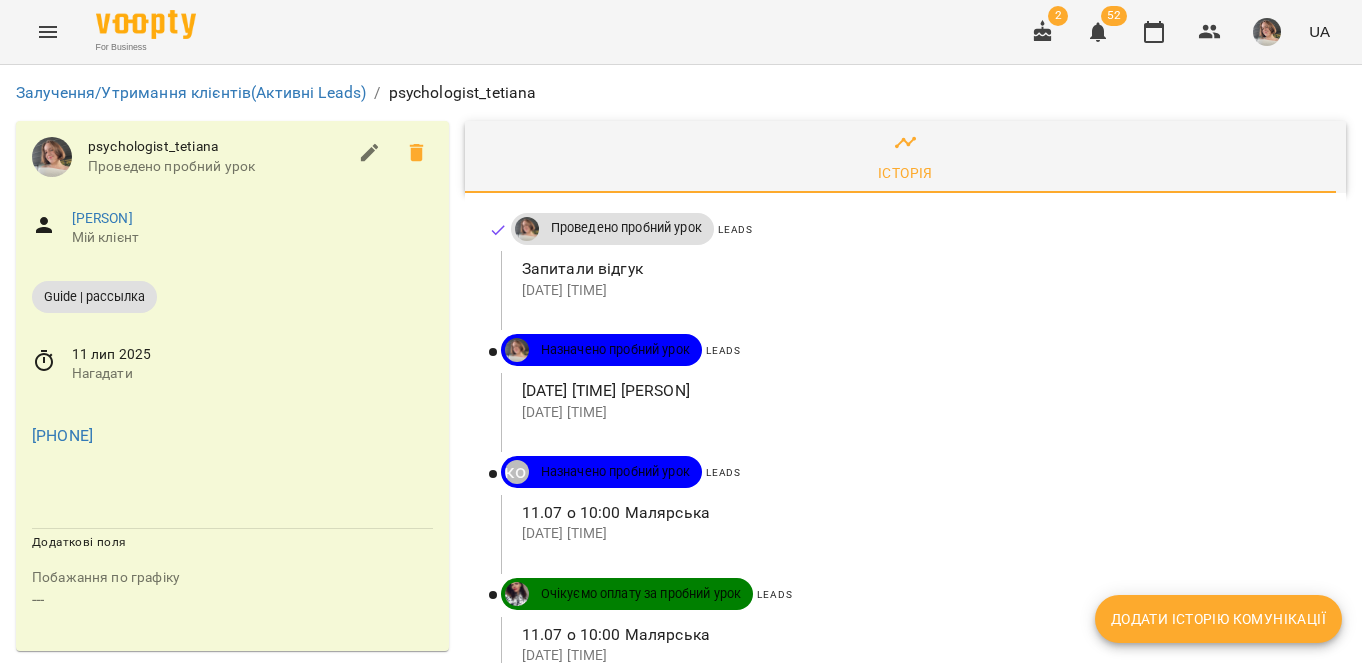 click on "11 лип 2025 Нагадати" at bounding box center [232, 364] 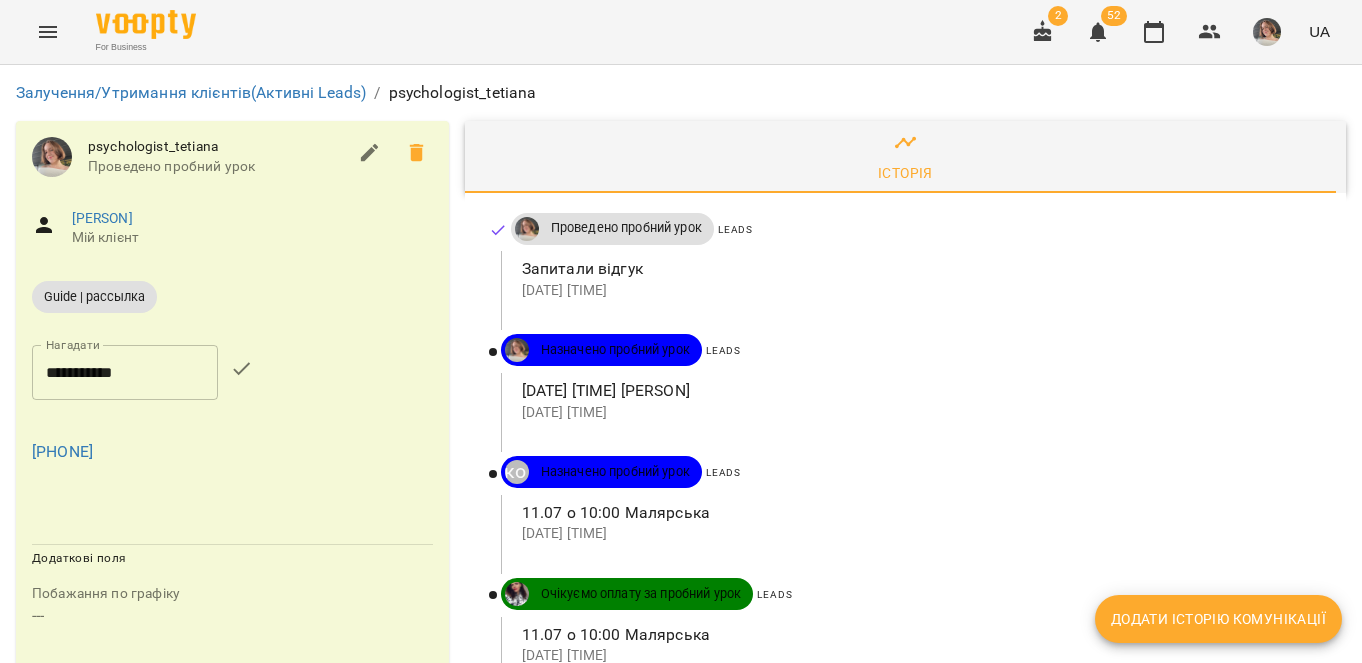 click on "**********" at bounding box center [125, 373] 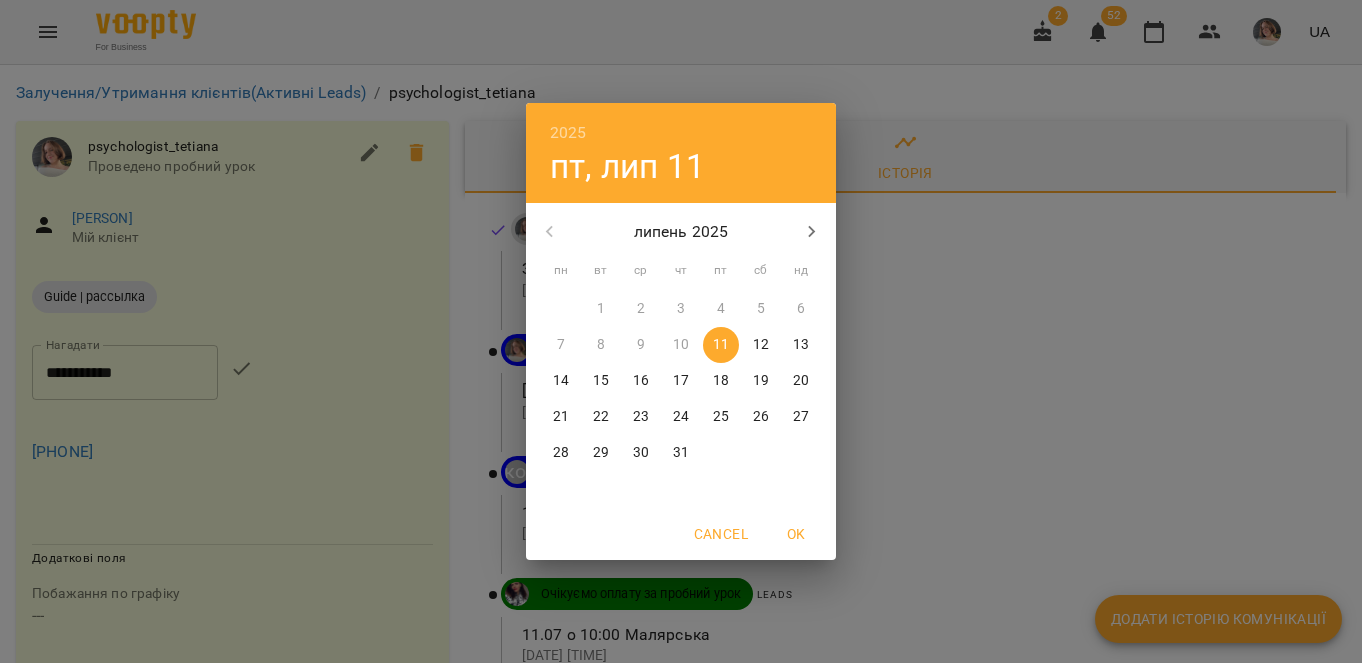 click on "13" at bounding box center (801, 345) 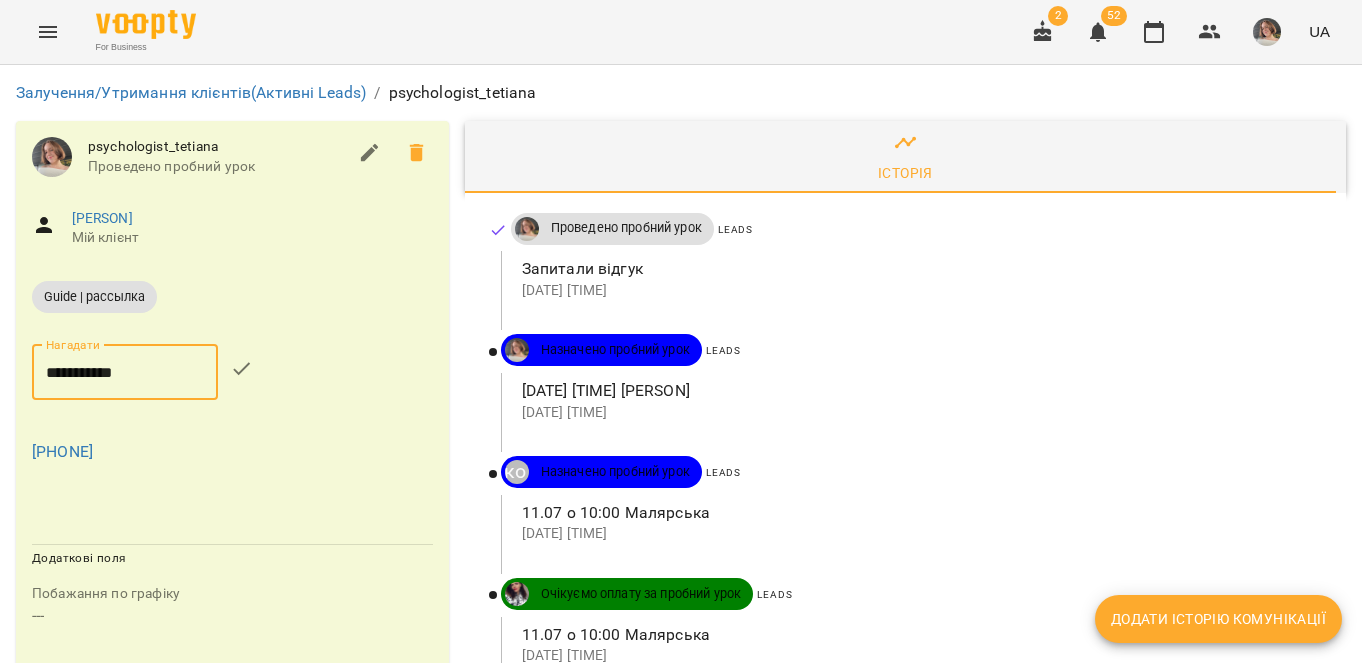 click 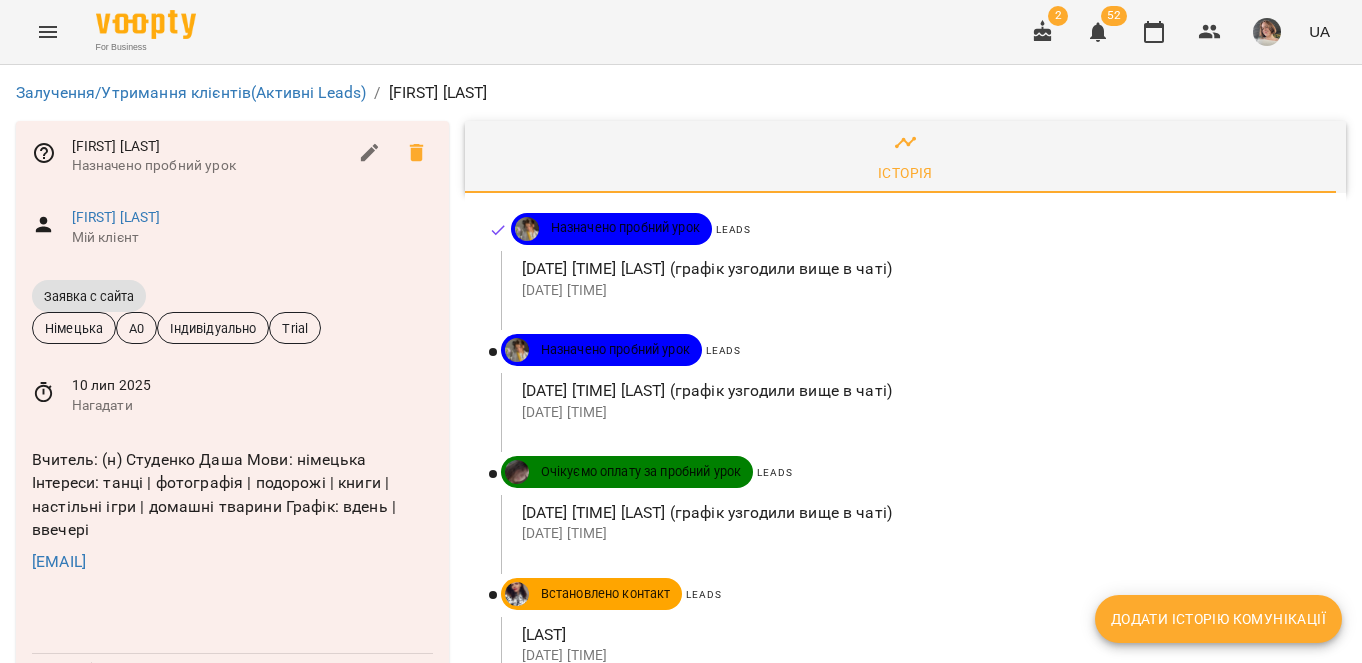 scroll, scrollTop: 0, scrollLeft: 0, axis: both 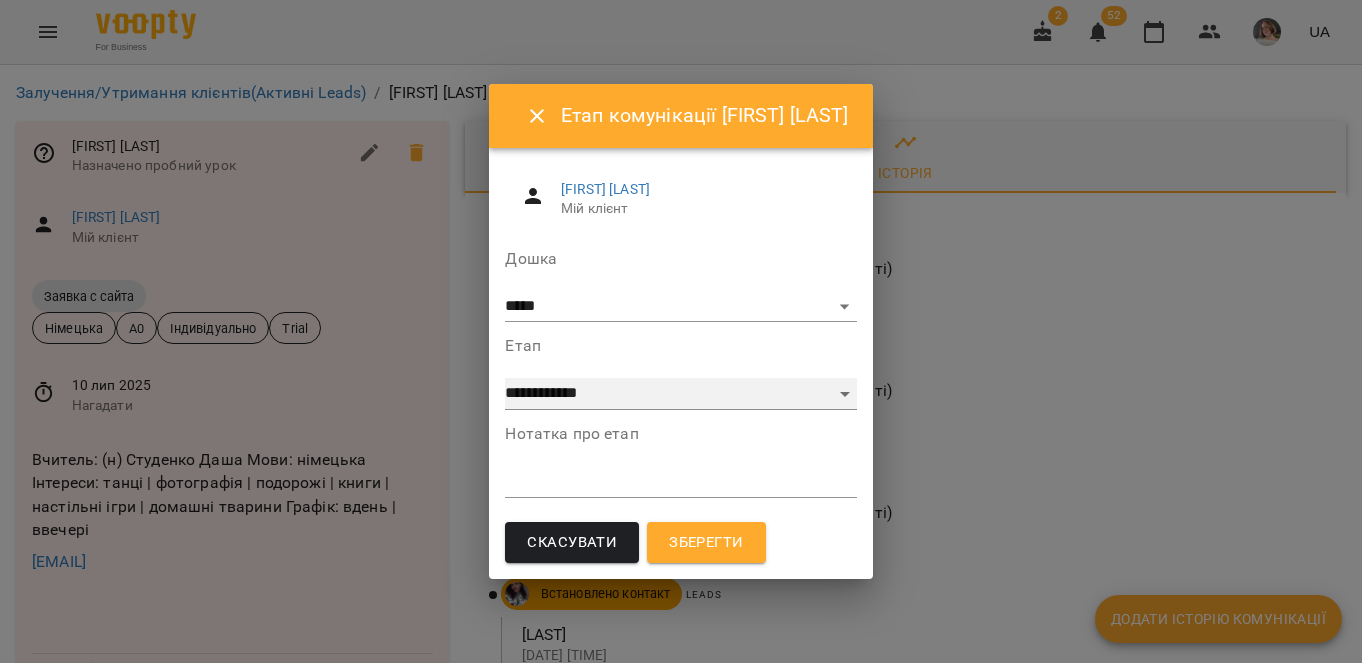 click on "**********" at bounding box center (680, 394) 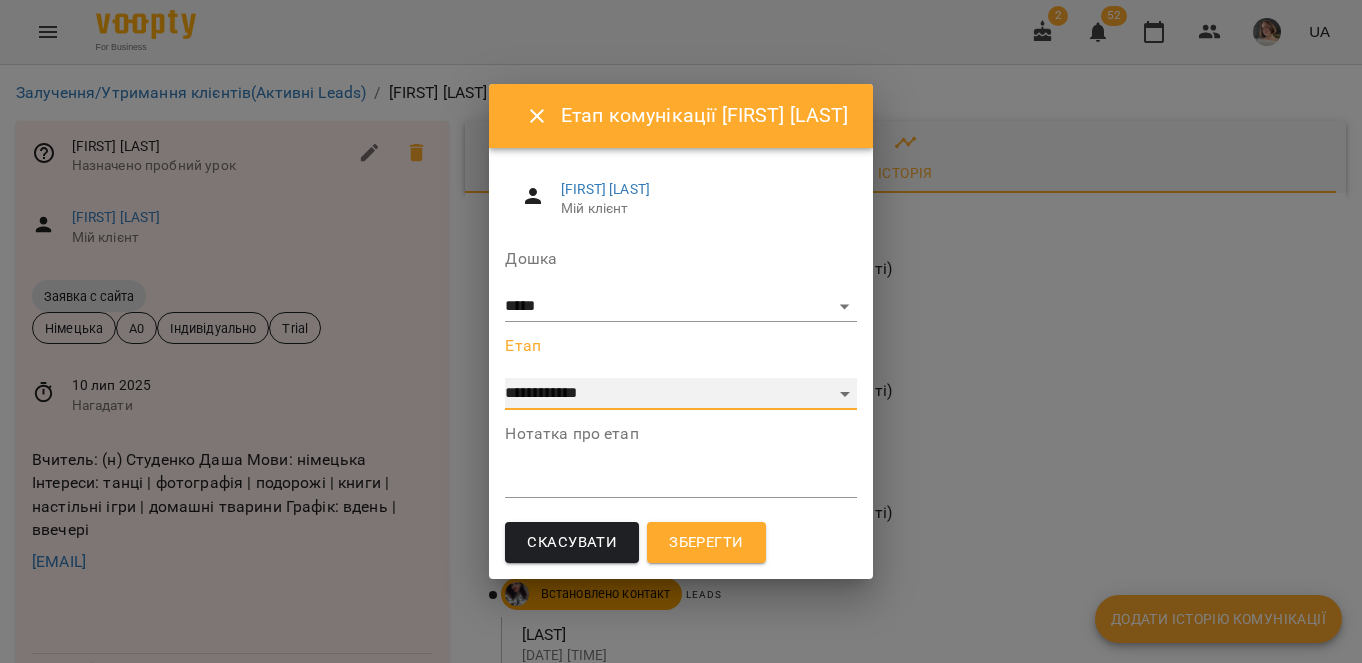 select on "*" 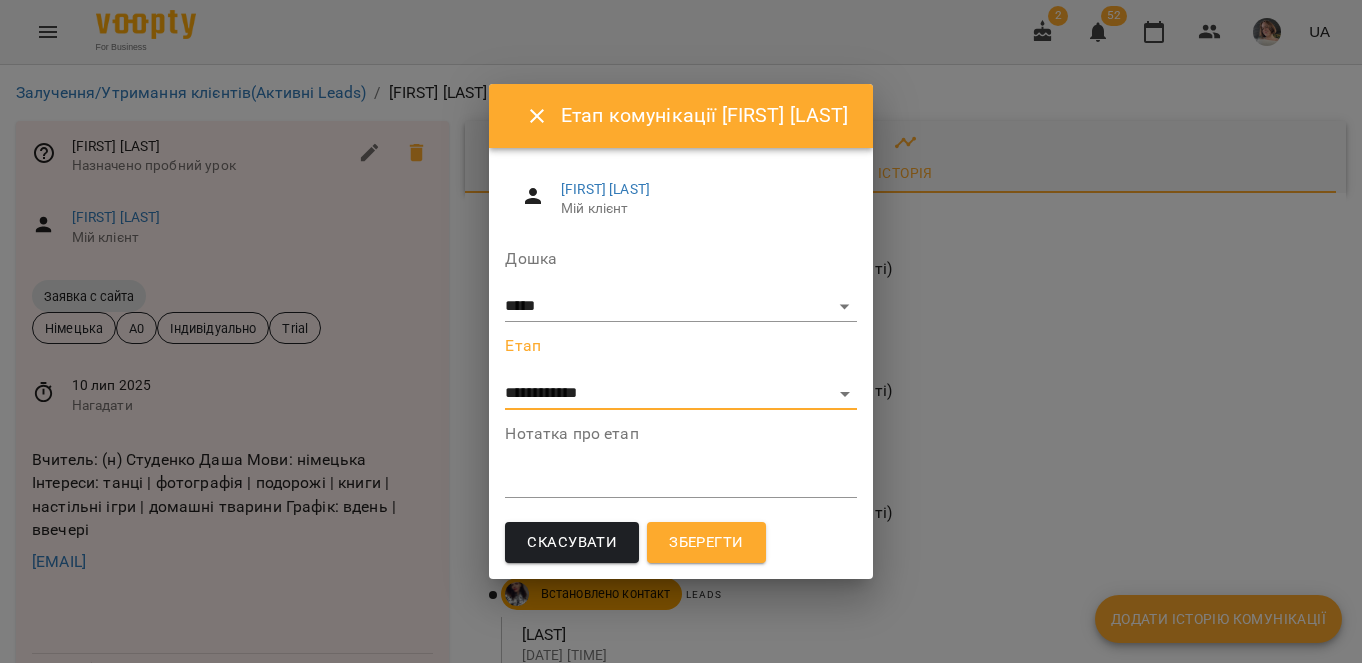 click at bounding box center [680, 481] 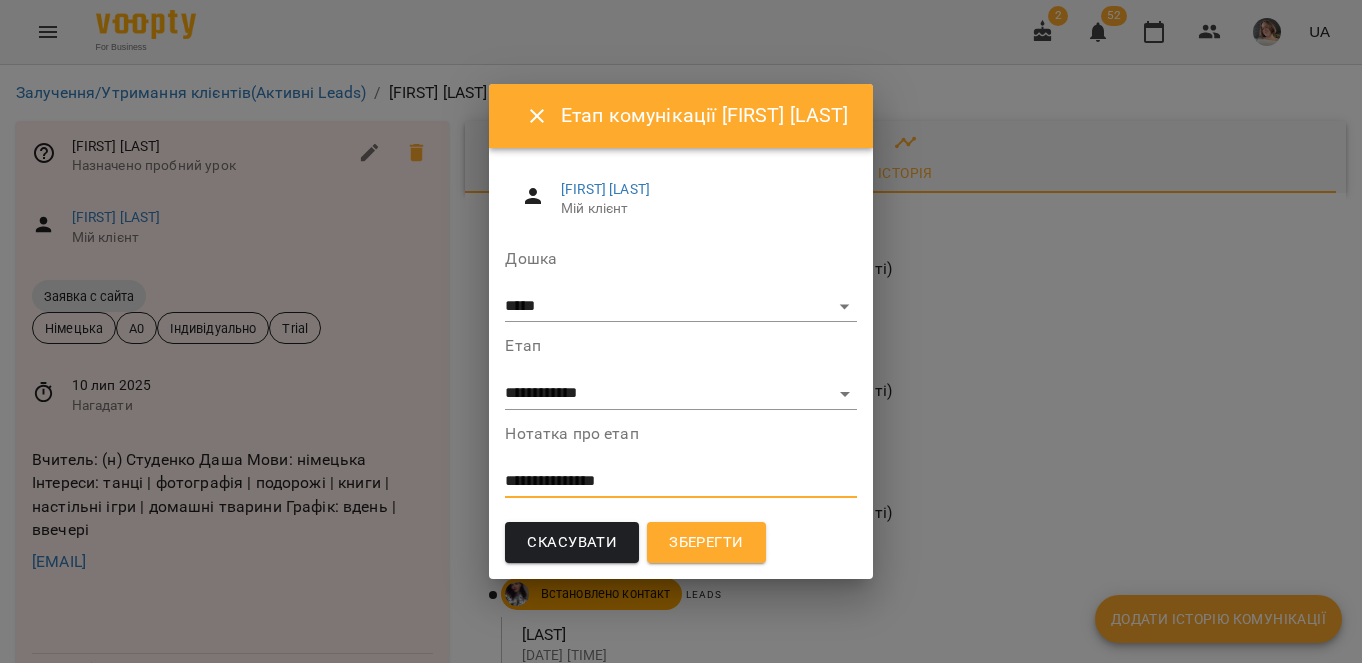 type on "**********" 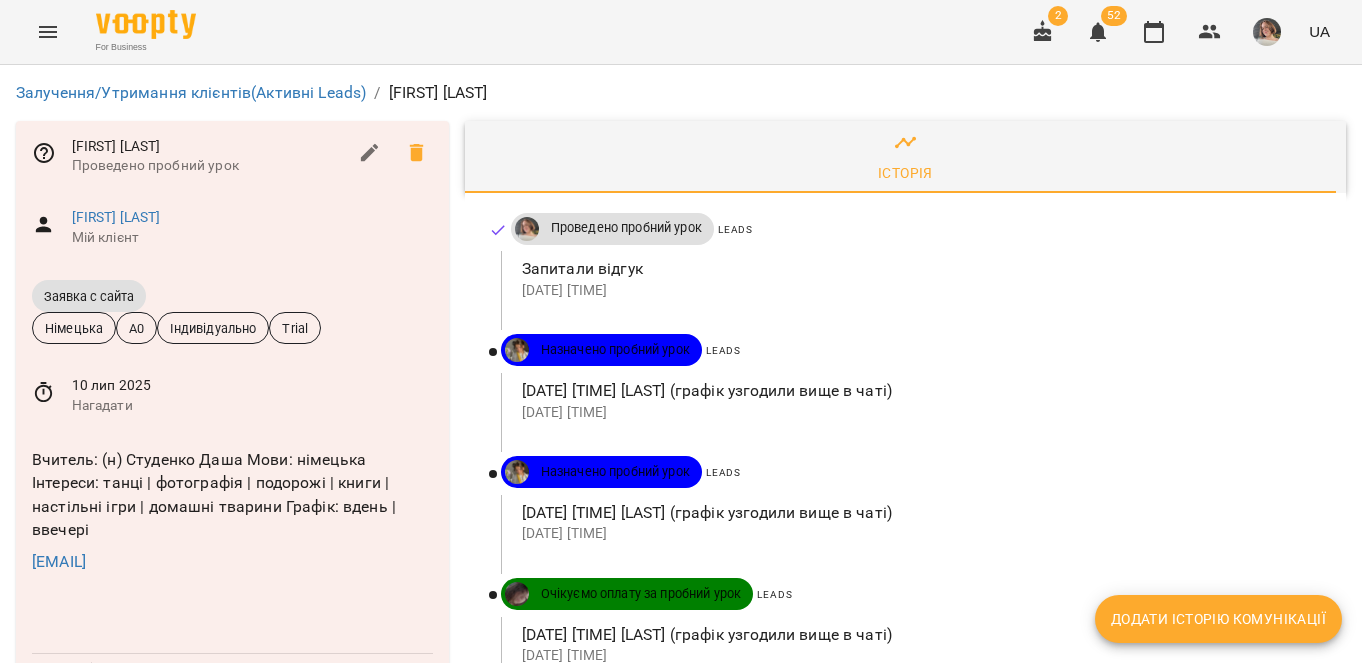 click 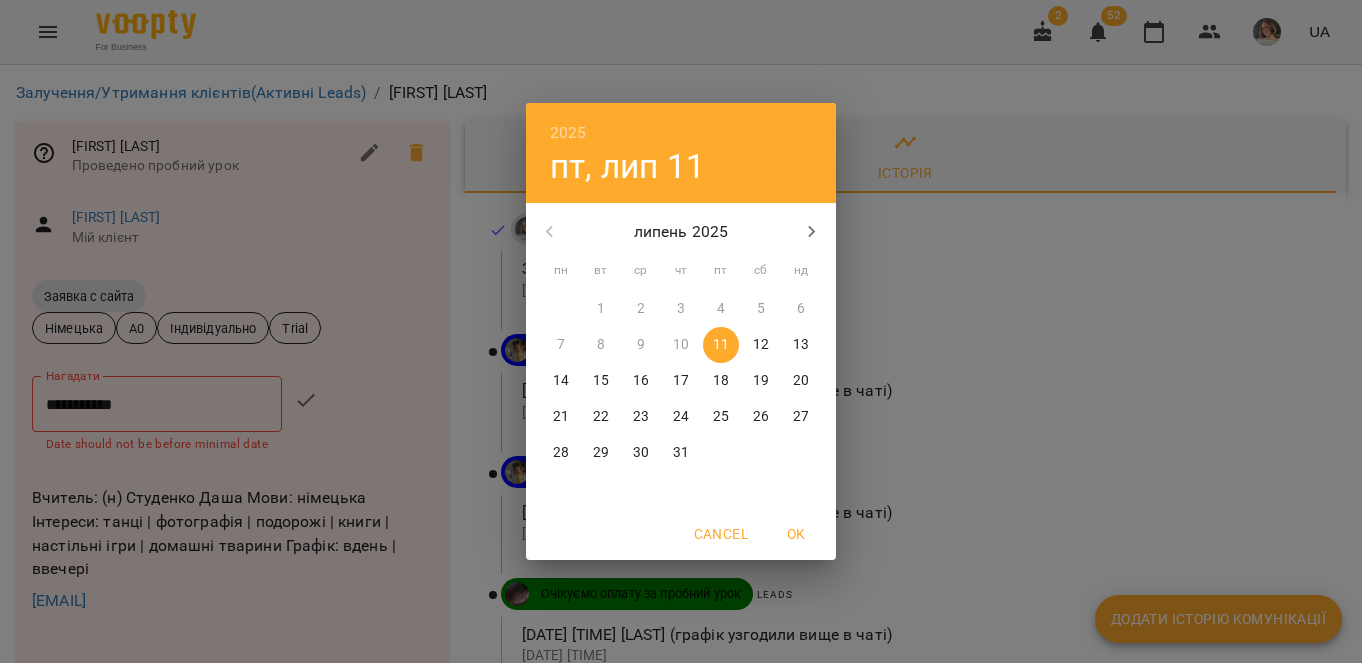 click on "13" at bounding box center [801, 345] 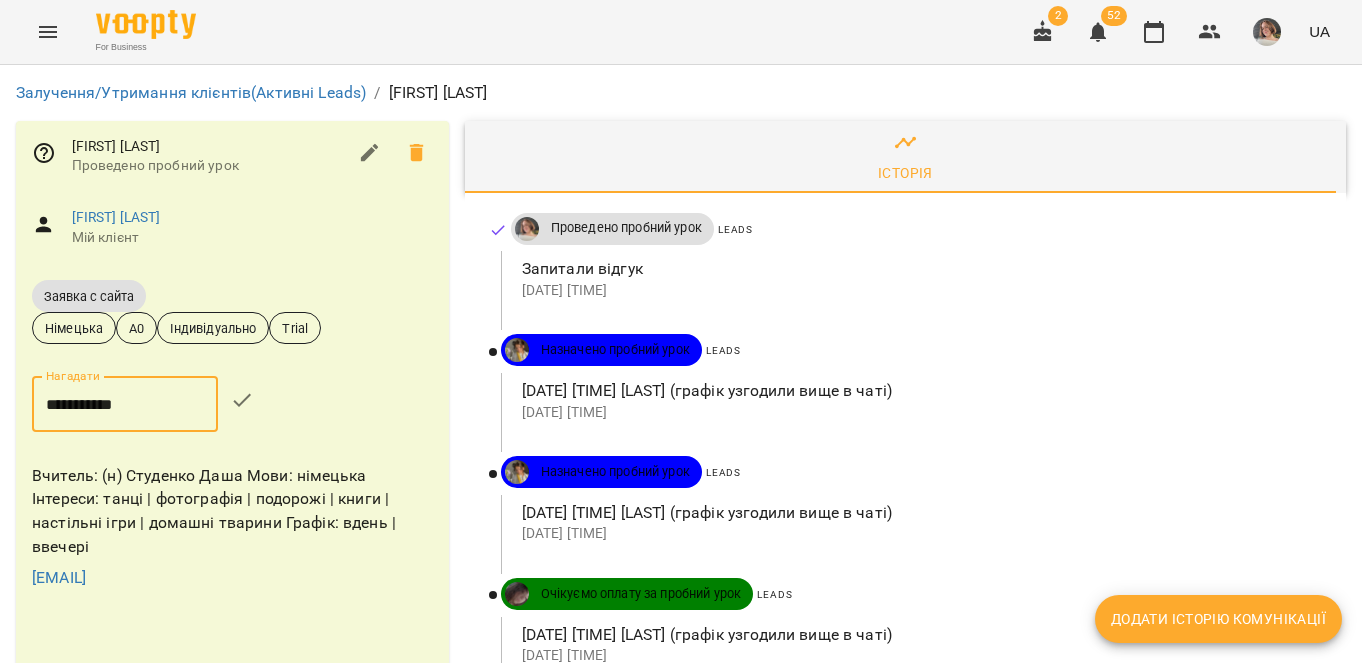 click 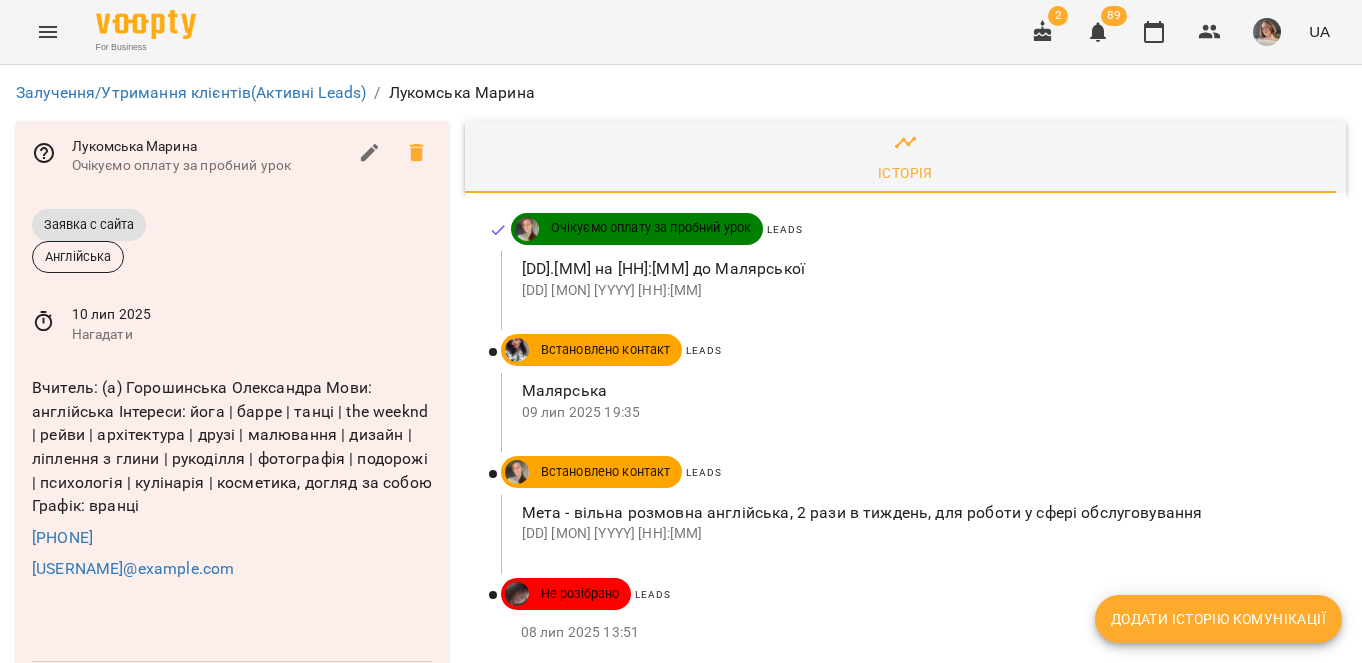 scroll, scrollTop: 0, scrollLeft: 0, axis: both 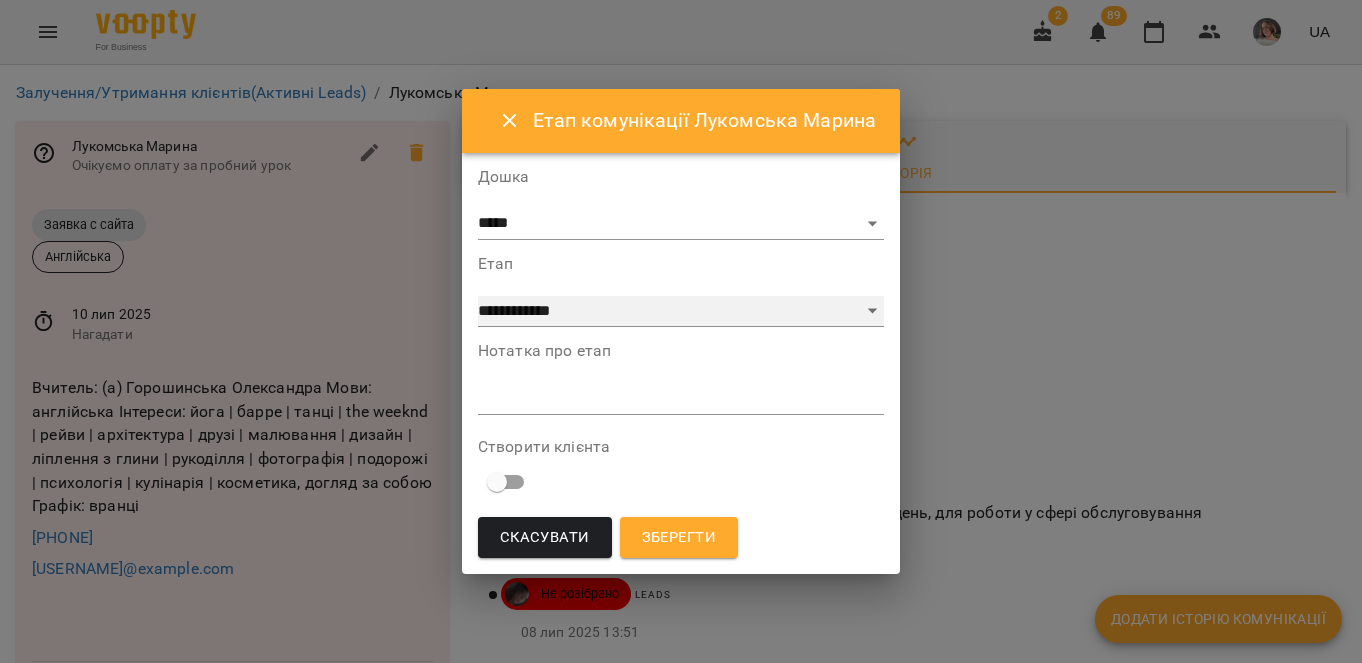click on "**********" at bounding box center [681, 312] 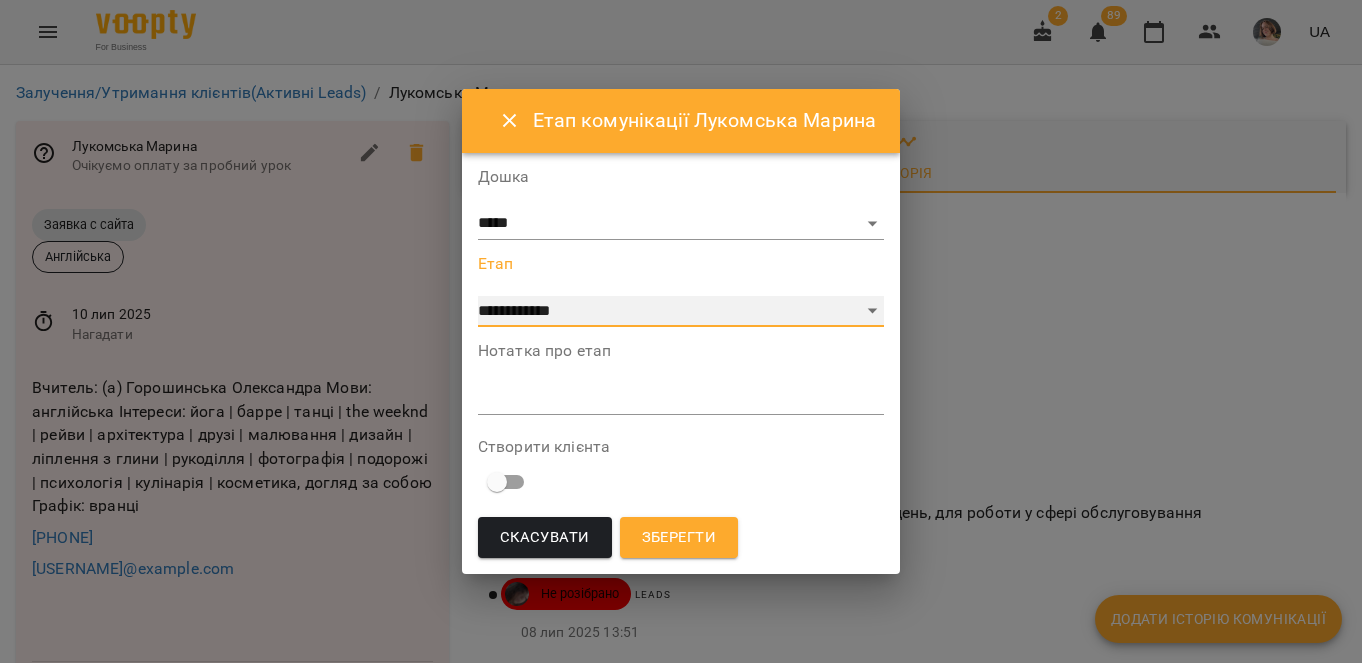 select on "*" 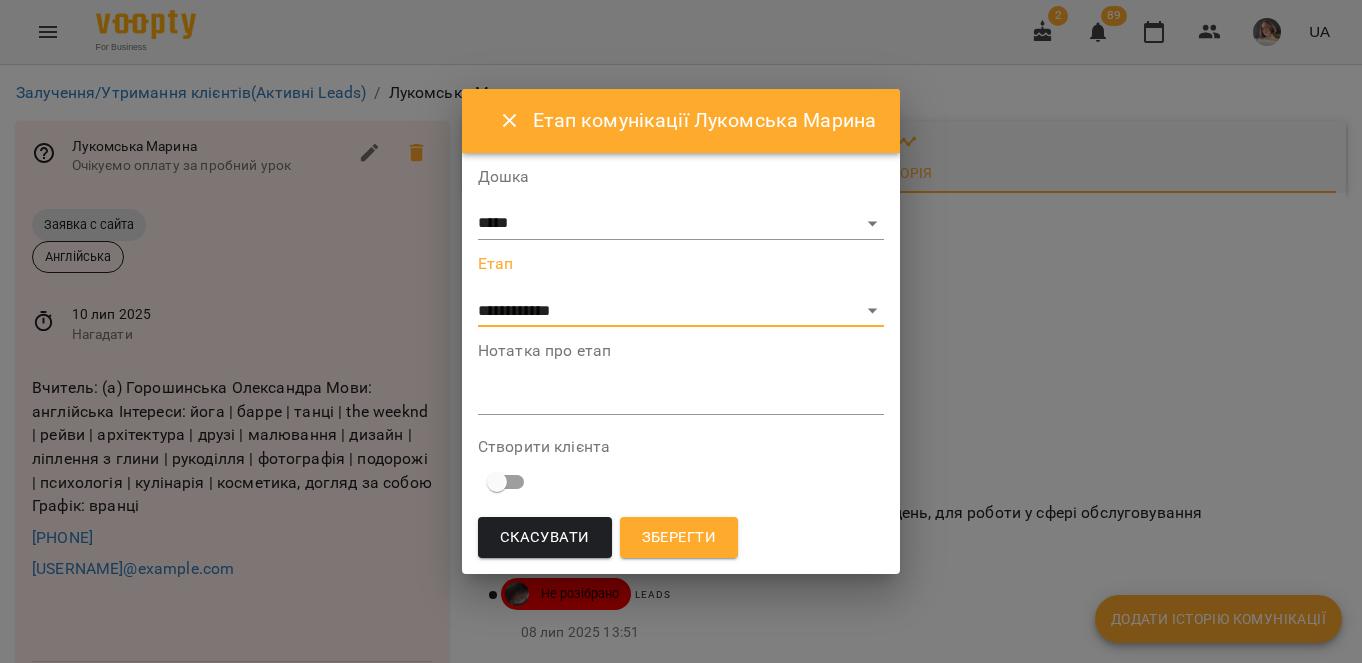 click on "*" at bounding box center (681, 399) 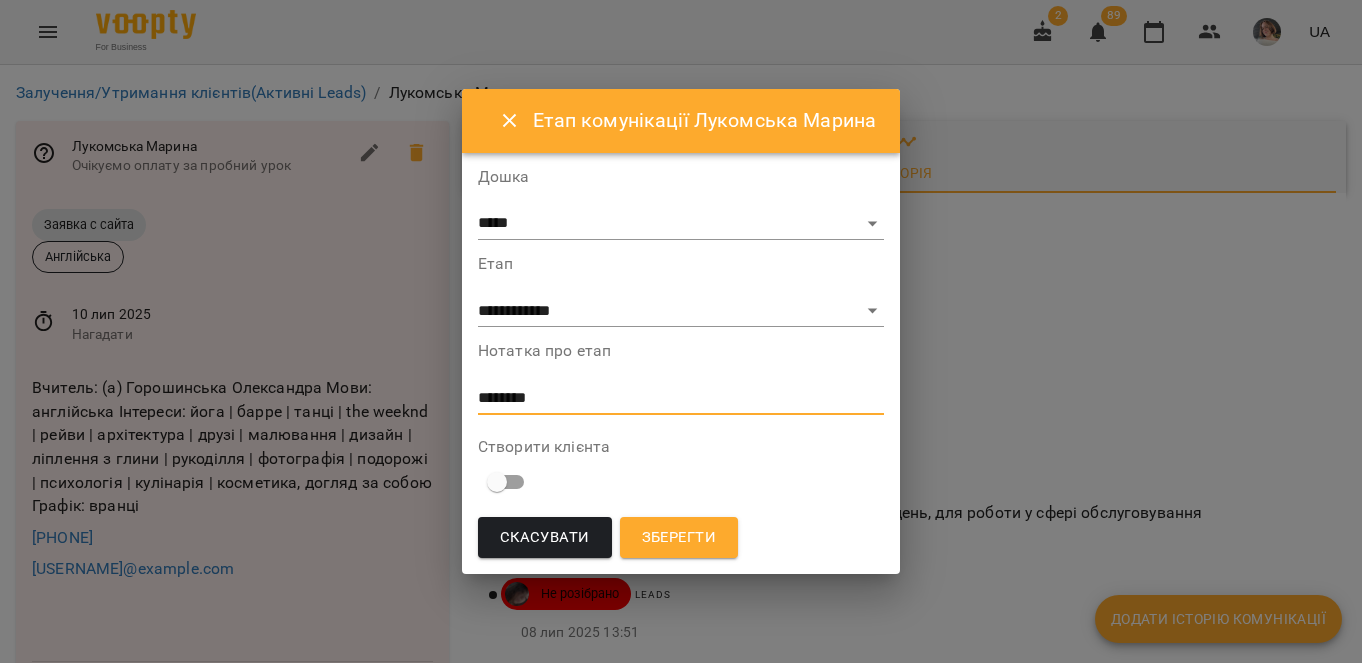 type on "********" 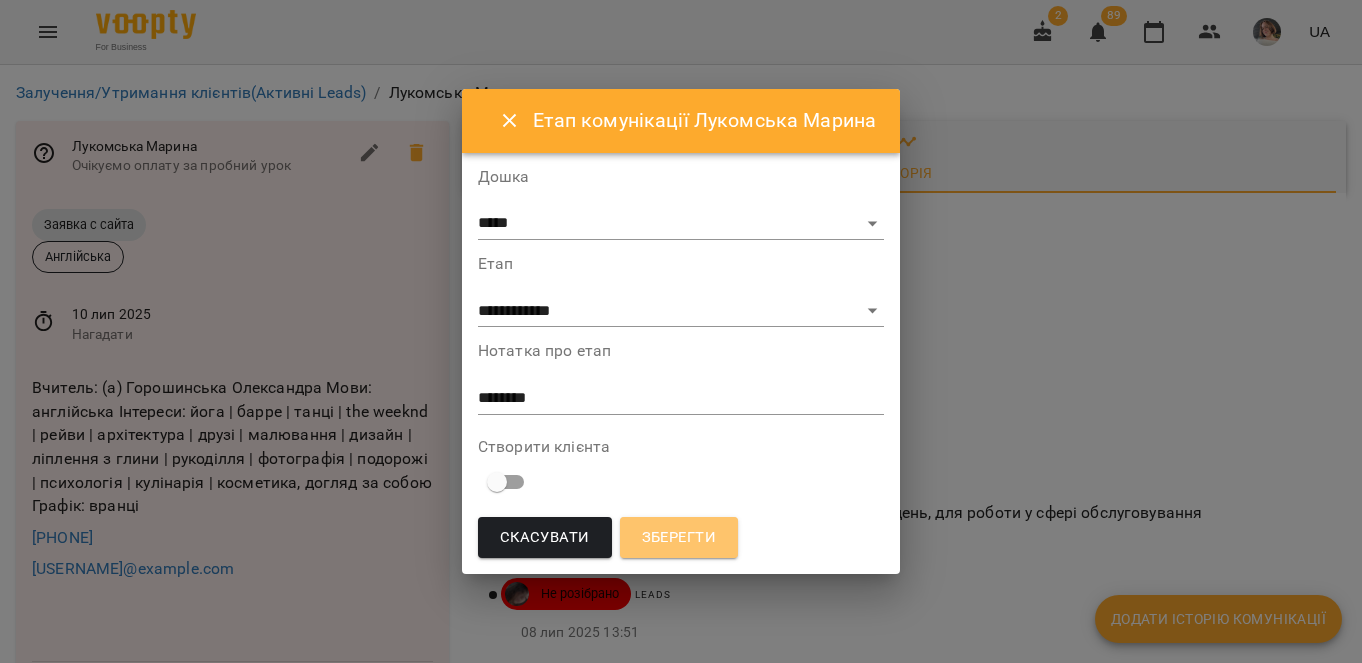 click on "Зберегти" at bounding box center [679, 538] 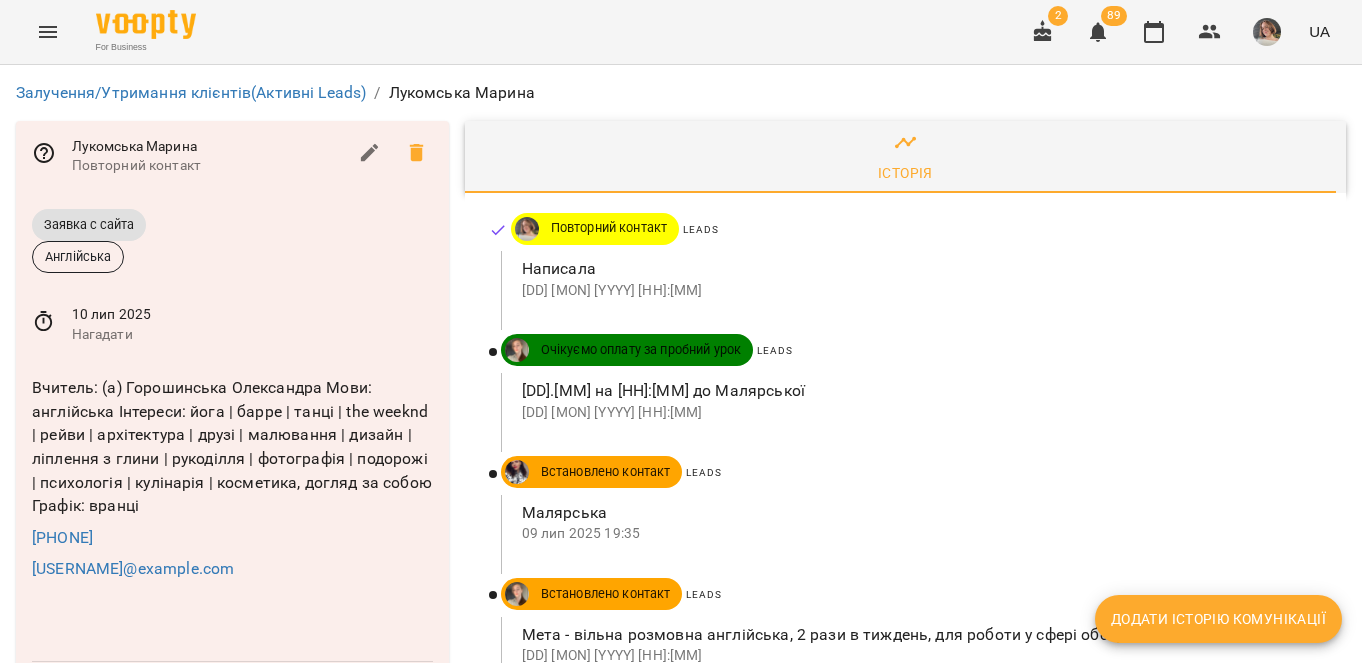 click 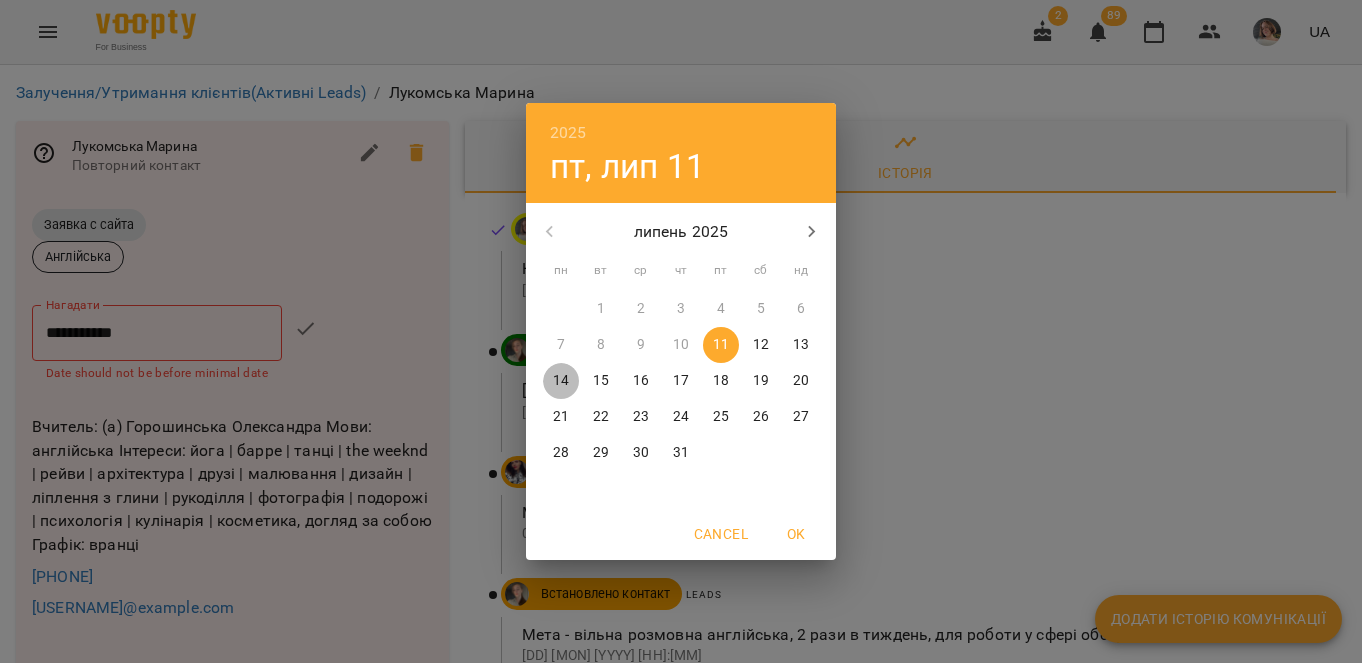 click on "14" at bounding box center (561, 381) 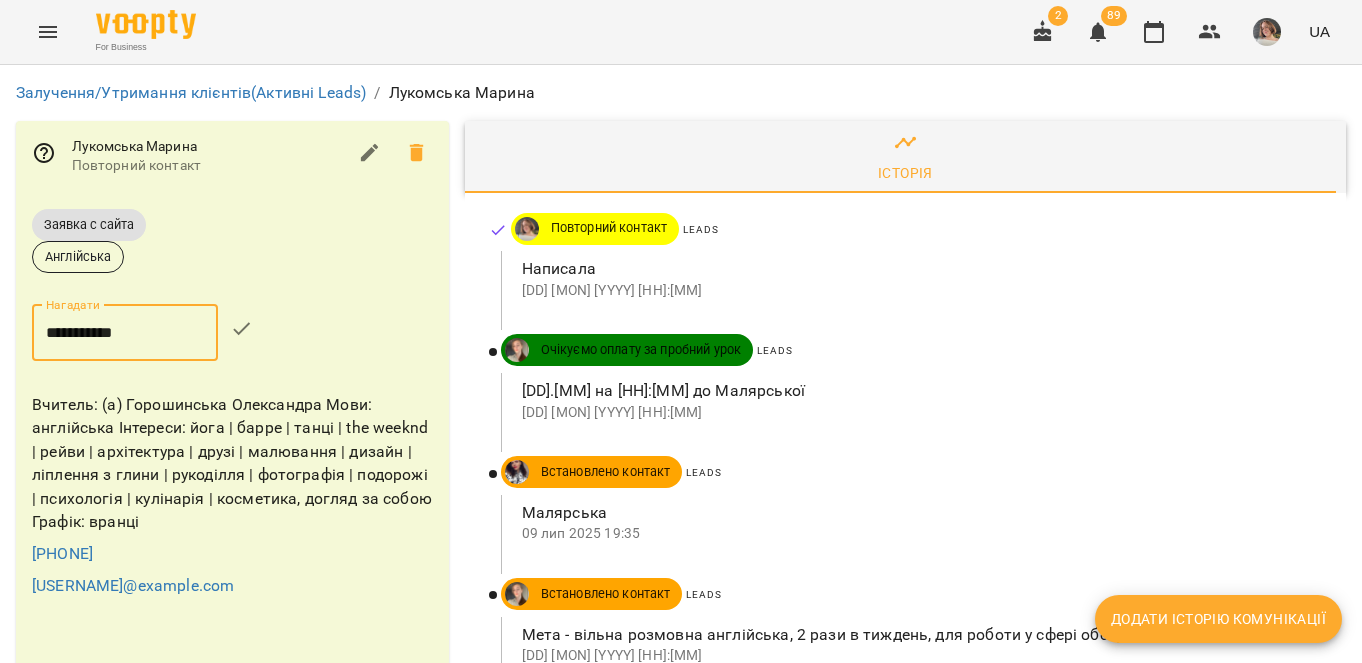 click 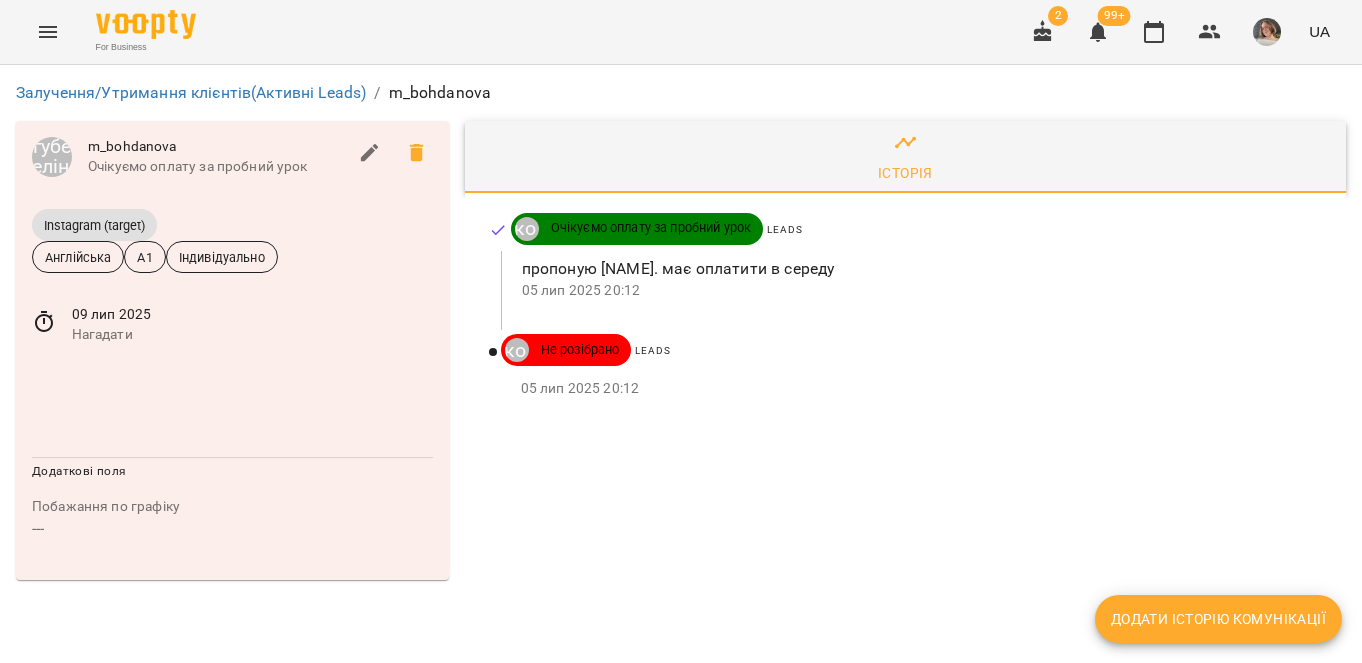 scroll, scrollTop: 0, scrollLeft: 0, axis: both 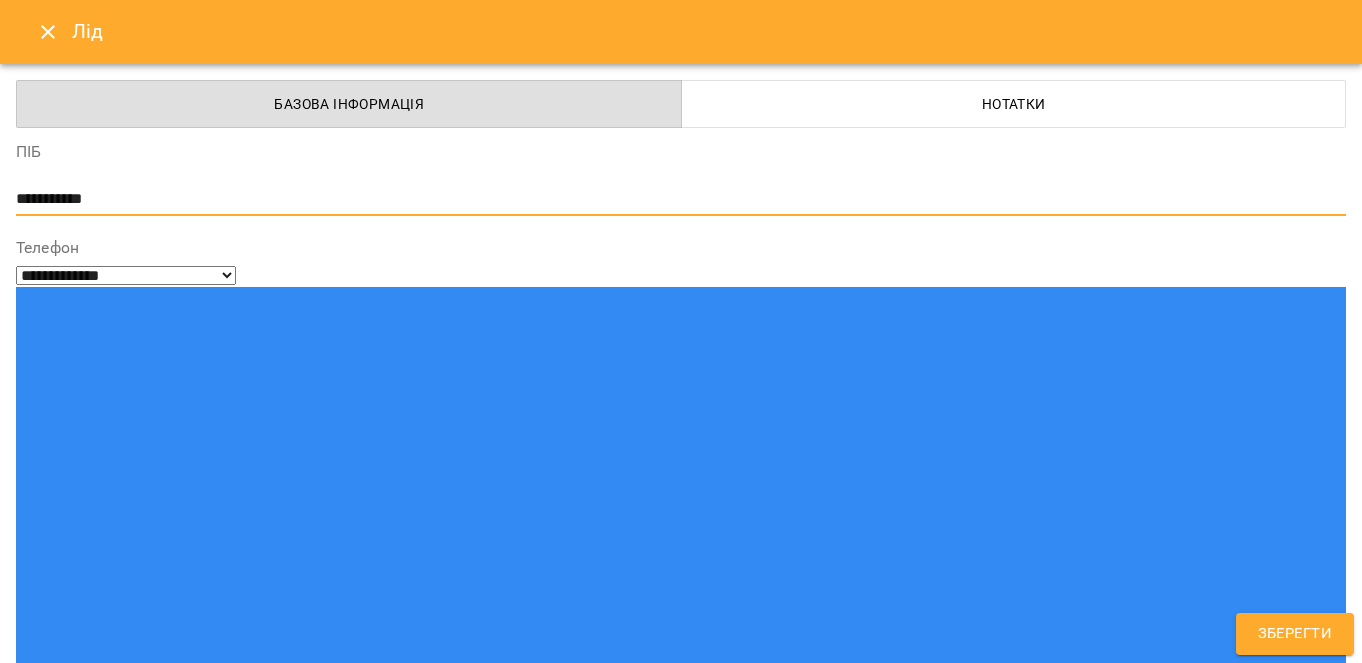 click on "**********" at bounding box center (673, 199) 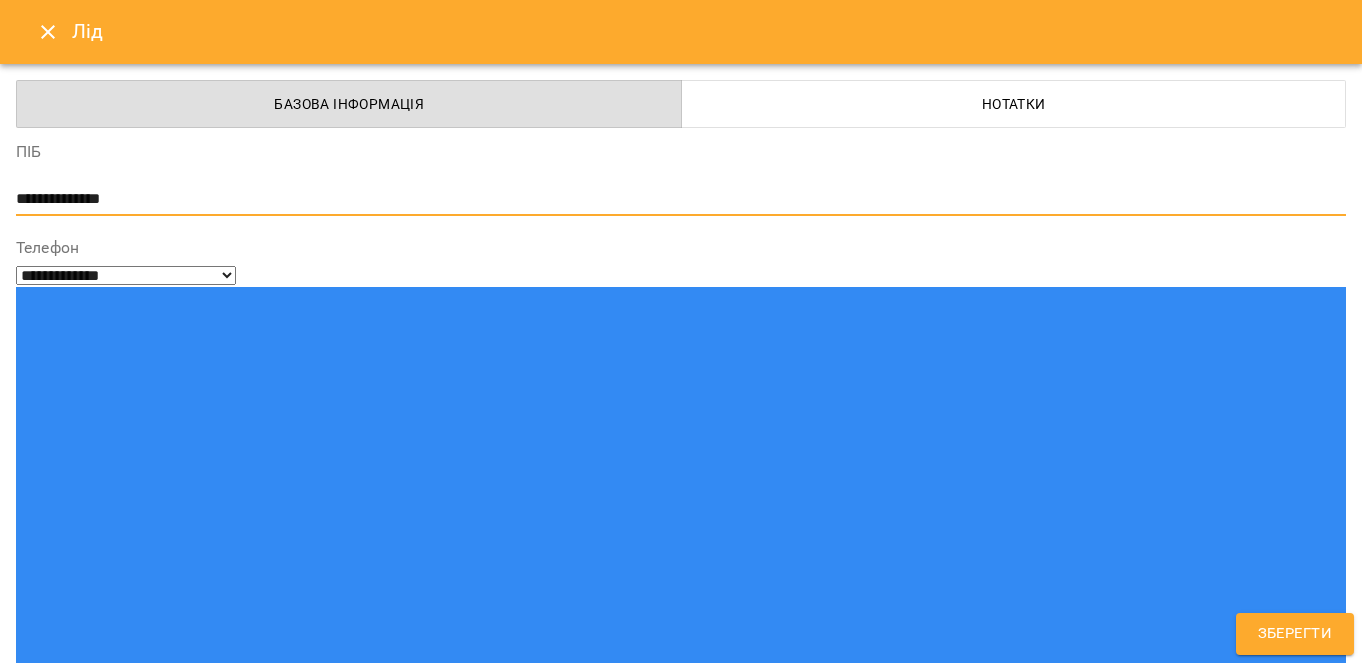 type on "**********" 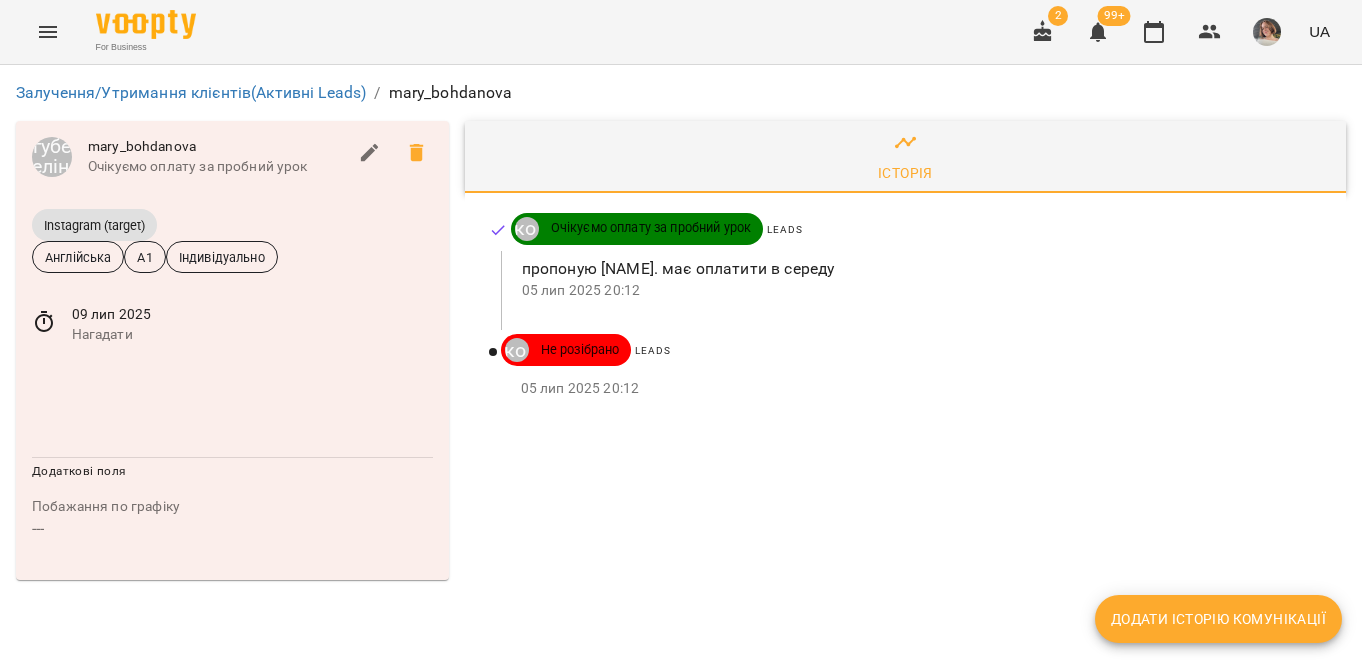 click on "Додати історію комунікації" at bounding box center [1218, 619] 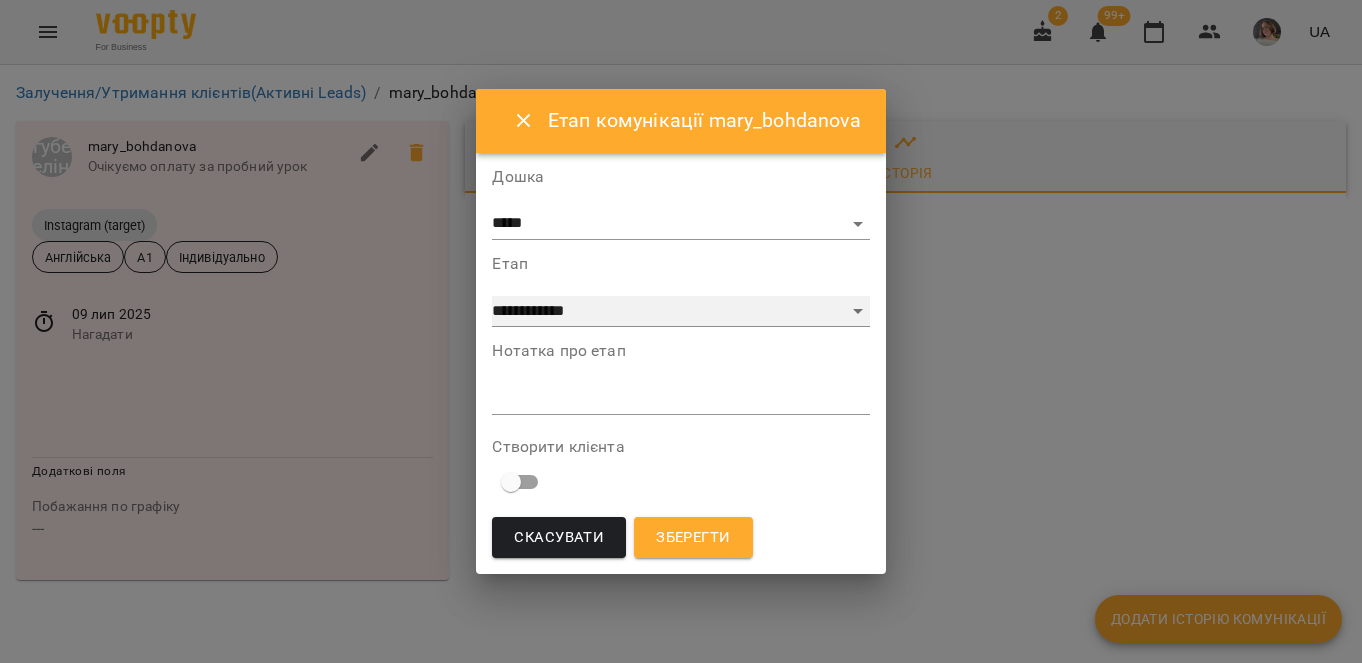 click on "**********" at bounding box center [680, 312] 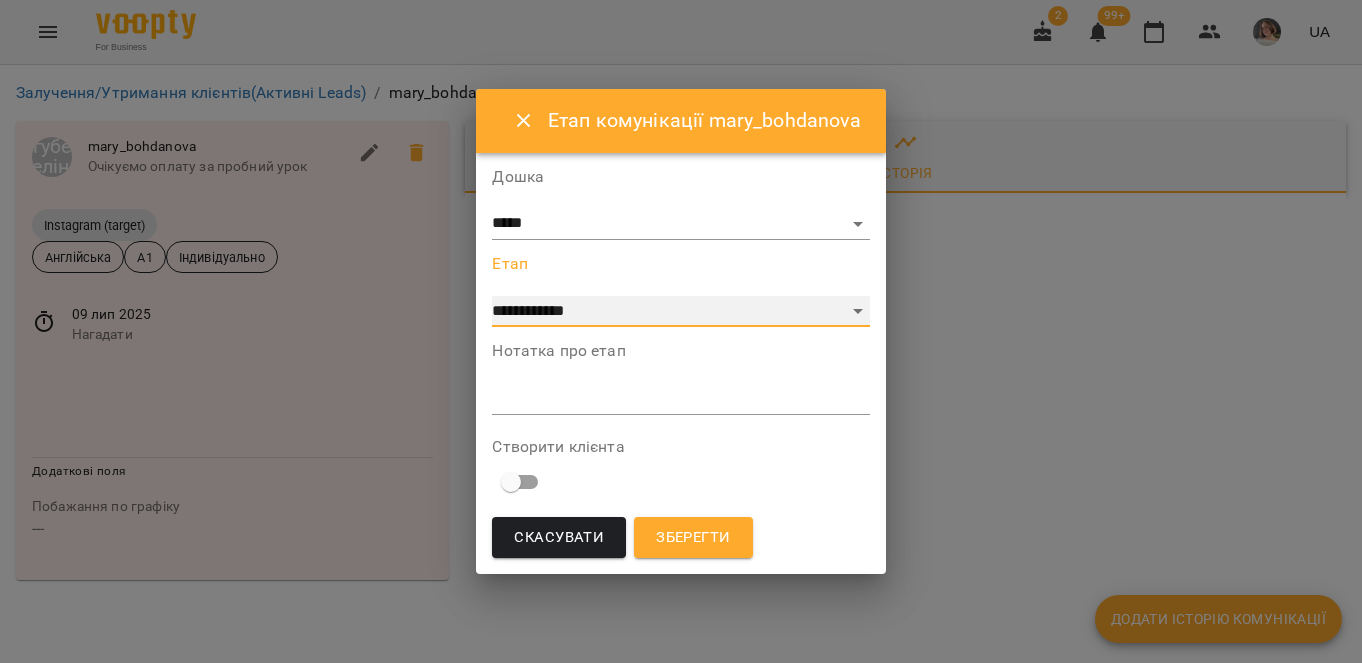 select on "*" 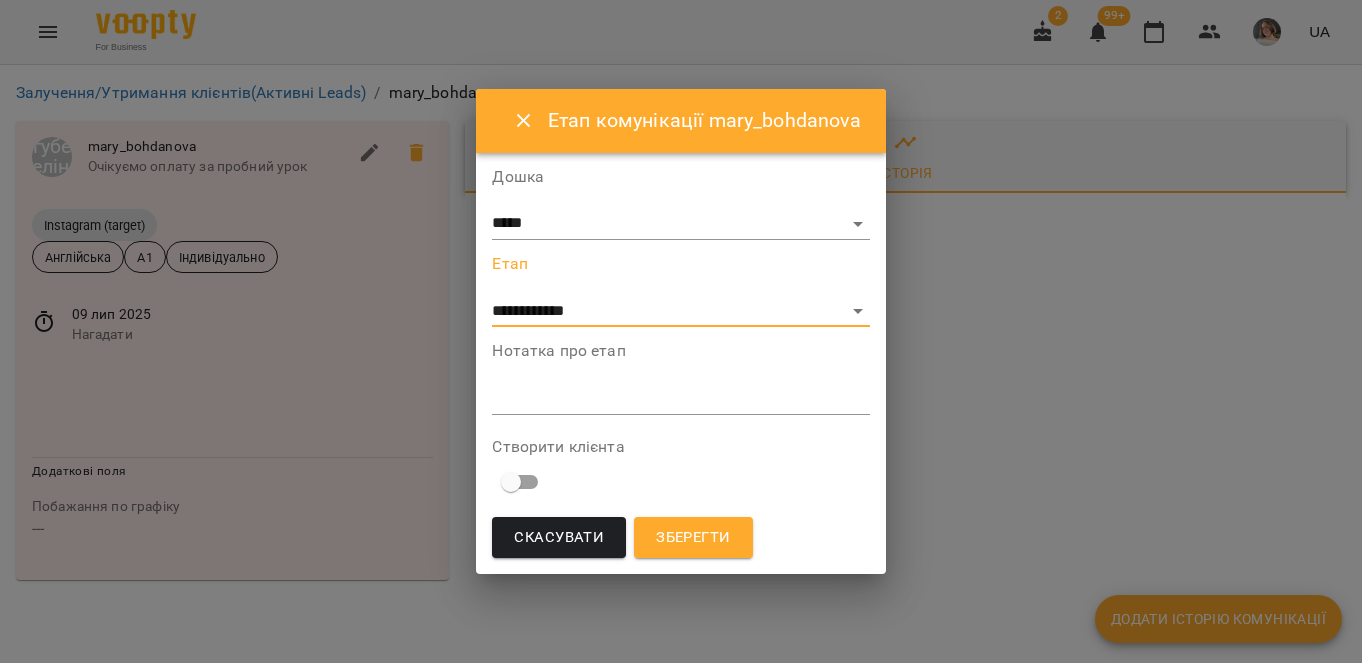 click at bounding box center (680, 398) 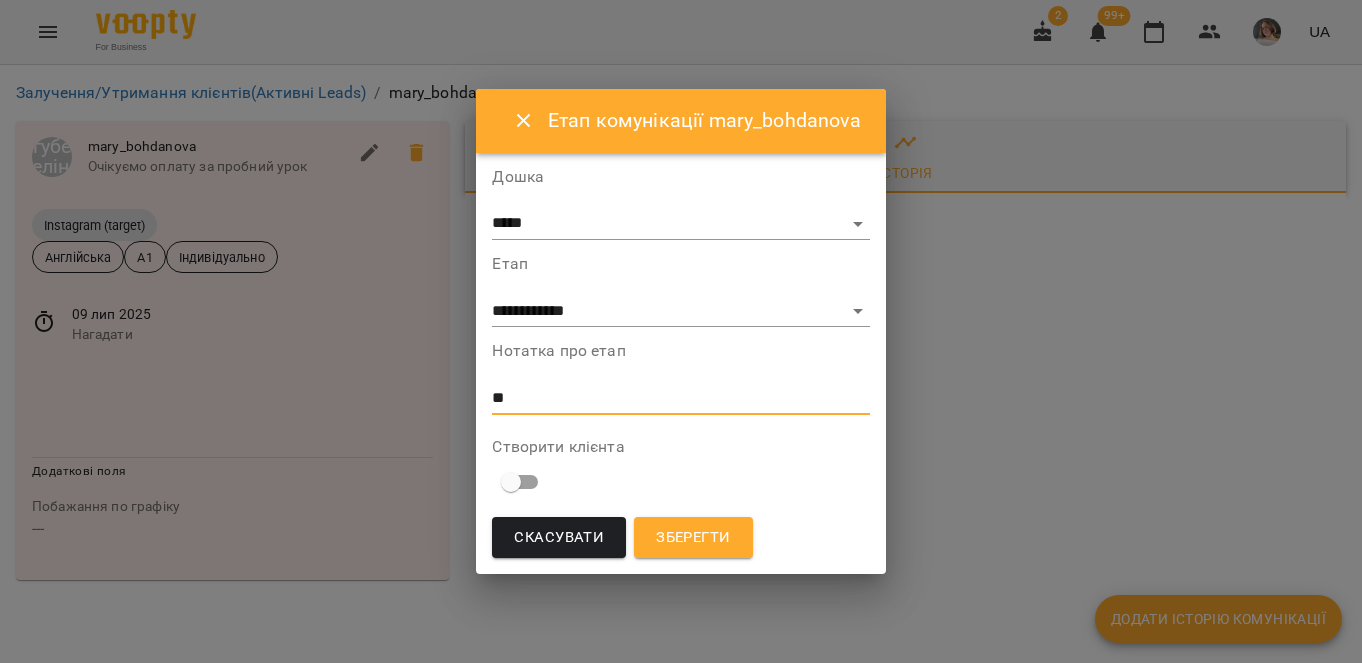 type on "*" 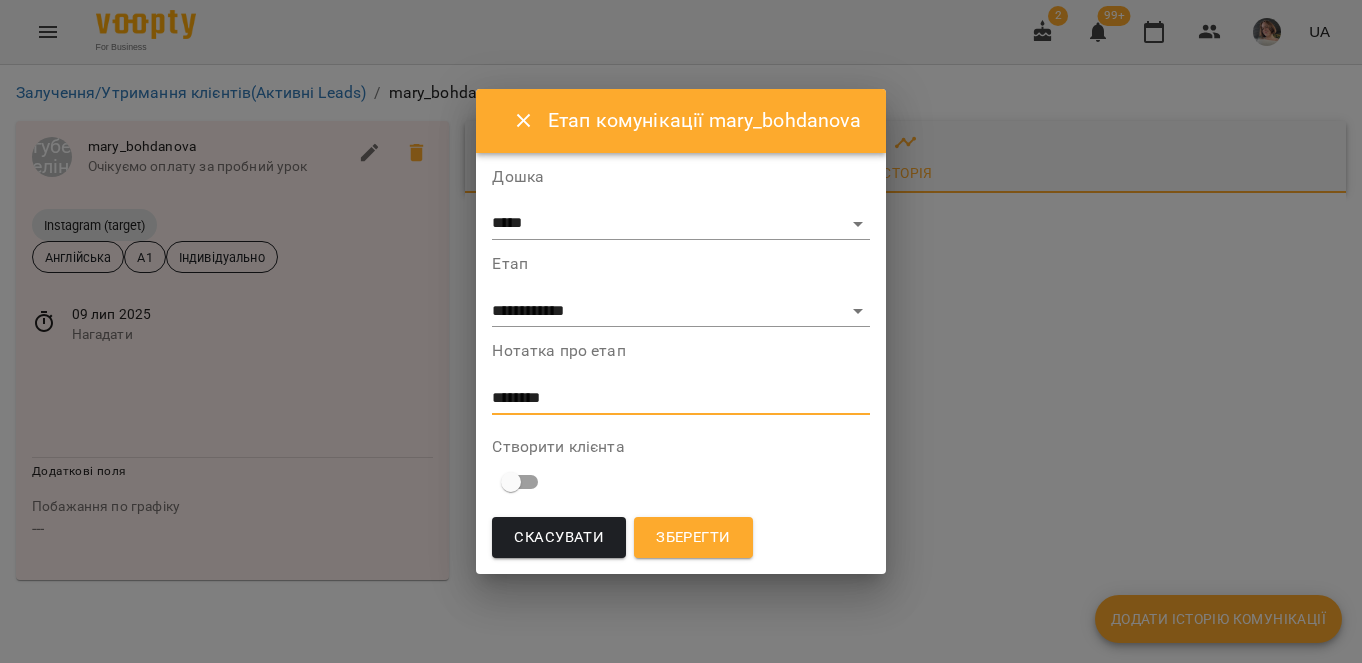type on "********" 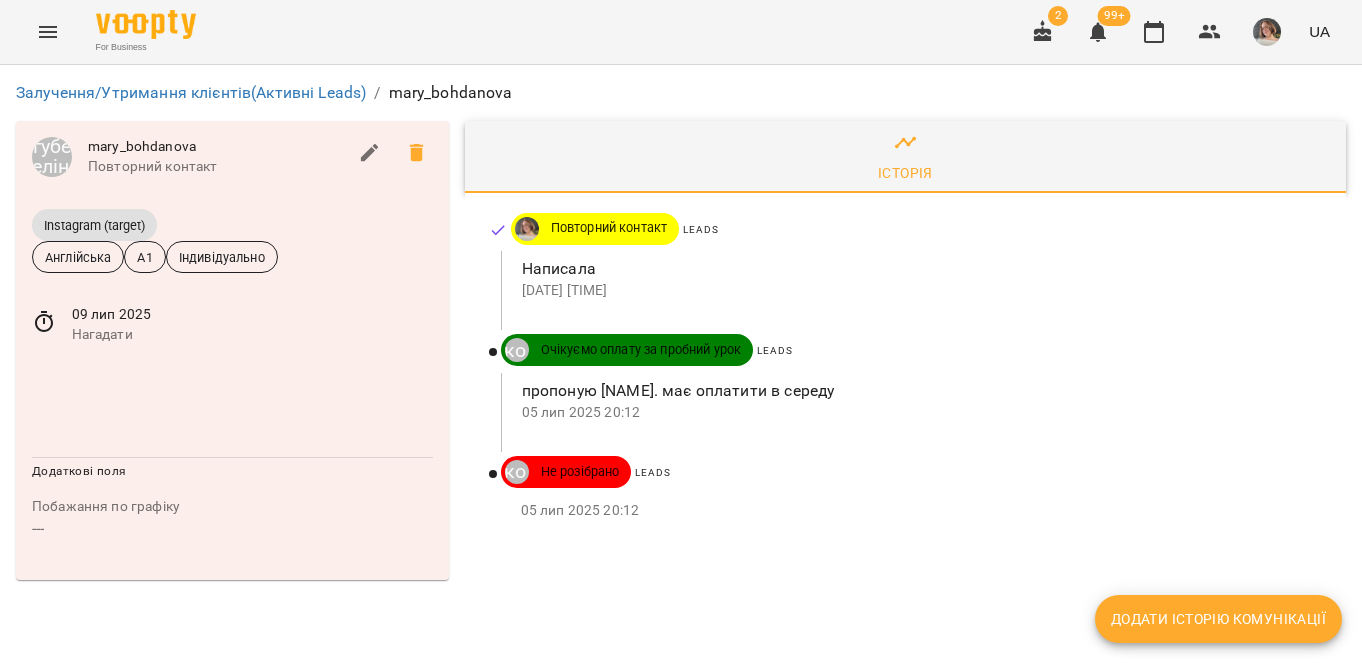 click 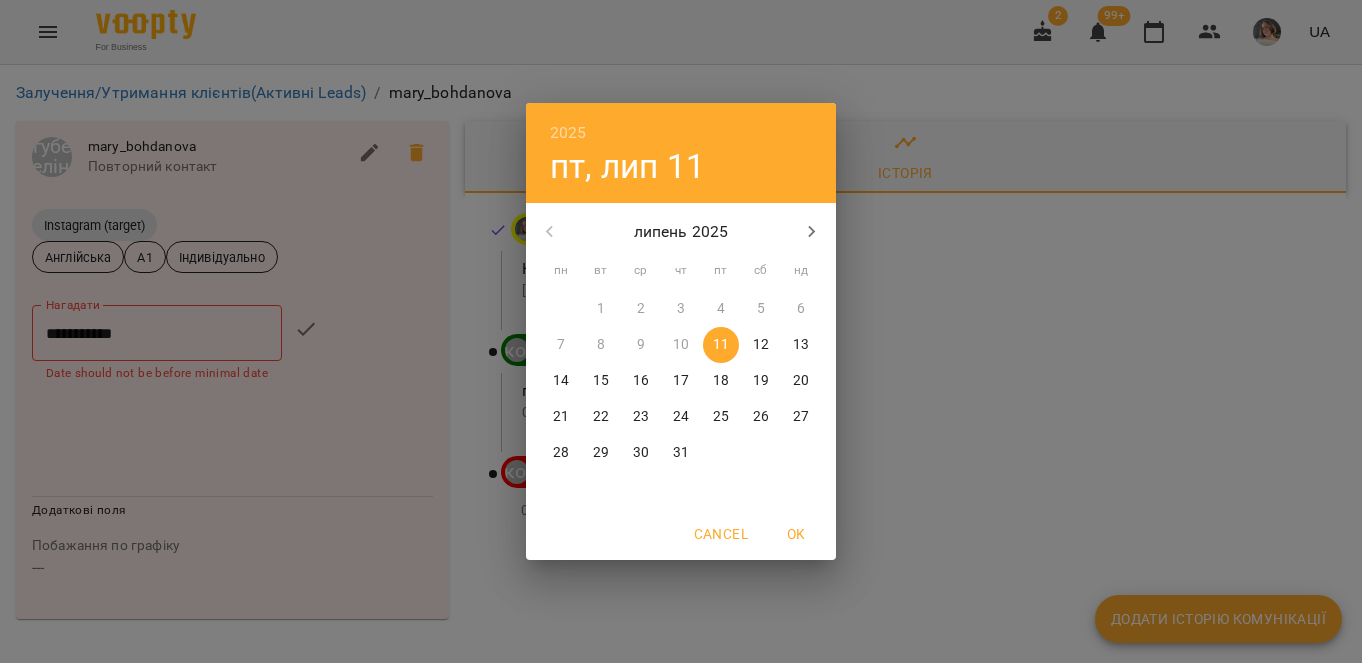 click on "14" at bounding box center [561, 381] 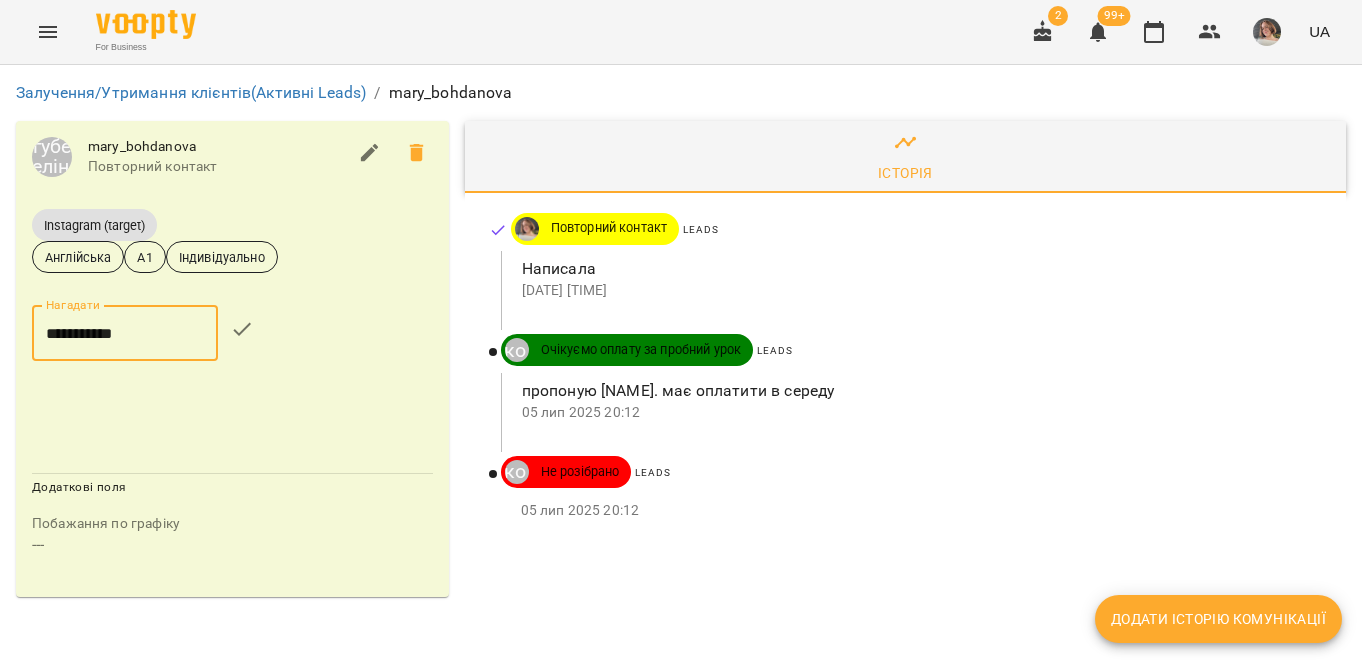click 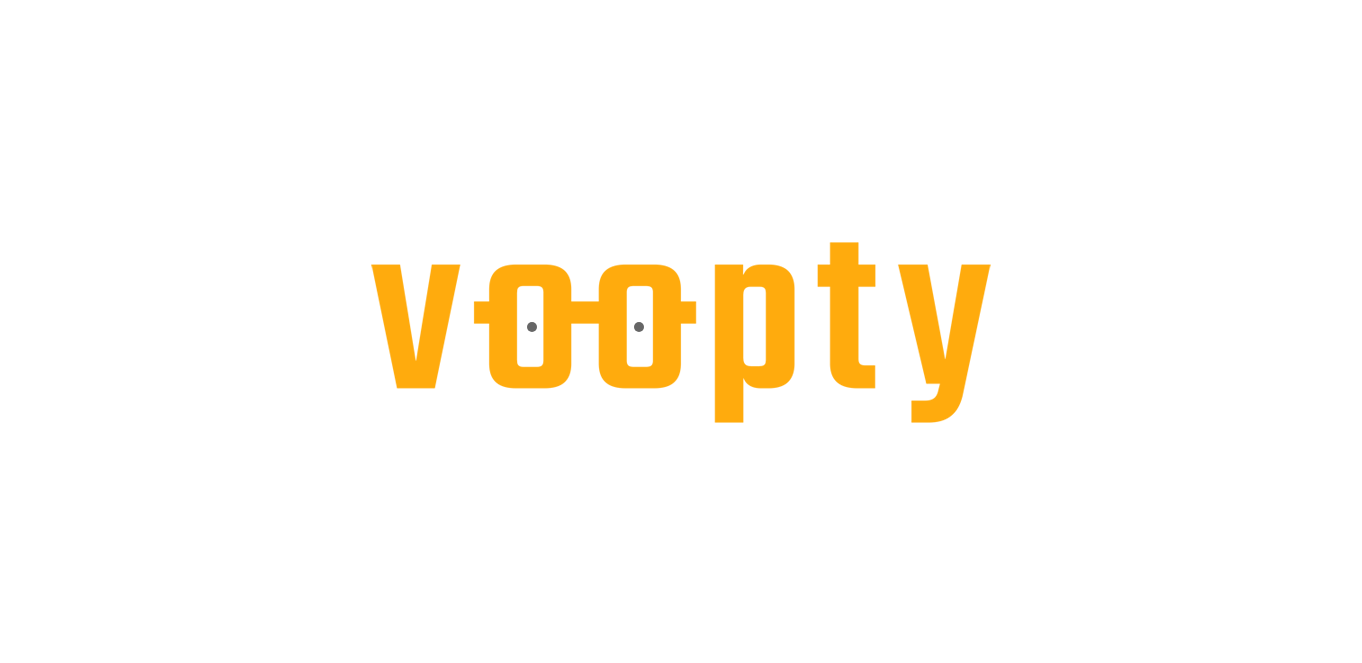 scroll, scrollTop: 0, scrollLeft: 0, axis: both 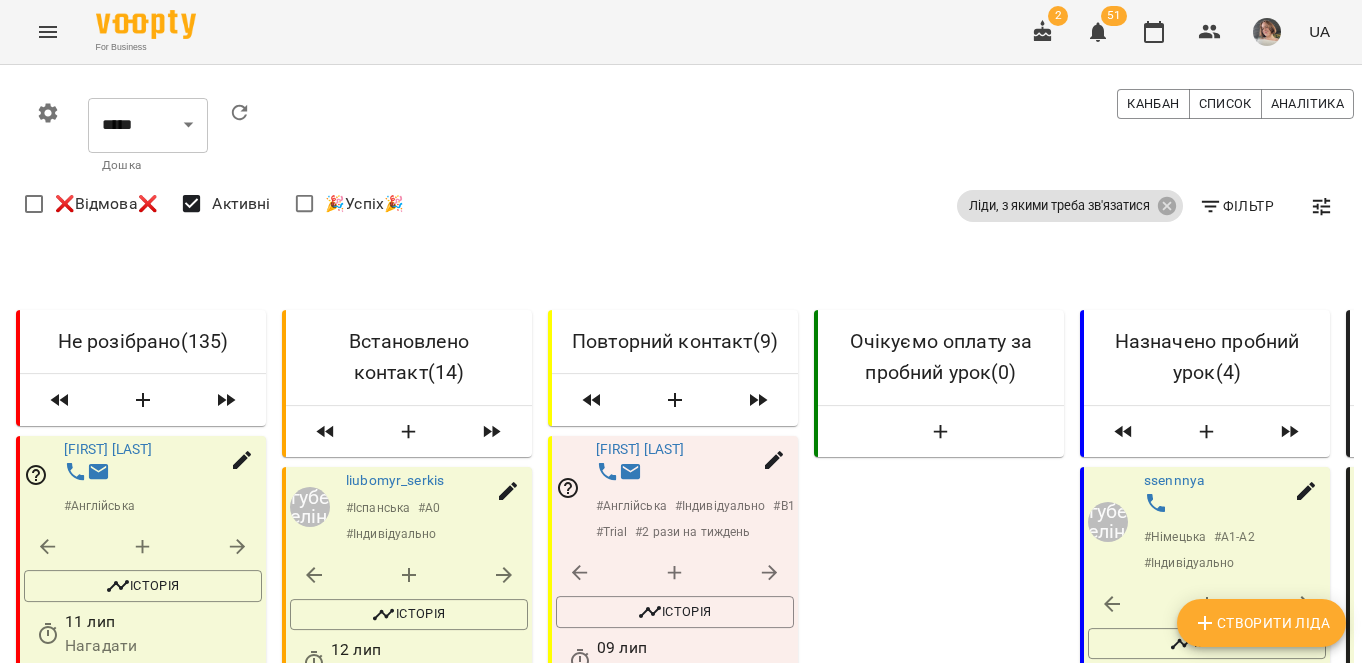 click on "Створити Ліда" at bounding box center (1261, 623) 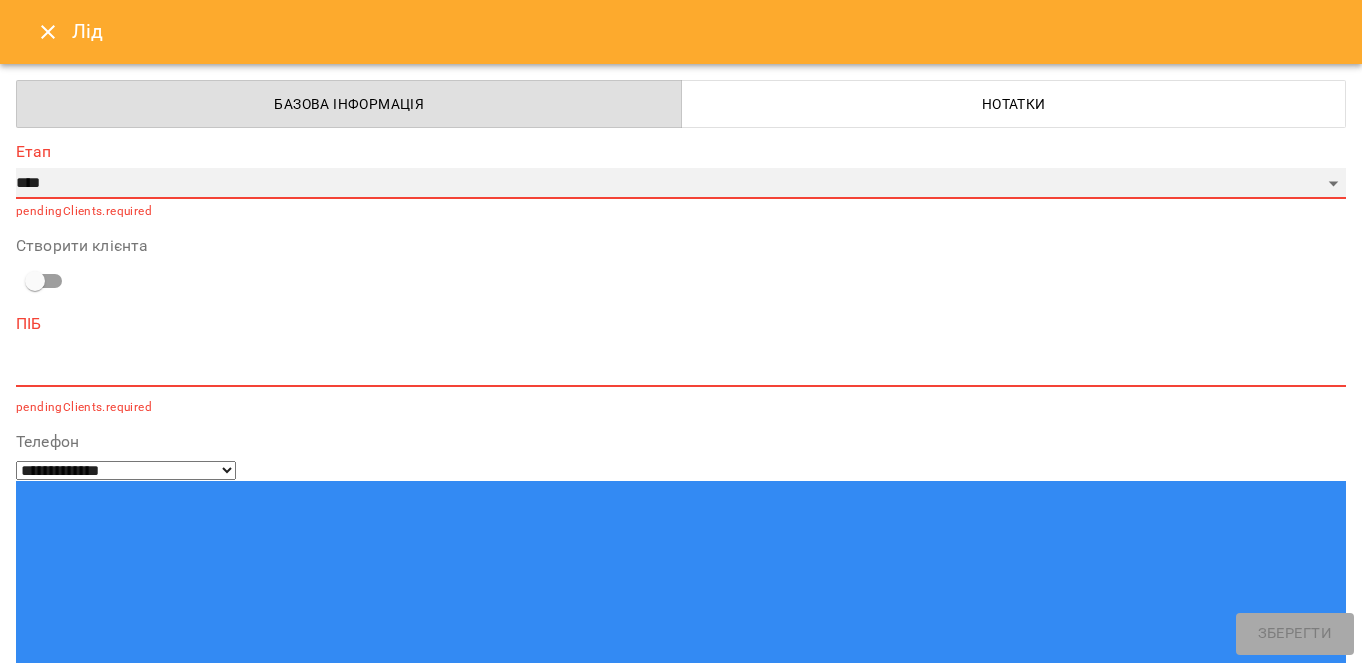 click on "**********" at bounding box center [681, 184] 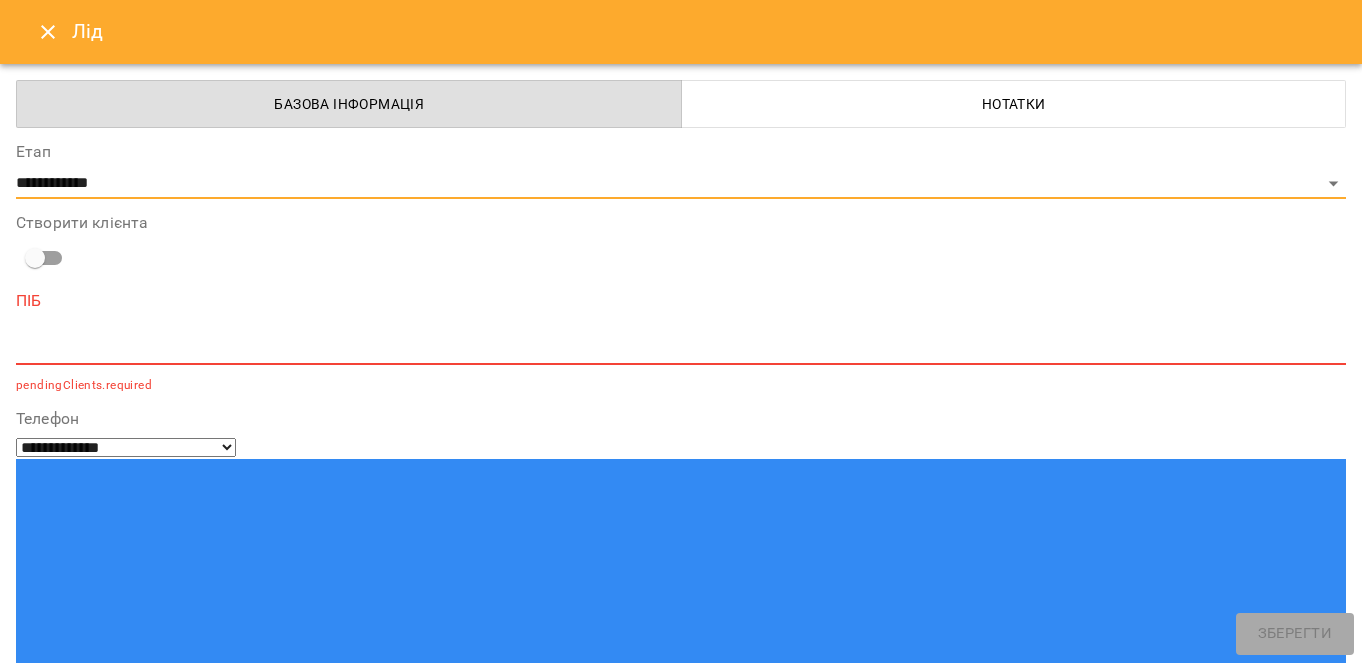 click at bounding box center [681, 348] 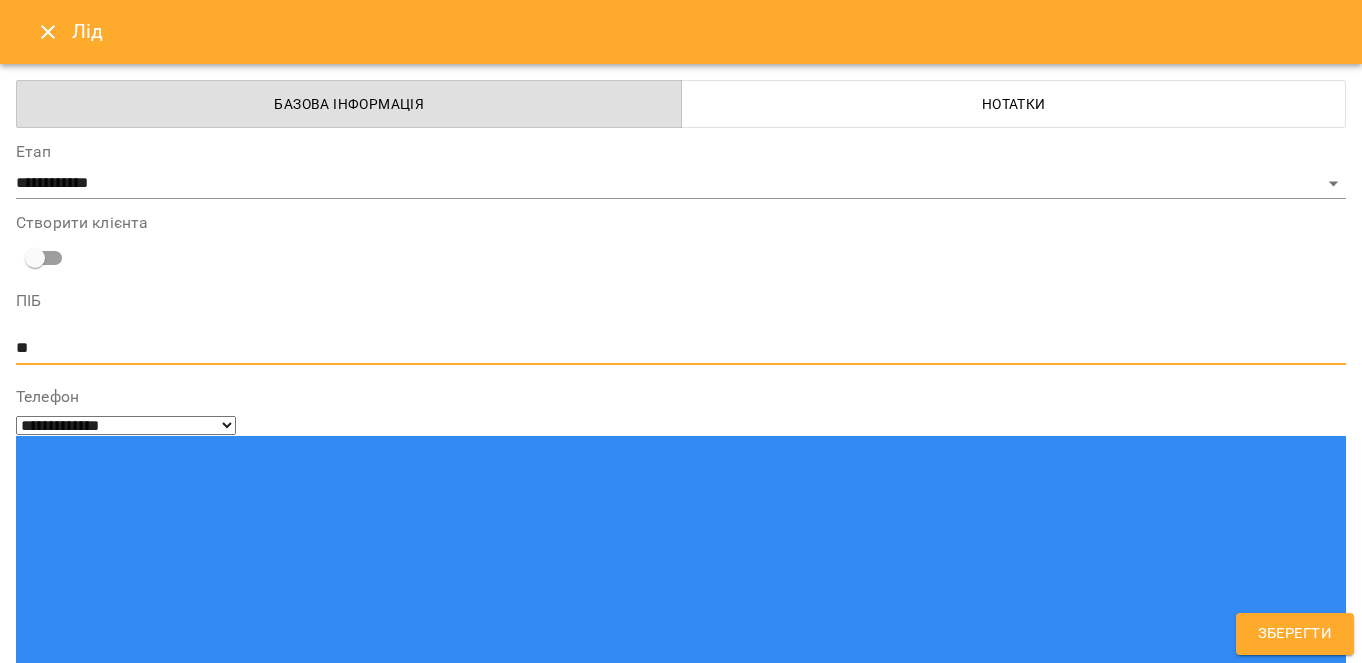 type on "*" 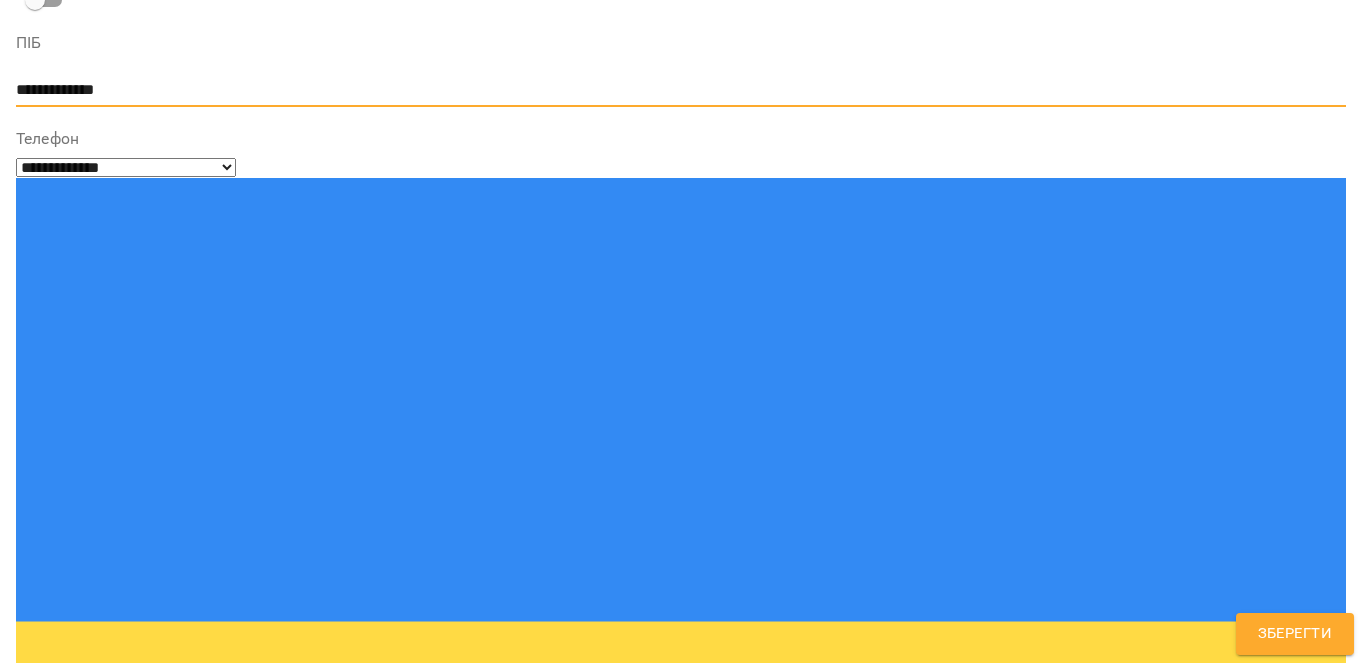 scroll, scrollTop: 261, scrollLeft: 0, axis: vertical 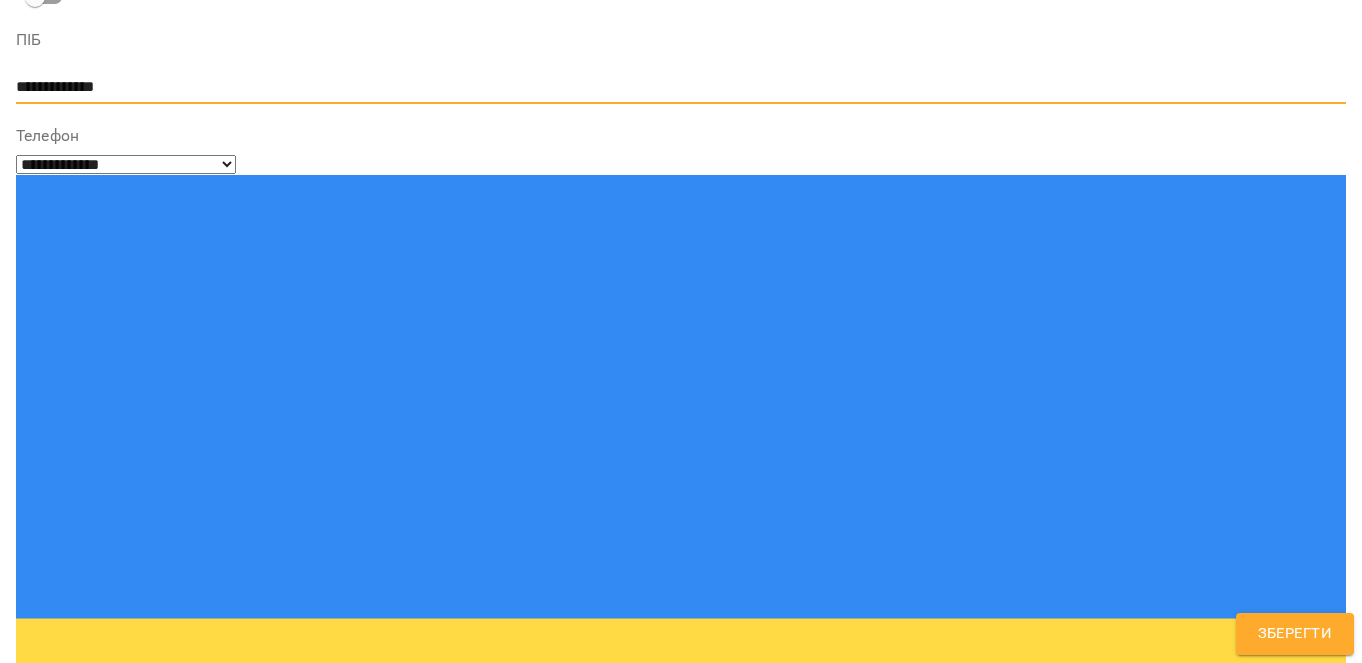 type on "**********" 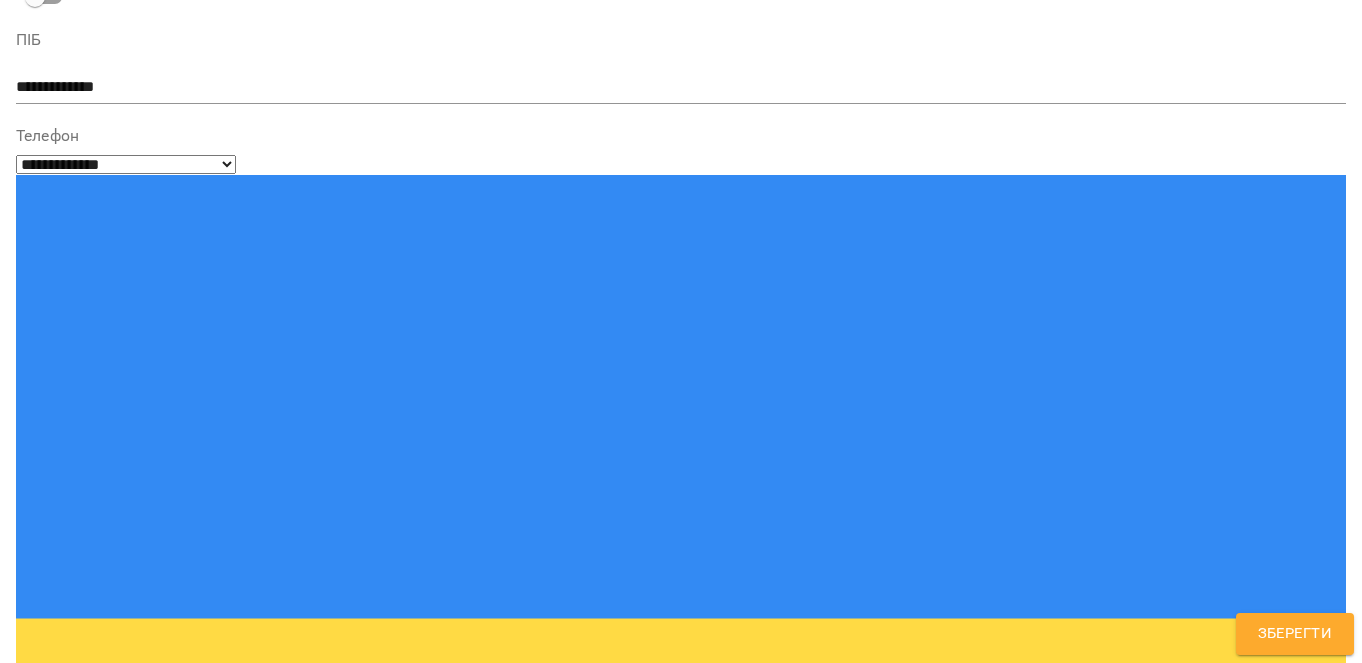 scroll, scrollTop: 189, scrollLeft: 0, axis: vertical 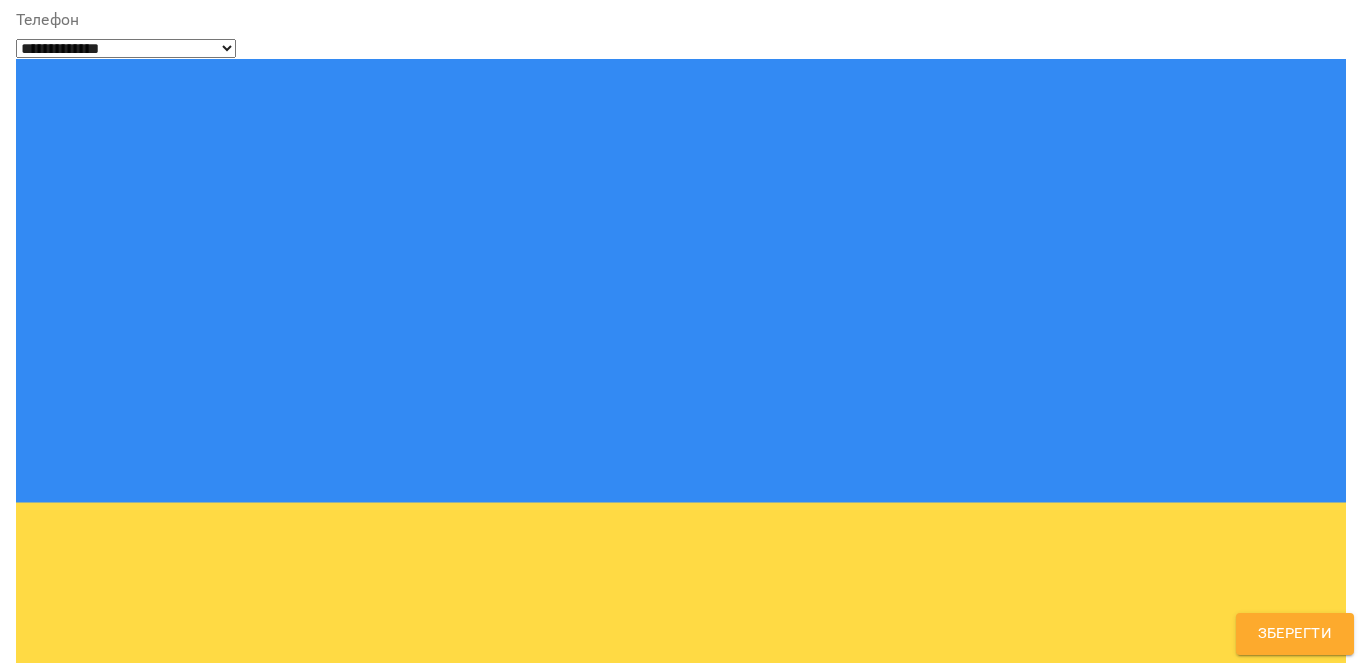 click on "**********" at bounding box center [681, 1375] 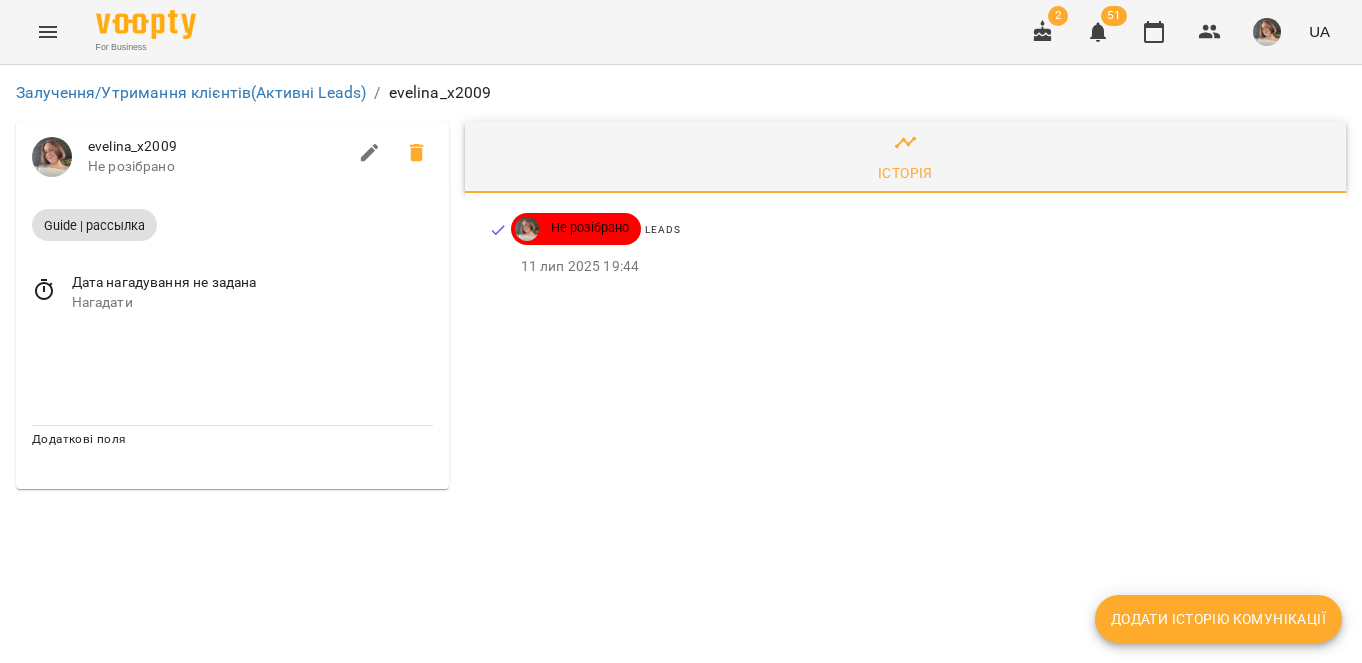 scroll, scrollTop: 0, scrollLeft: 0, axis: both 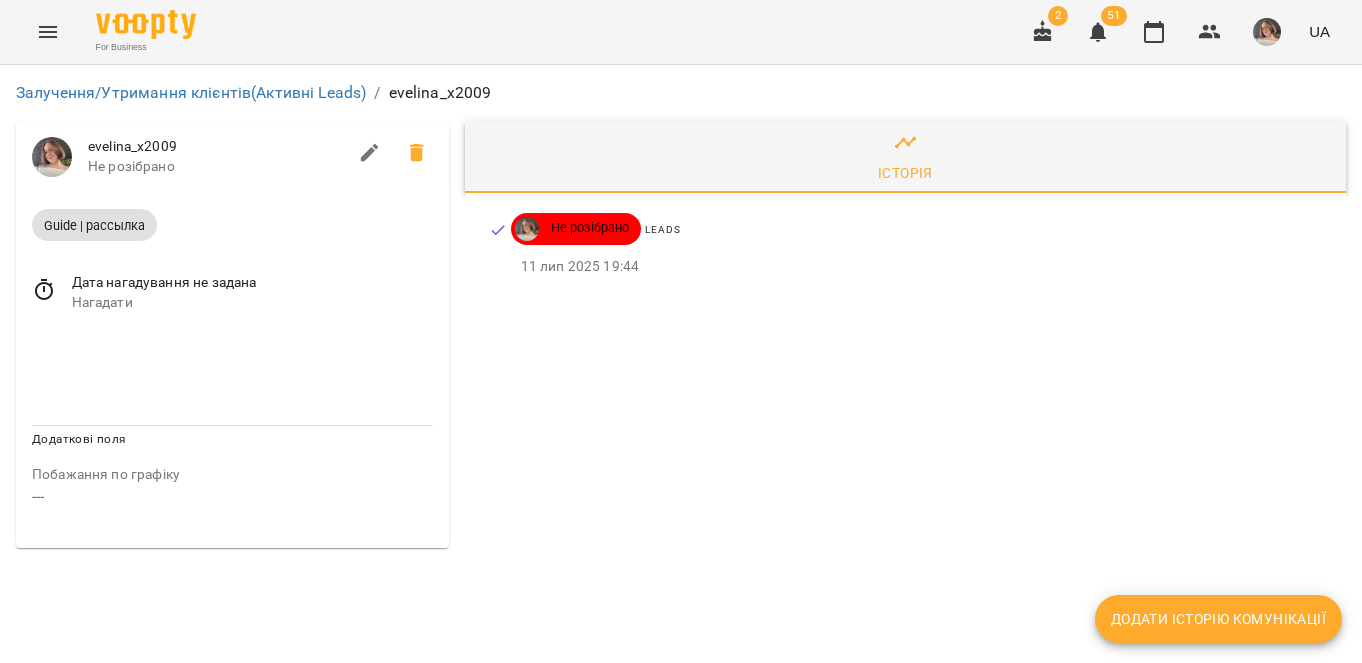 click 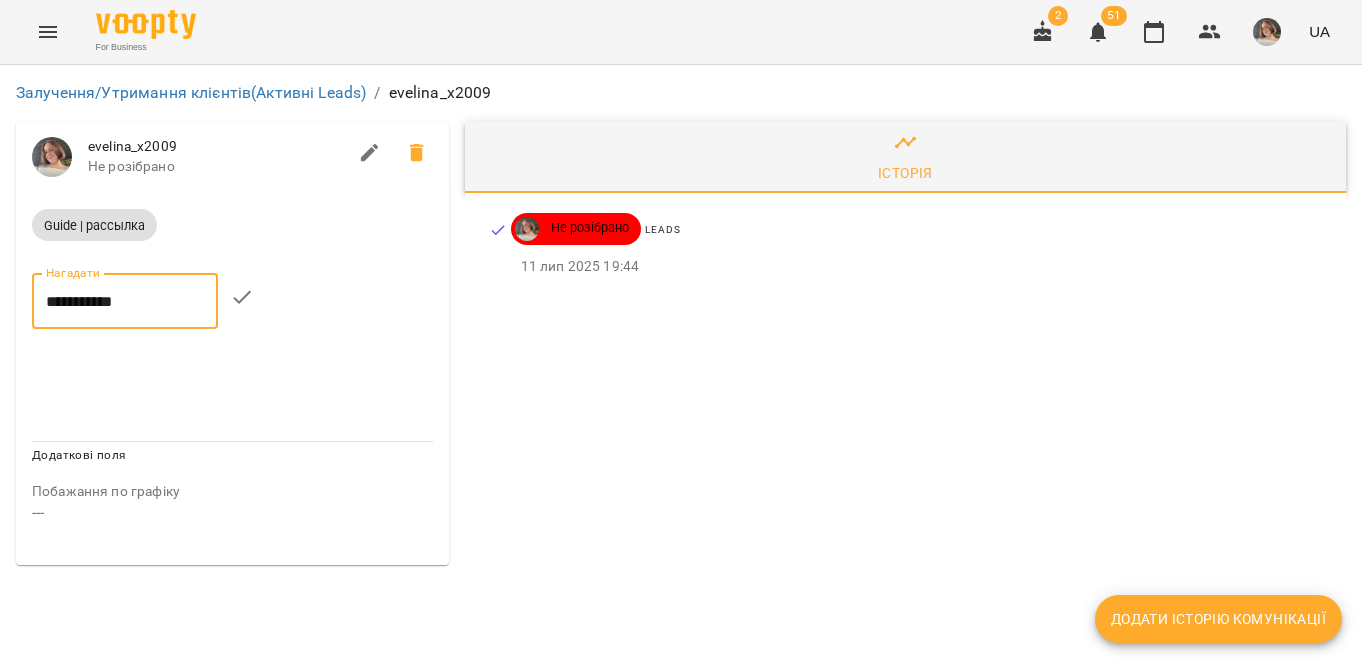 click on "**********" at bounding box center [125, 301] 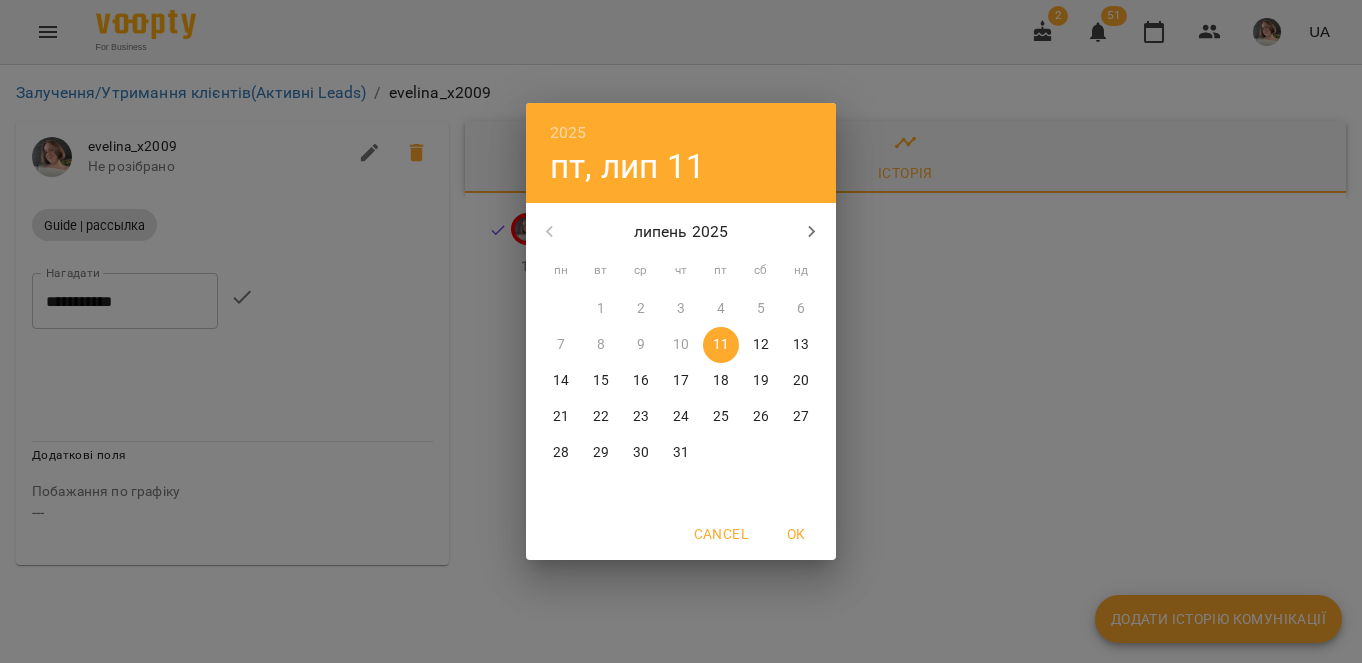click on "13" at bounding box center [801, 345] 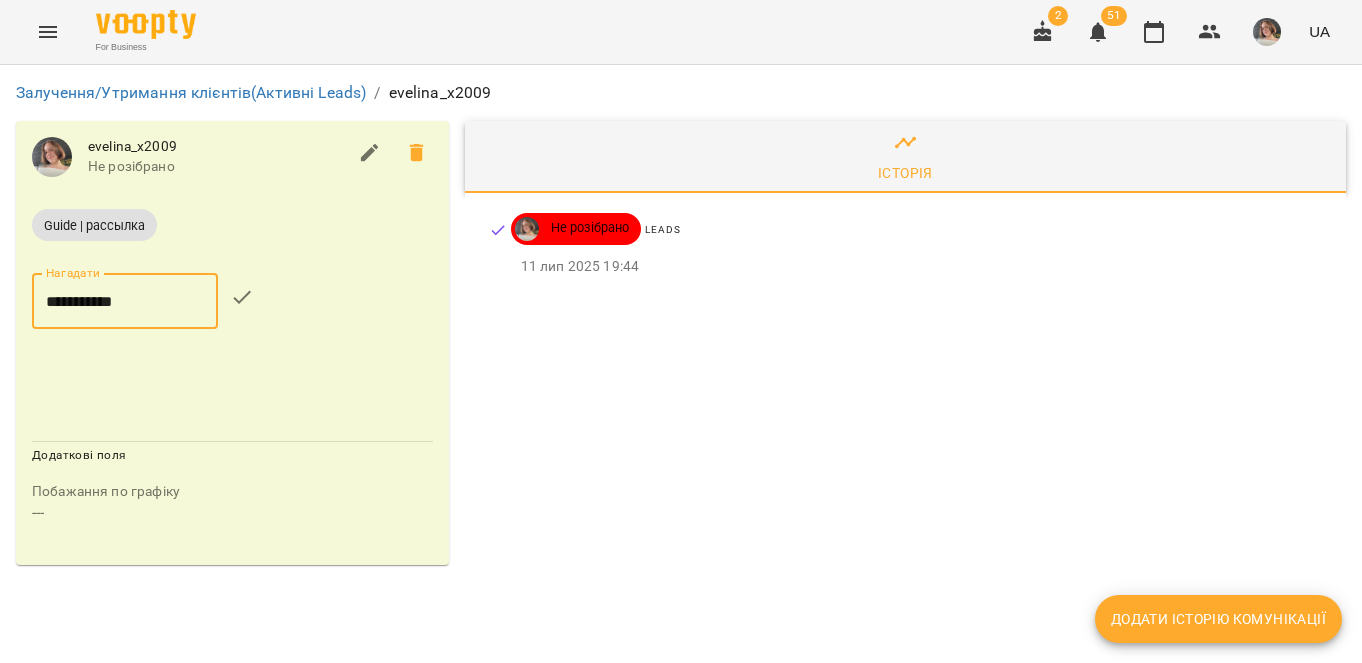 click on "**********" at bounding box center (125, 301) 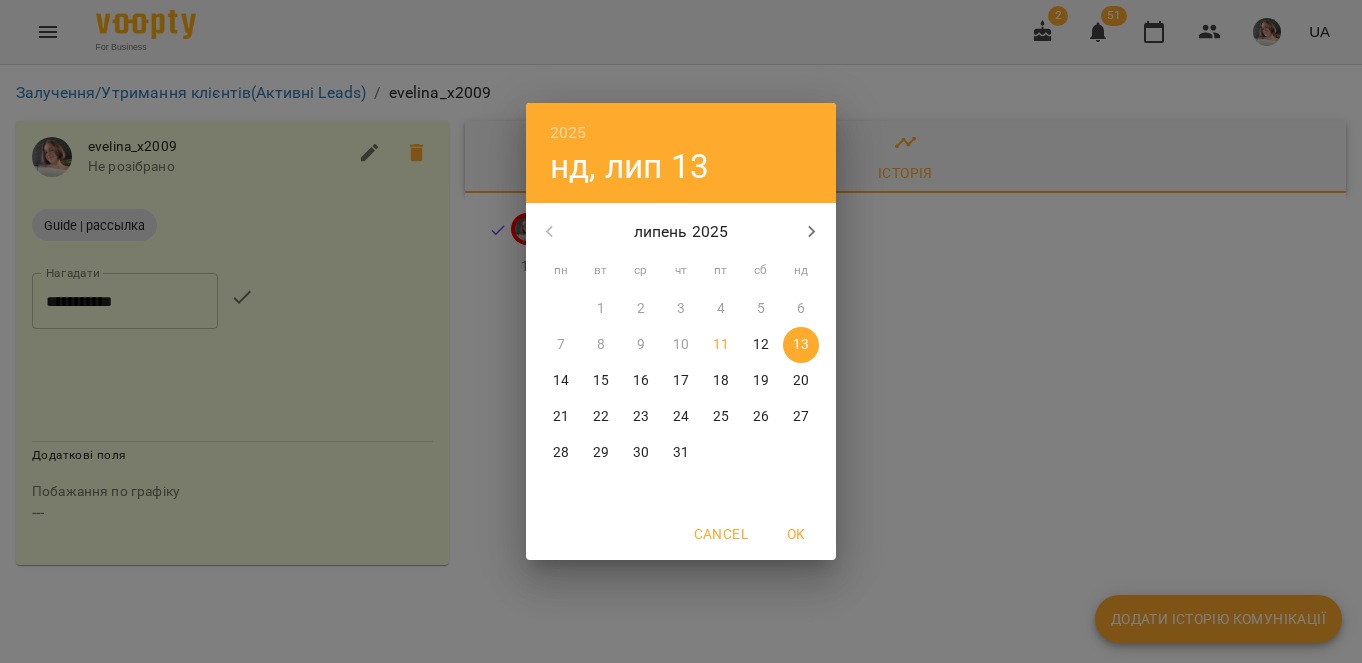 click on "14" at bounding box center (561, 381) 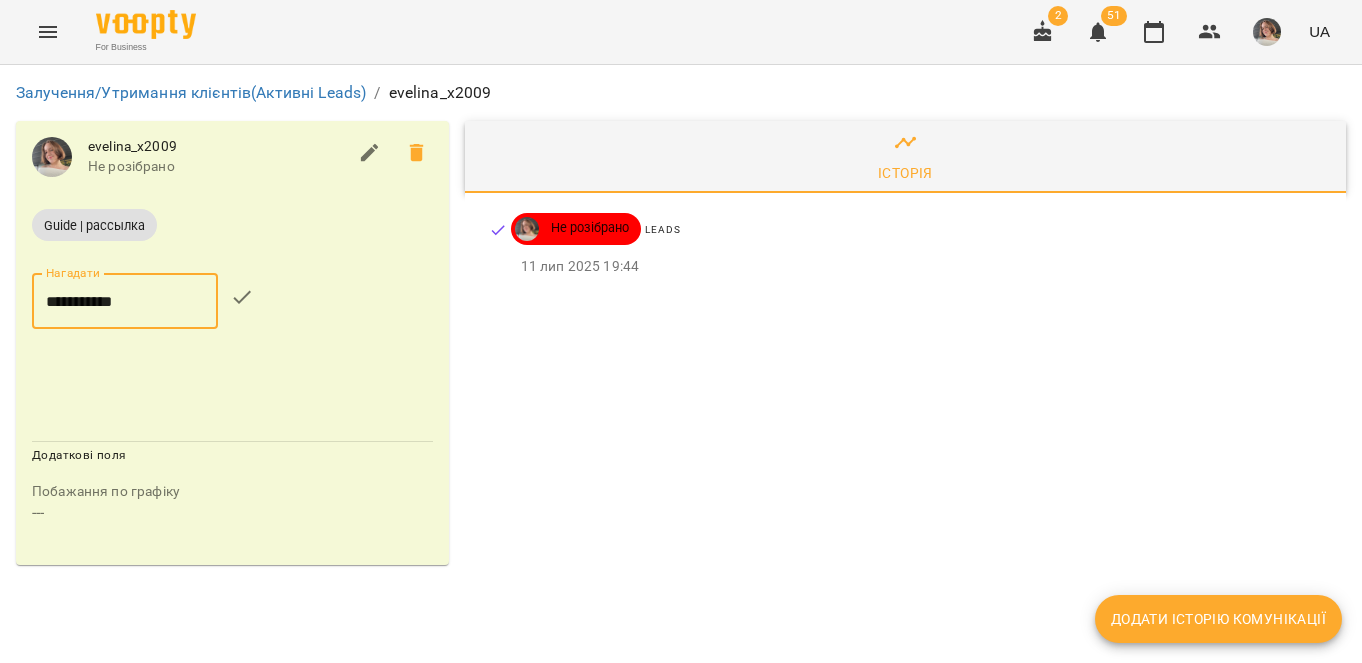 click 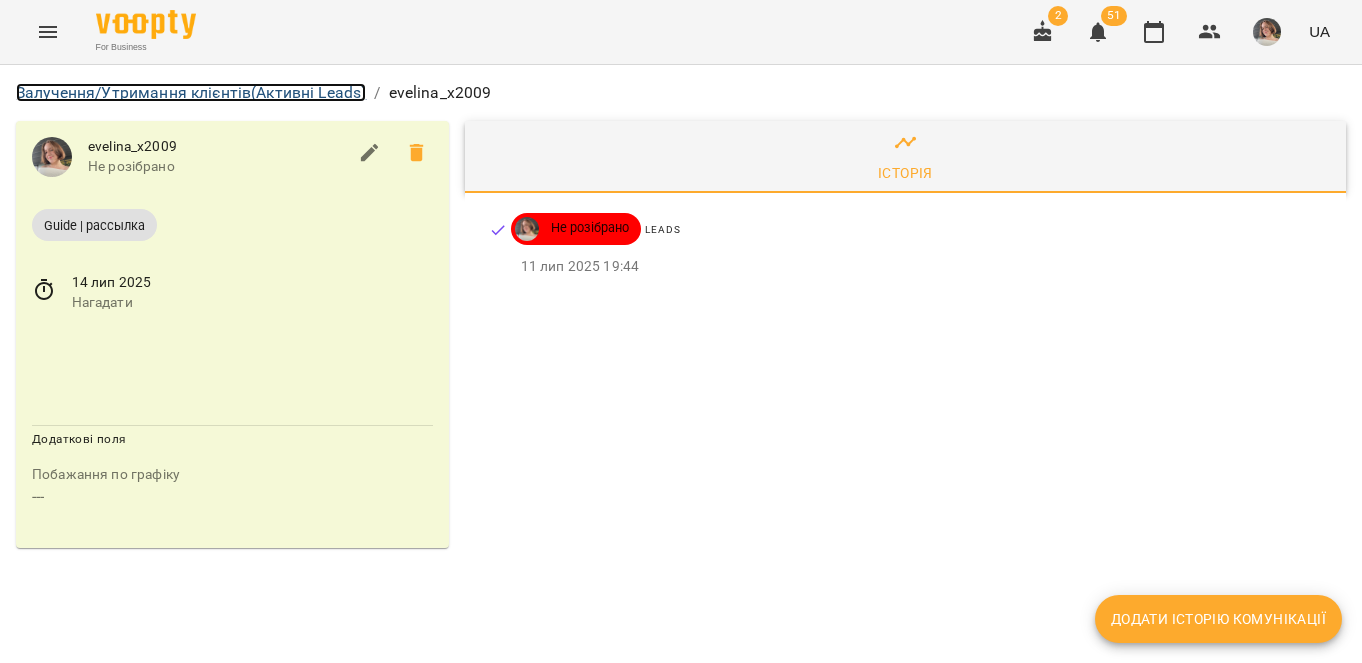click on "Залучення/Утримання клієнтів (Активні Leads)" at bounding box center (191, 92) 